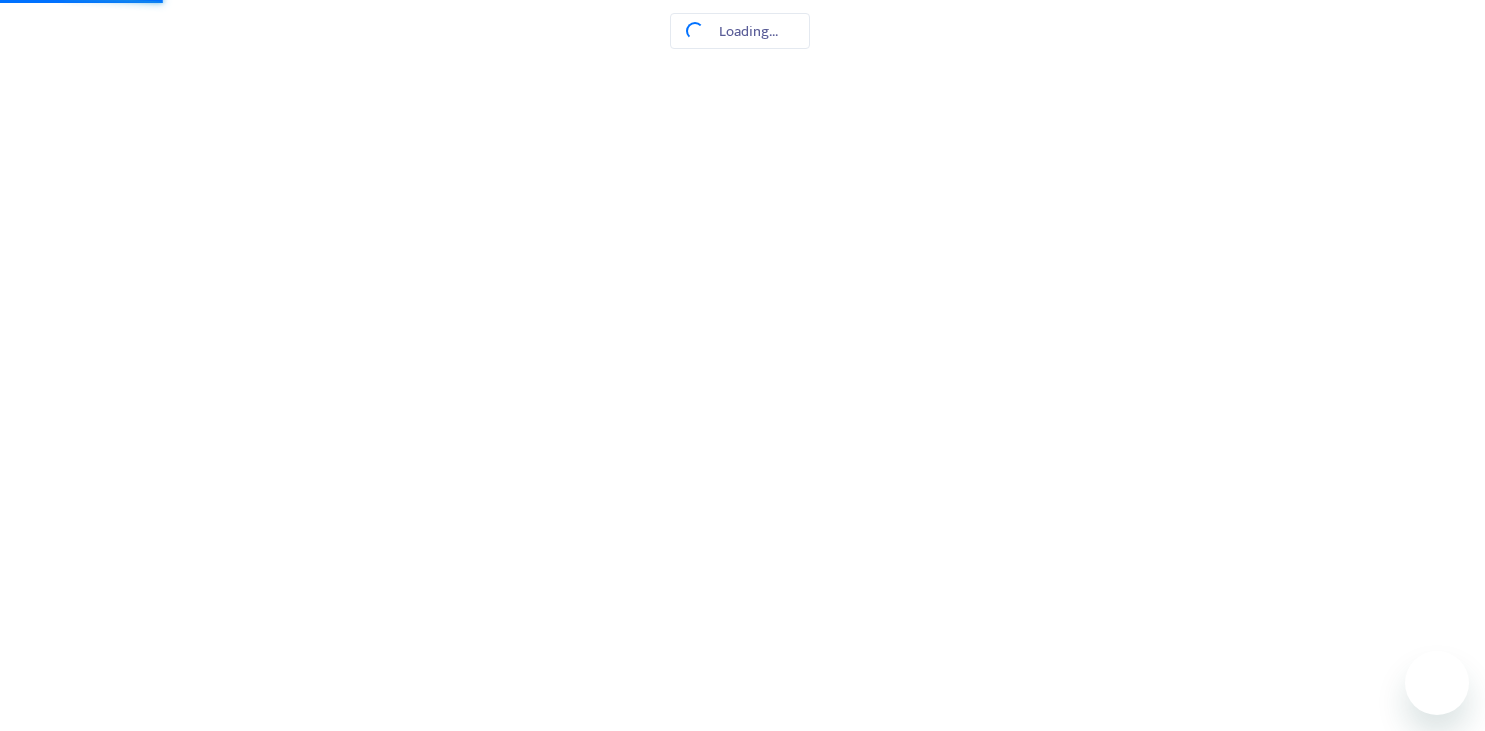 scroll, scrollTop: 0, scrollLeft: 0, axis: both 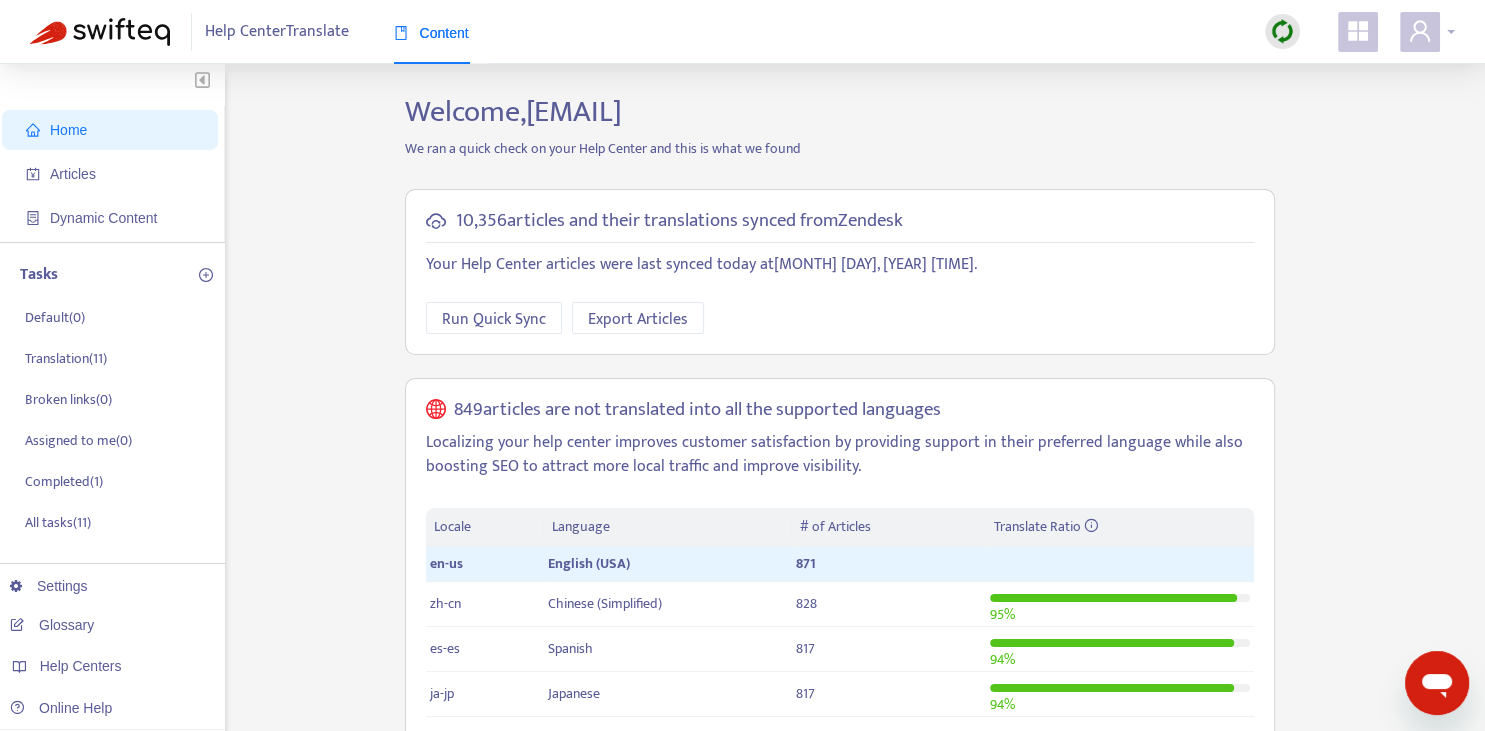 click at bounding box center [1420, 32] 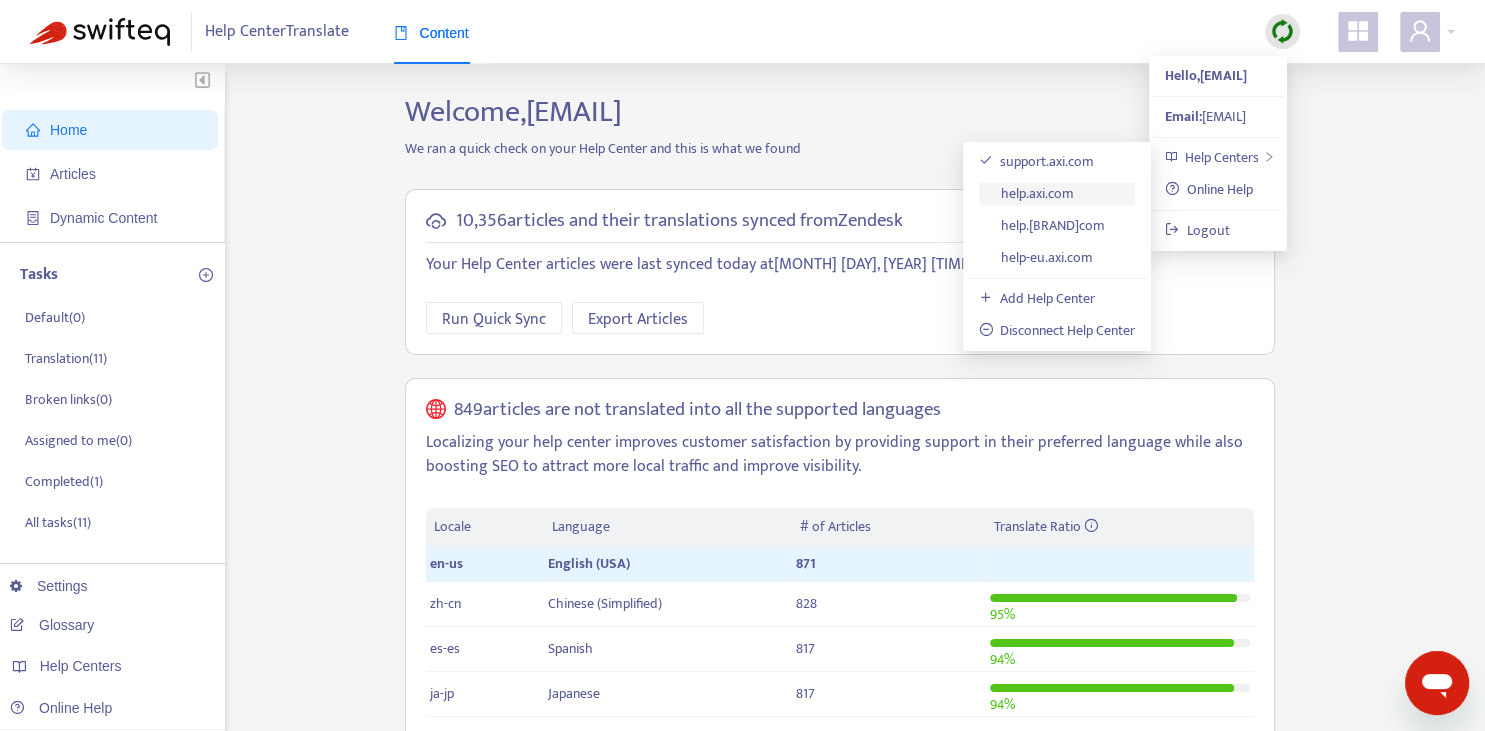 click on "help.axi.com" at bounding box center (1027, 193) 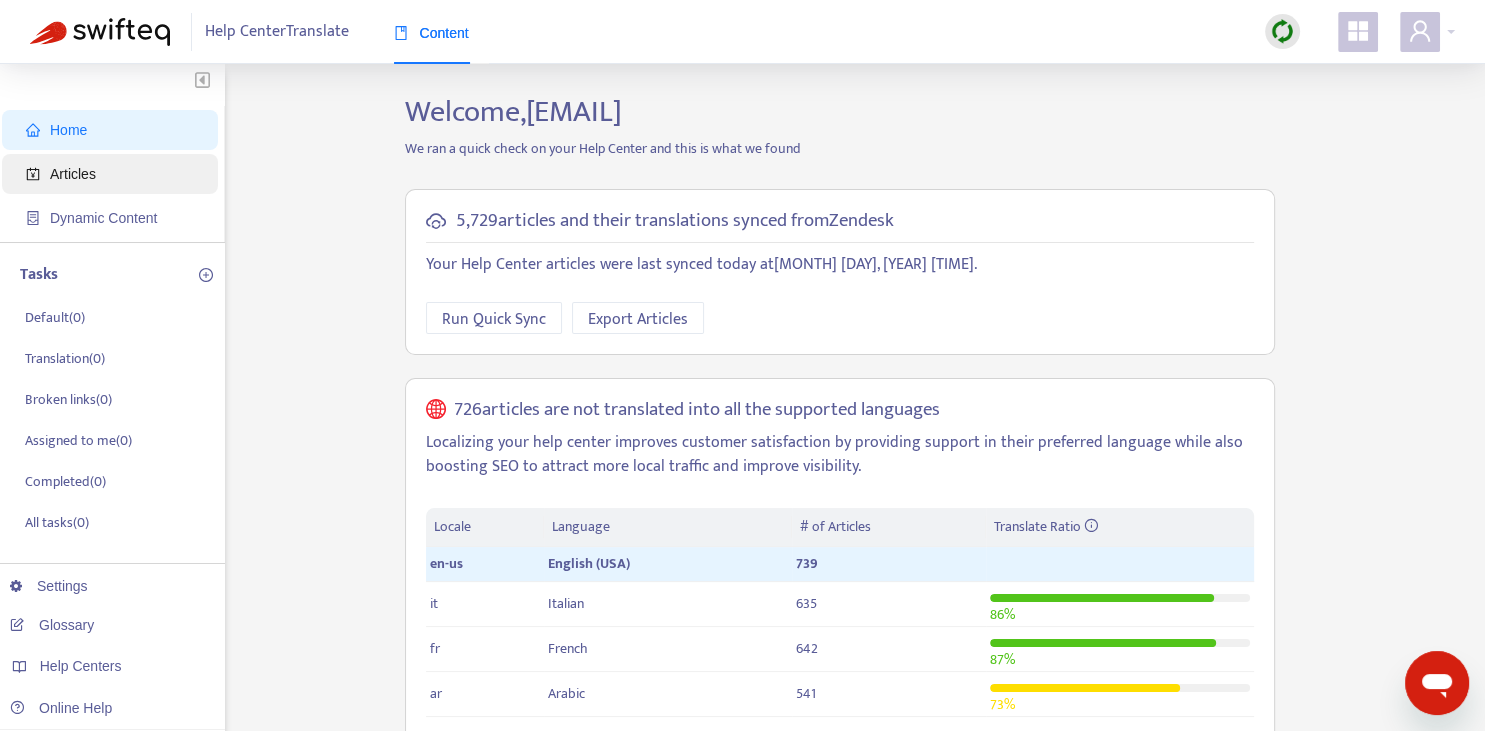 click on "Articles" at bounding box center (114, 174) 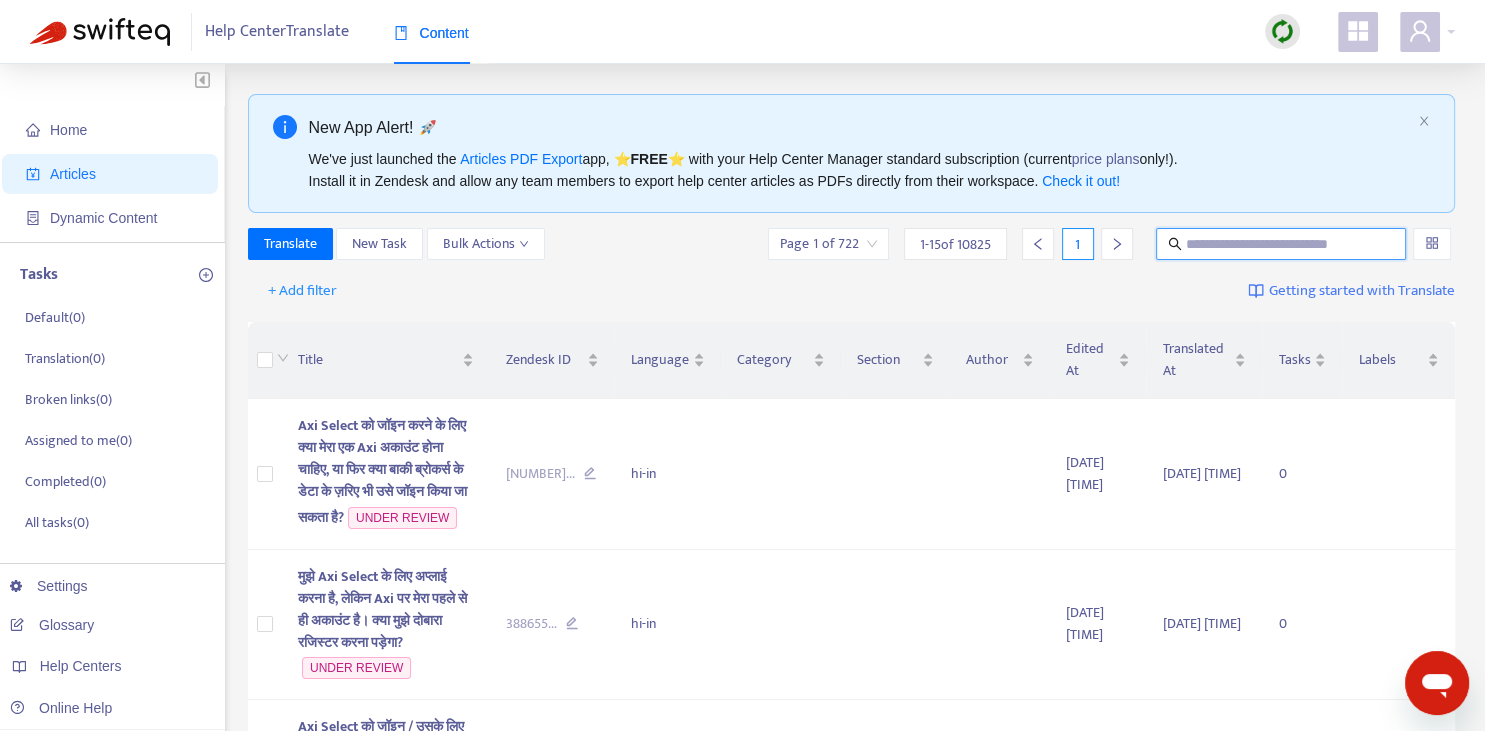 click at bounding box center [1282, 244] 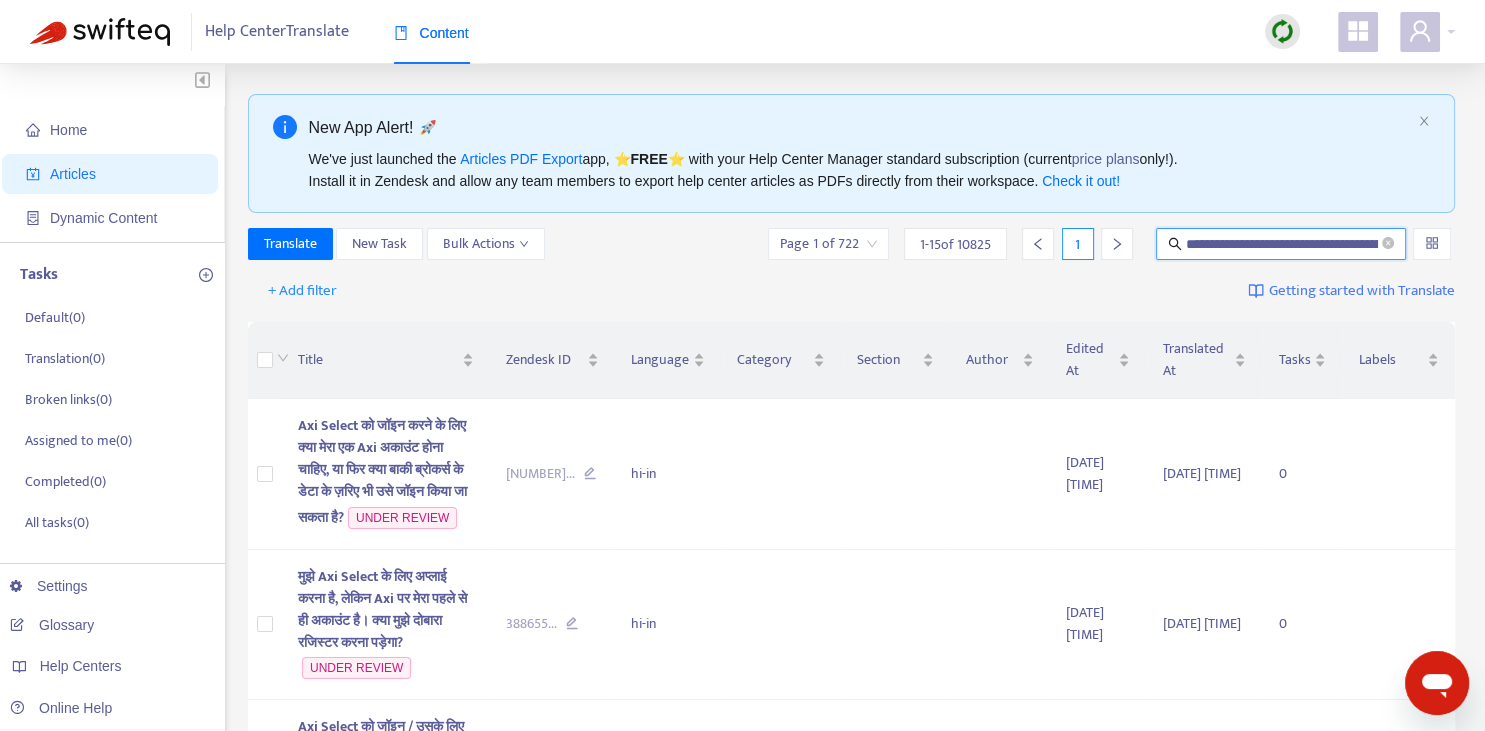 scroll, scrollTop: 0, scrollLeft: 134, axis: horizontal 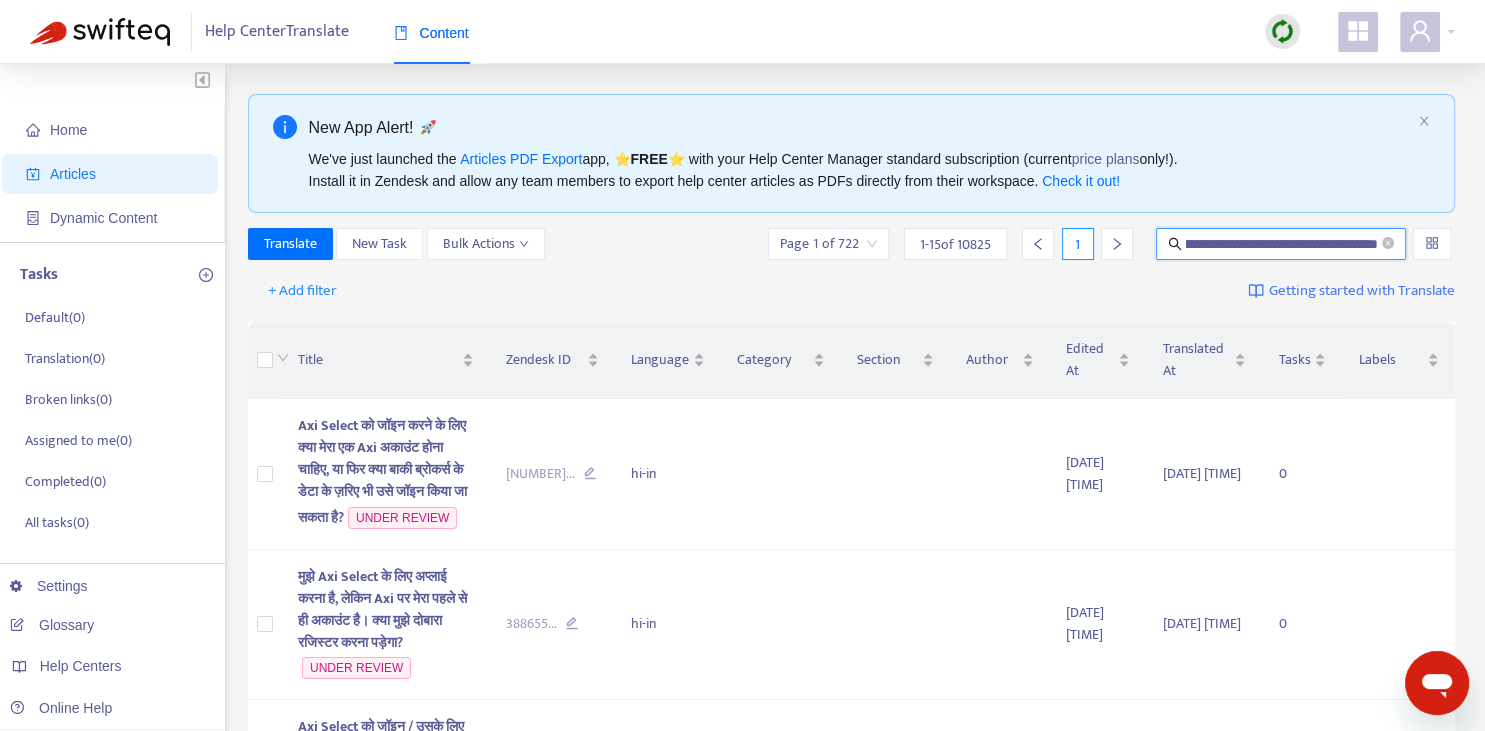 type on "**********" 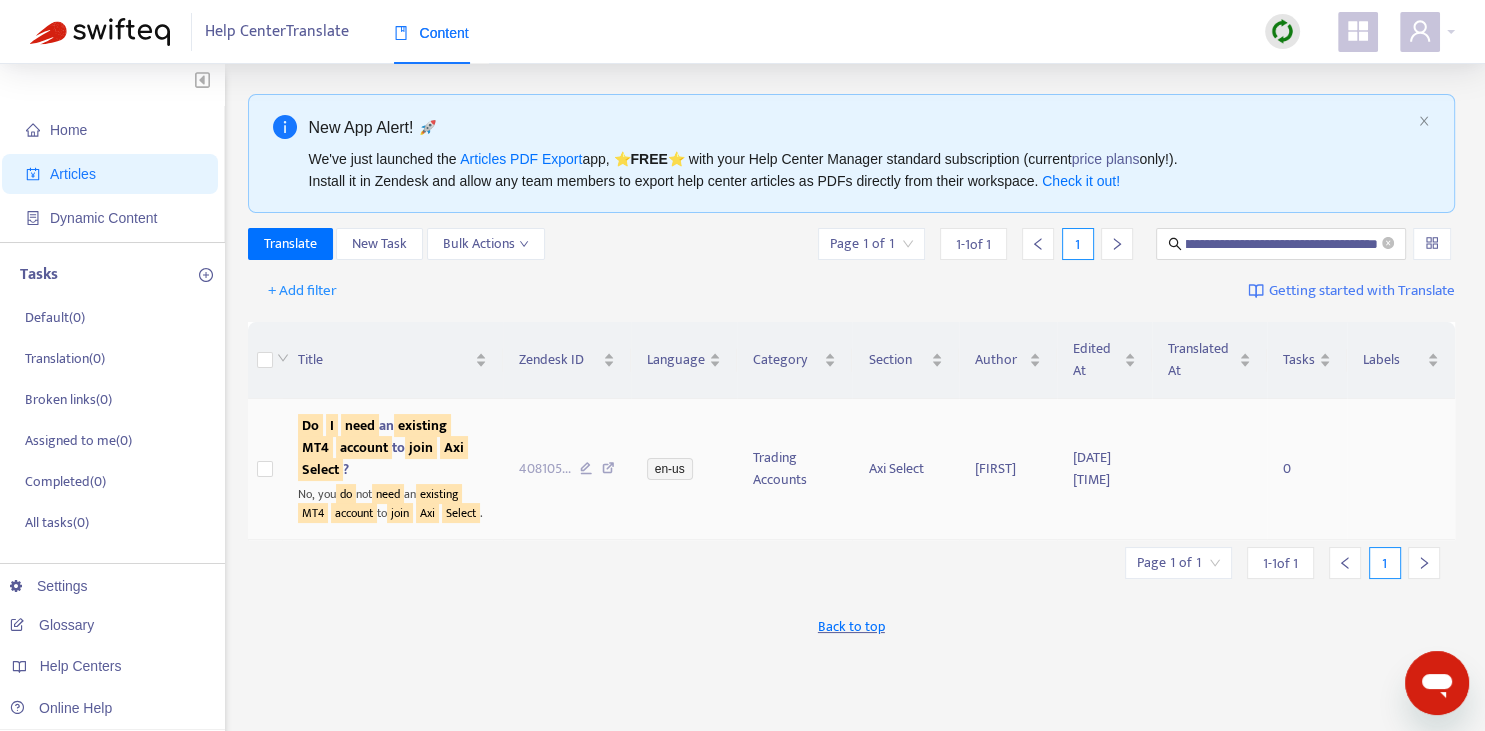 click on "existing" at bounding box center (422, 425) 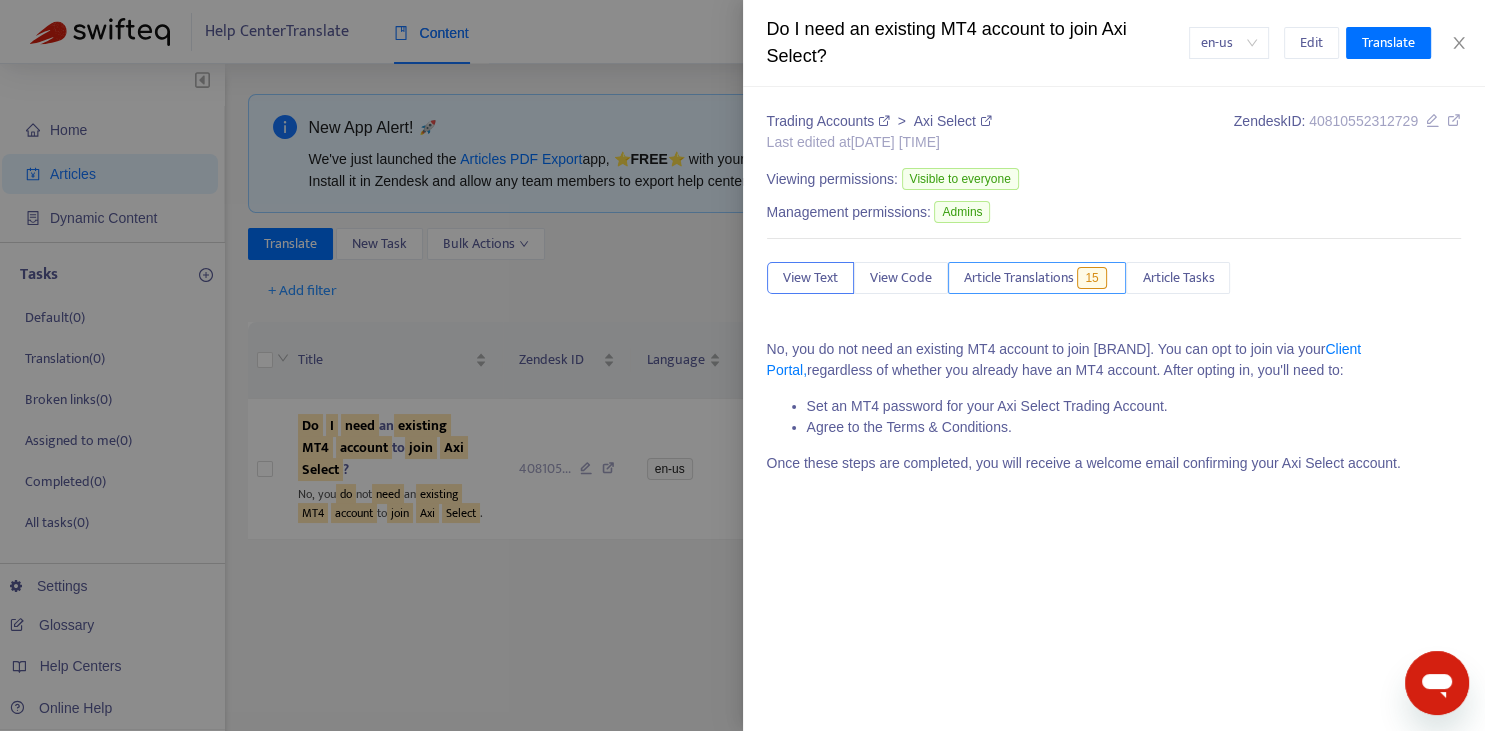 click on "Article Translations" at bounding box center [1019, 278] 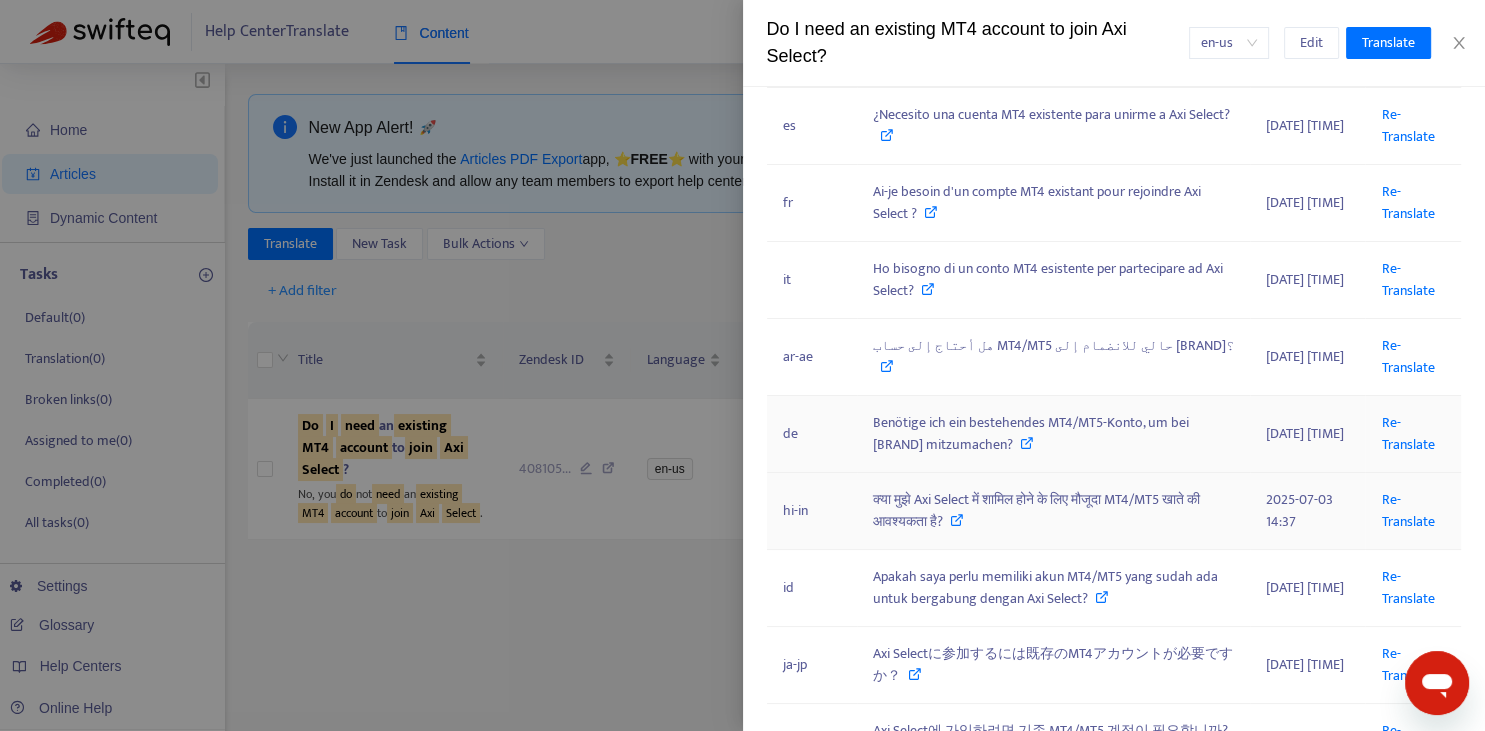 scroll, scrollTop: 441, scrollLeft: 0, axis: vertical 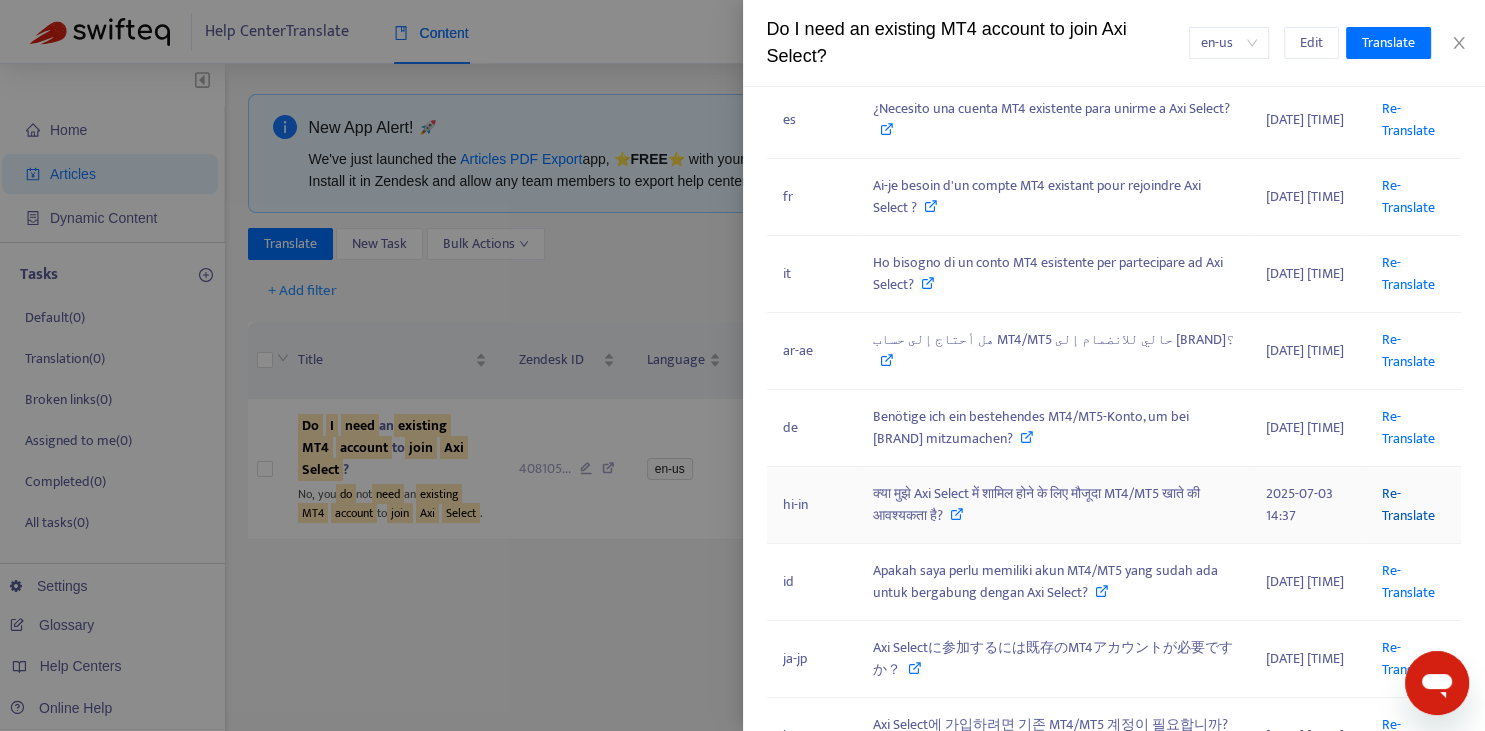 click on "Re-Translate" at bounding box center [1407, 504] 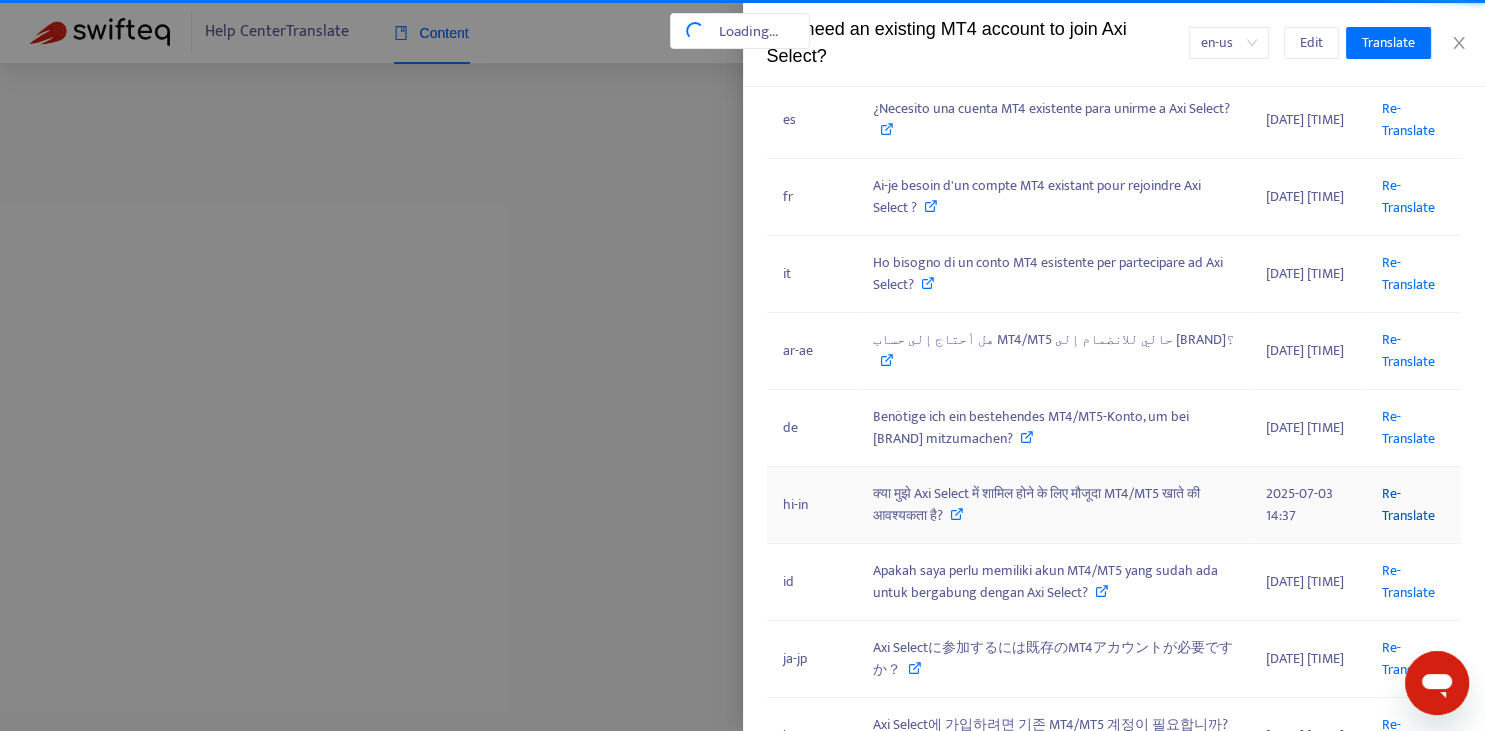 scroll, scrollTop: 0, scrollLeft: 134, axis: horizontal 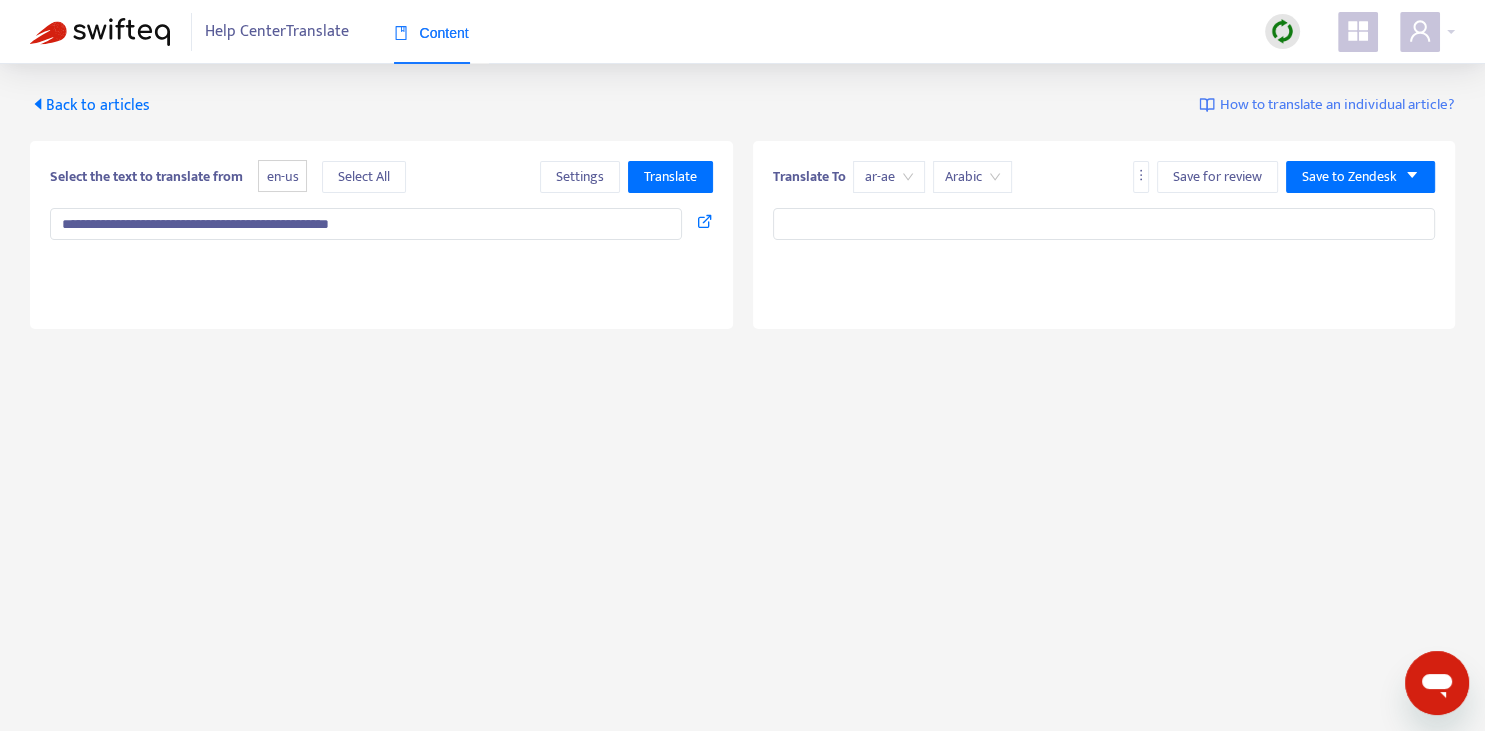 type on "**********" 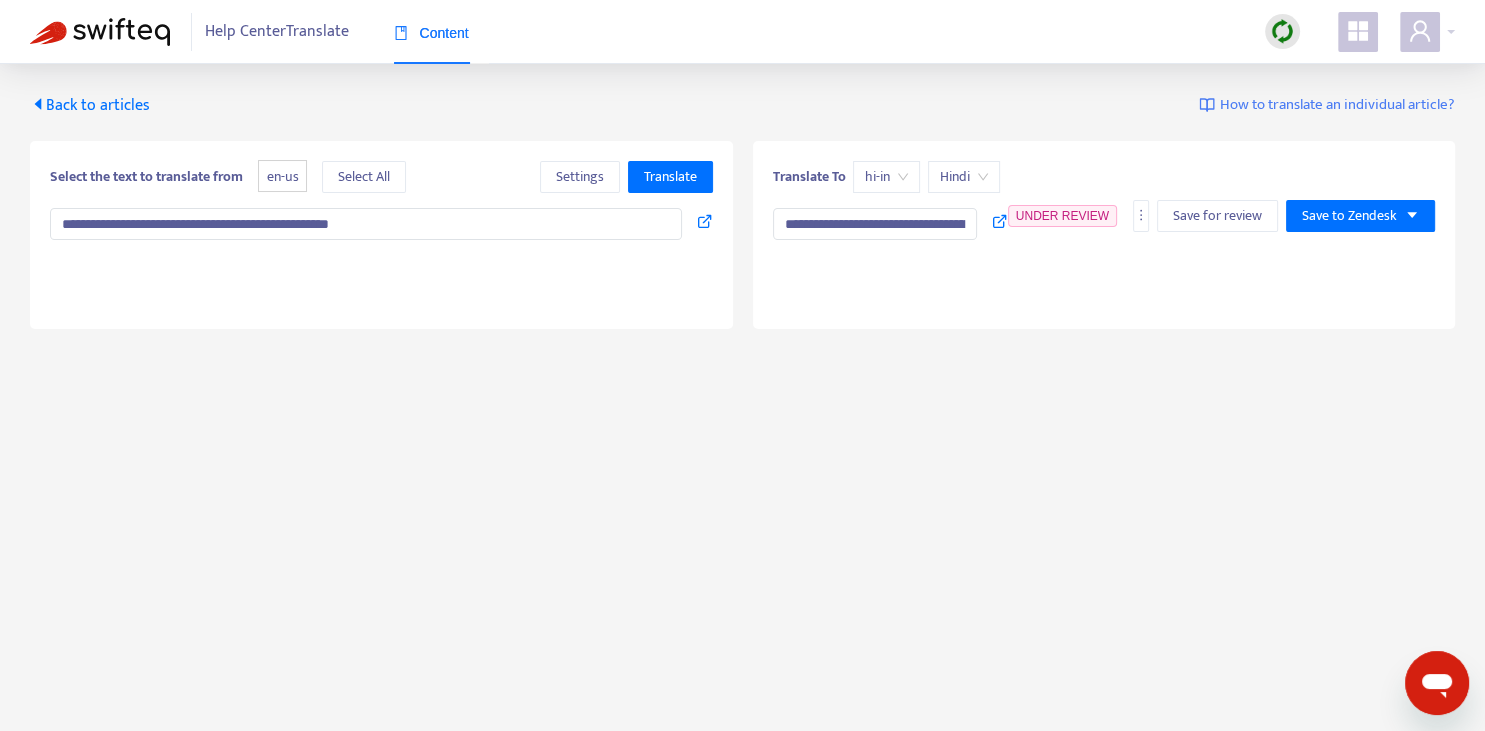 type on "**********" 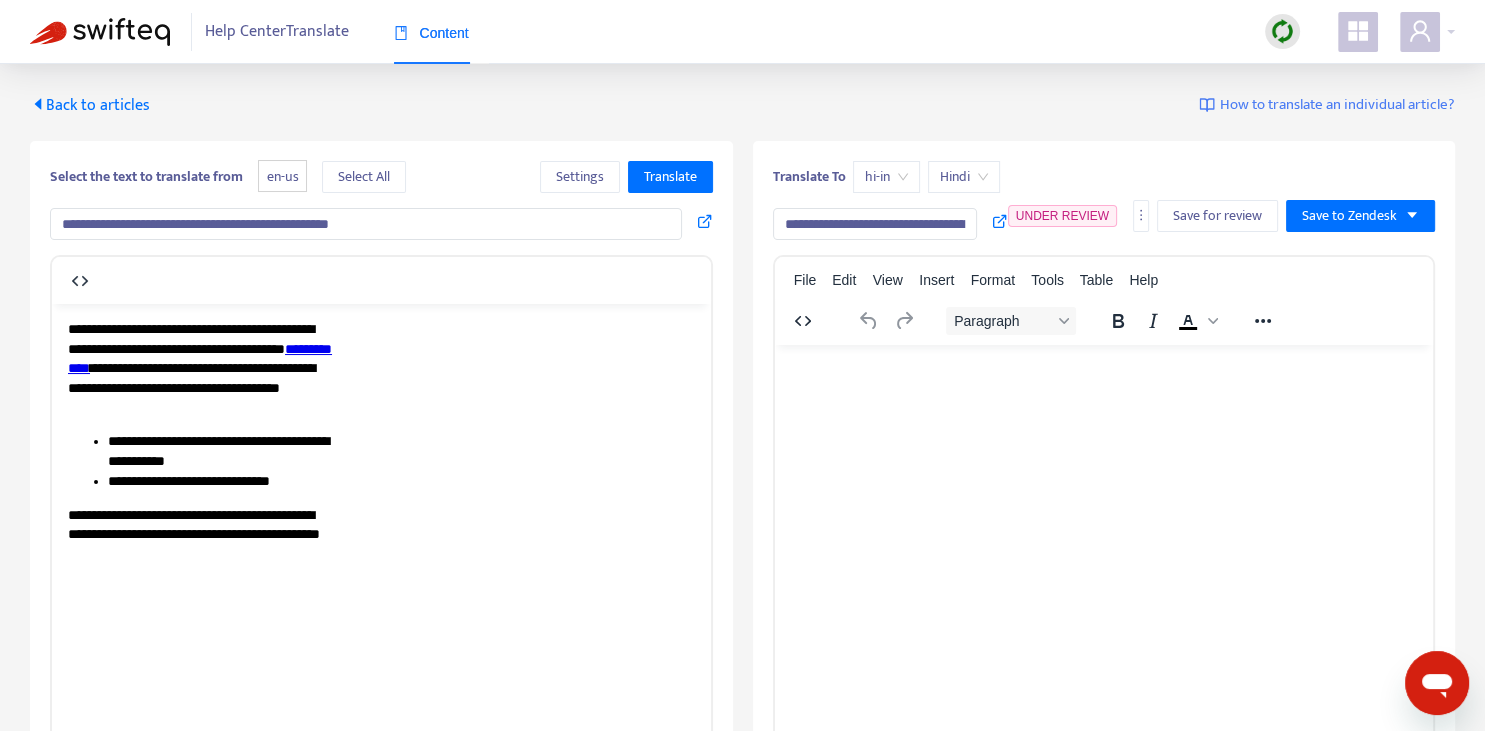scroll, scrollTop: 0, scrollLeft: 0, axis: both 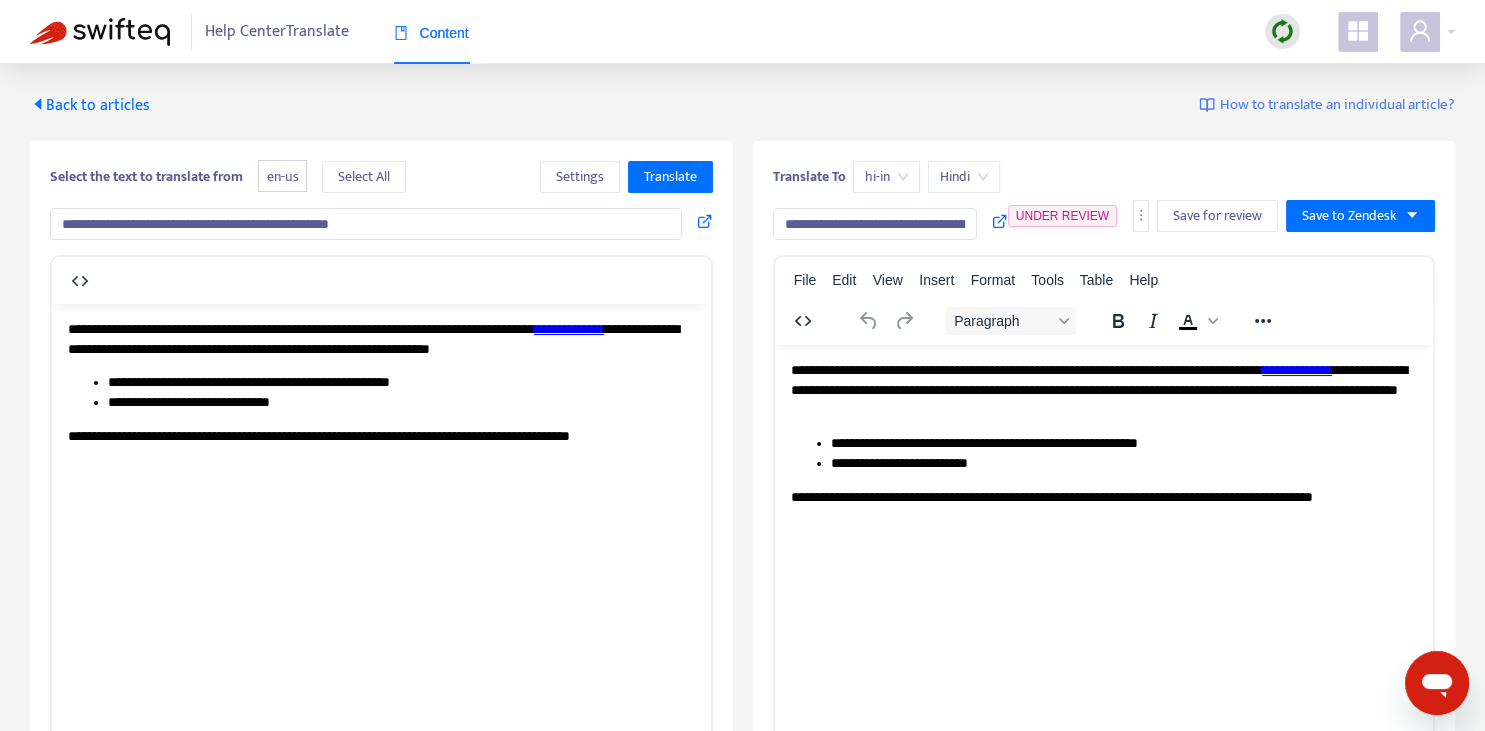 drag, startPoint x: 810, startPoint y: 215, endPoint x: 758, endPoint y: 198, distance: 54.708317 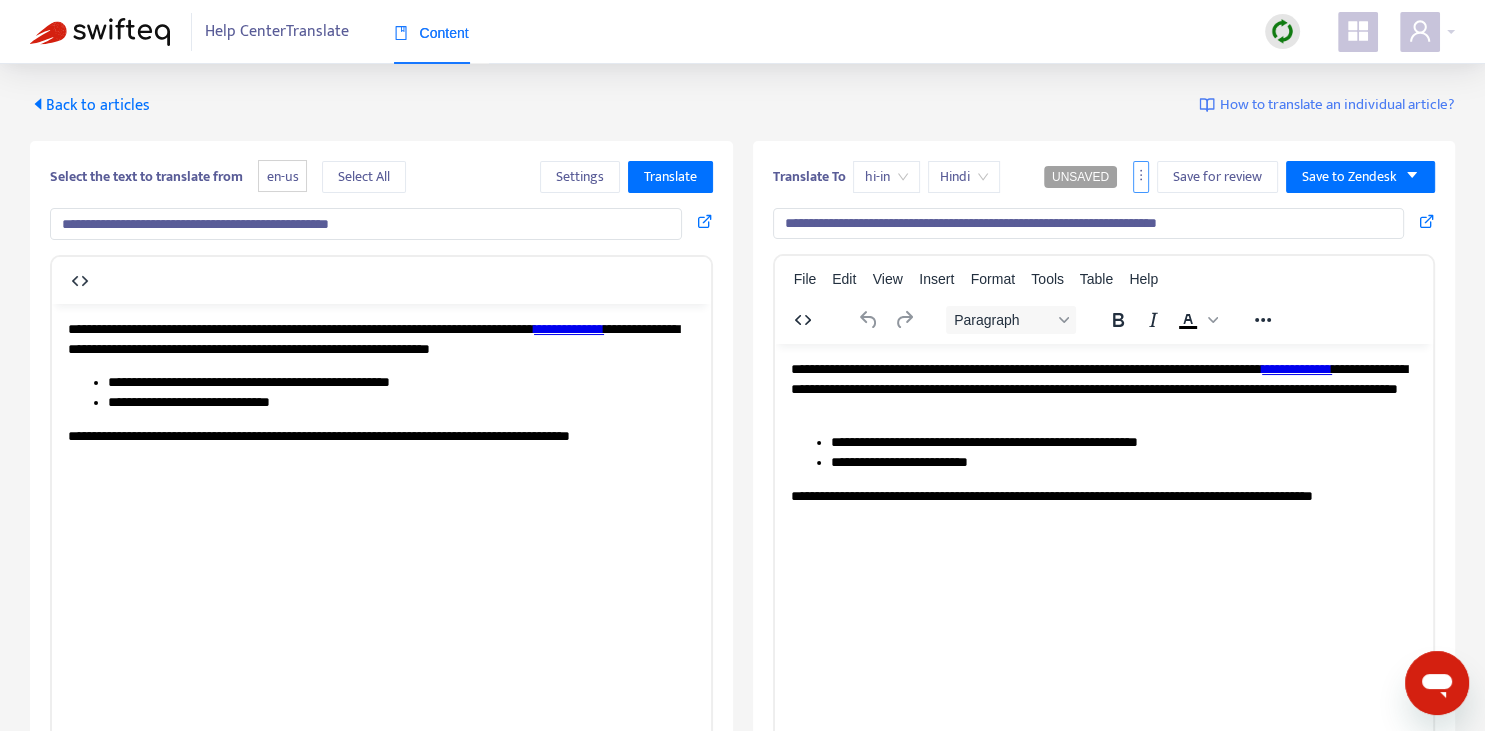 scroll, scrollTop: 0, scrollLeft: 0, axis: both 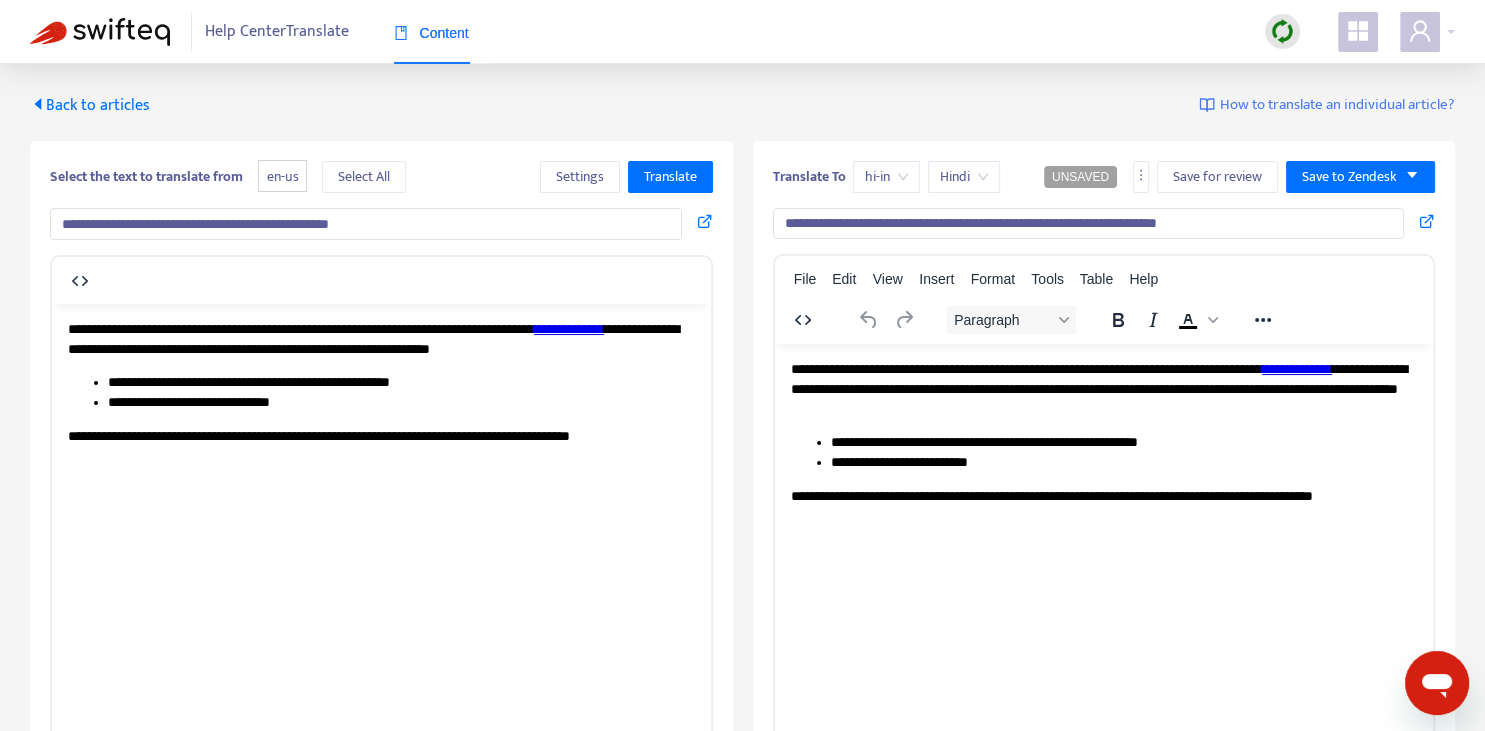 type on "**********" 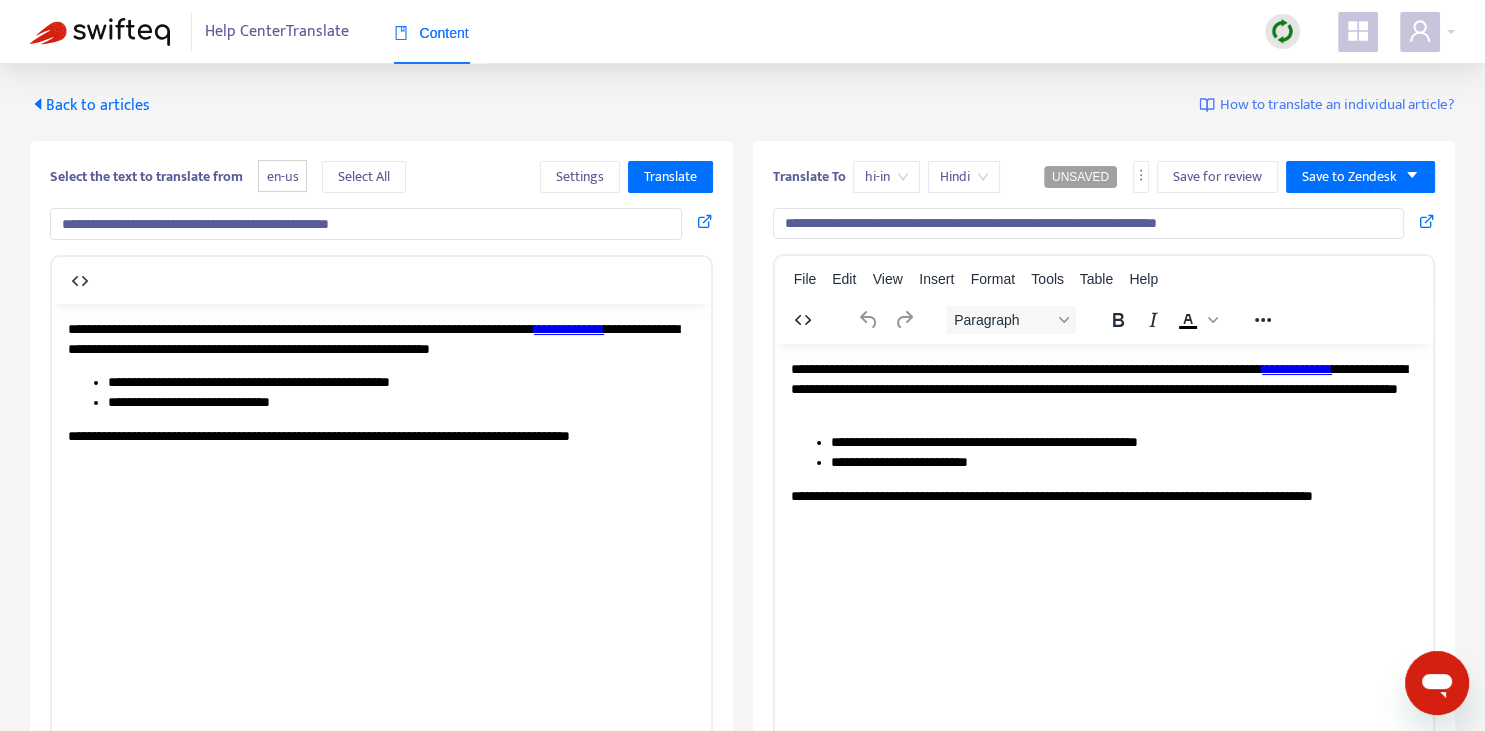 click on "**********" at bounding box center (1103, 389) 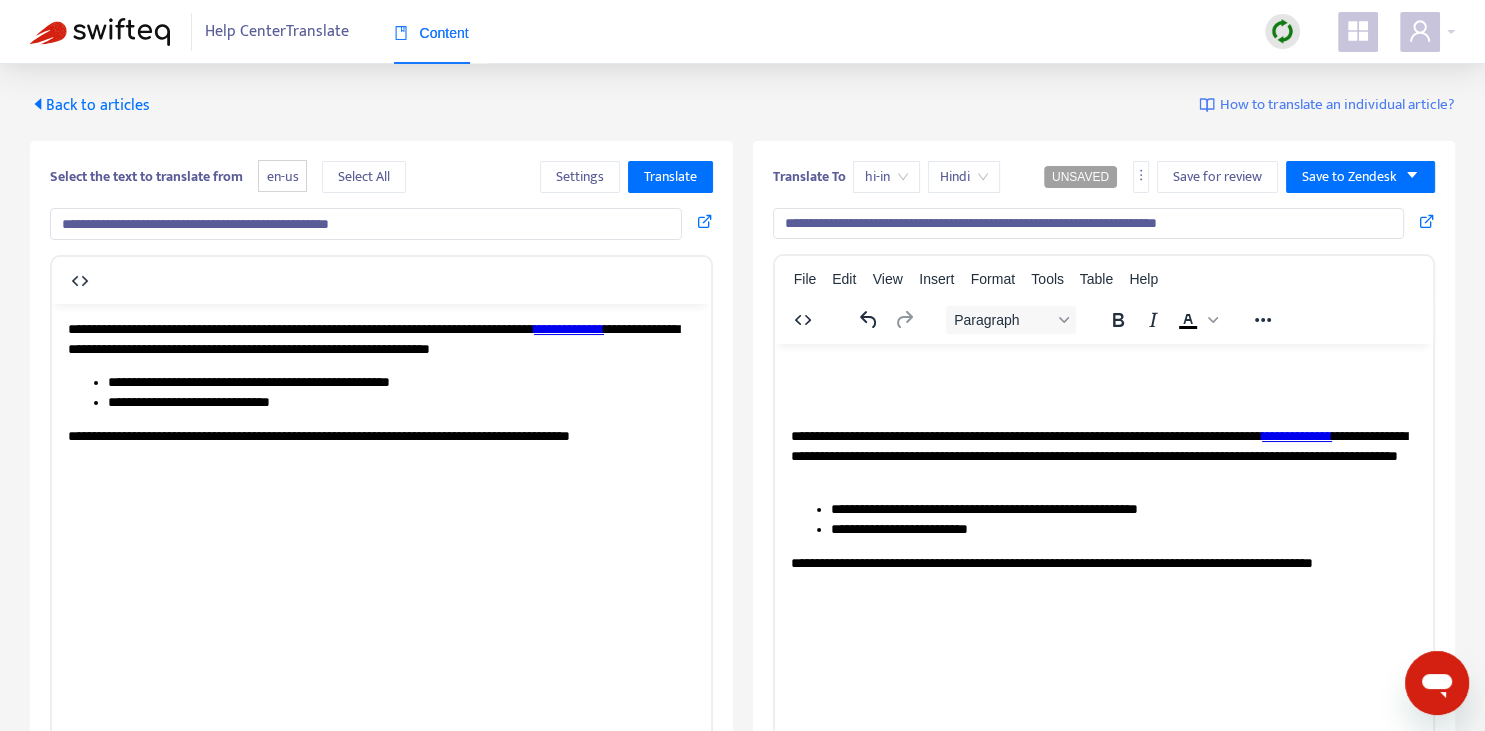 type 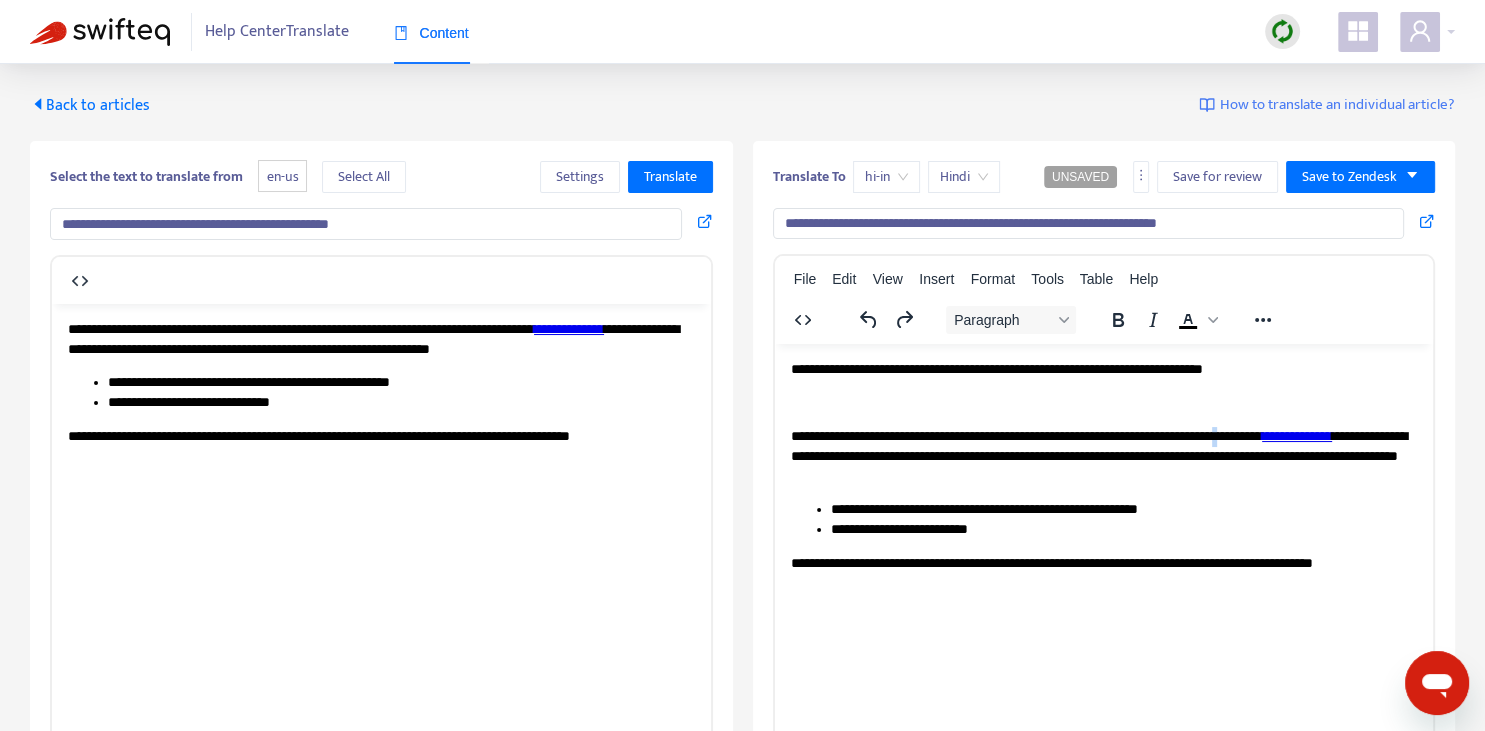 copy on "*" 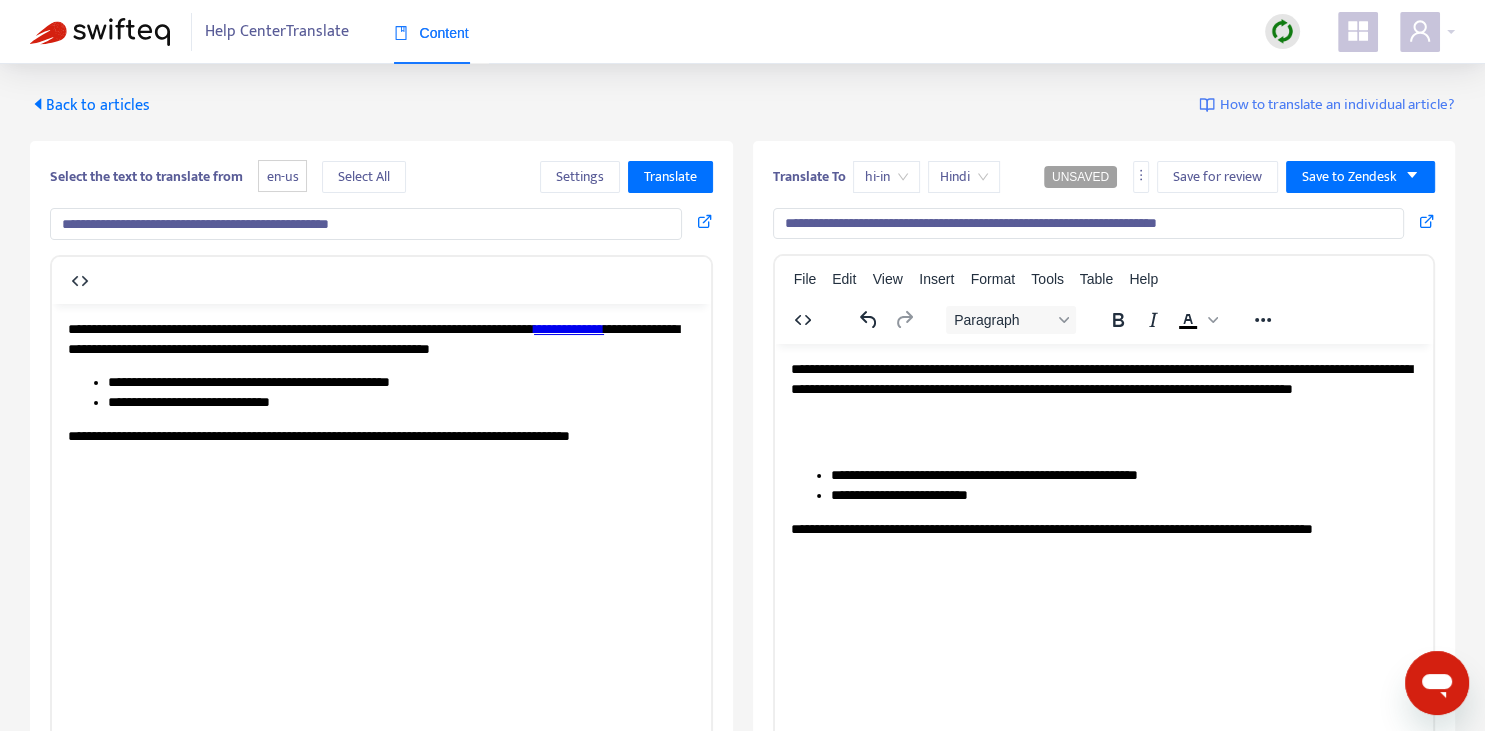 click at bounding box center [1103, 443] 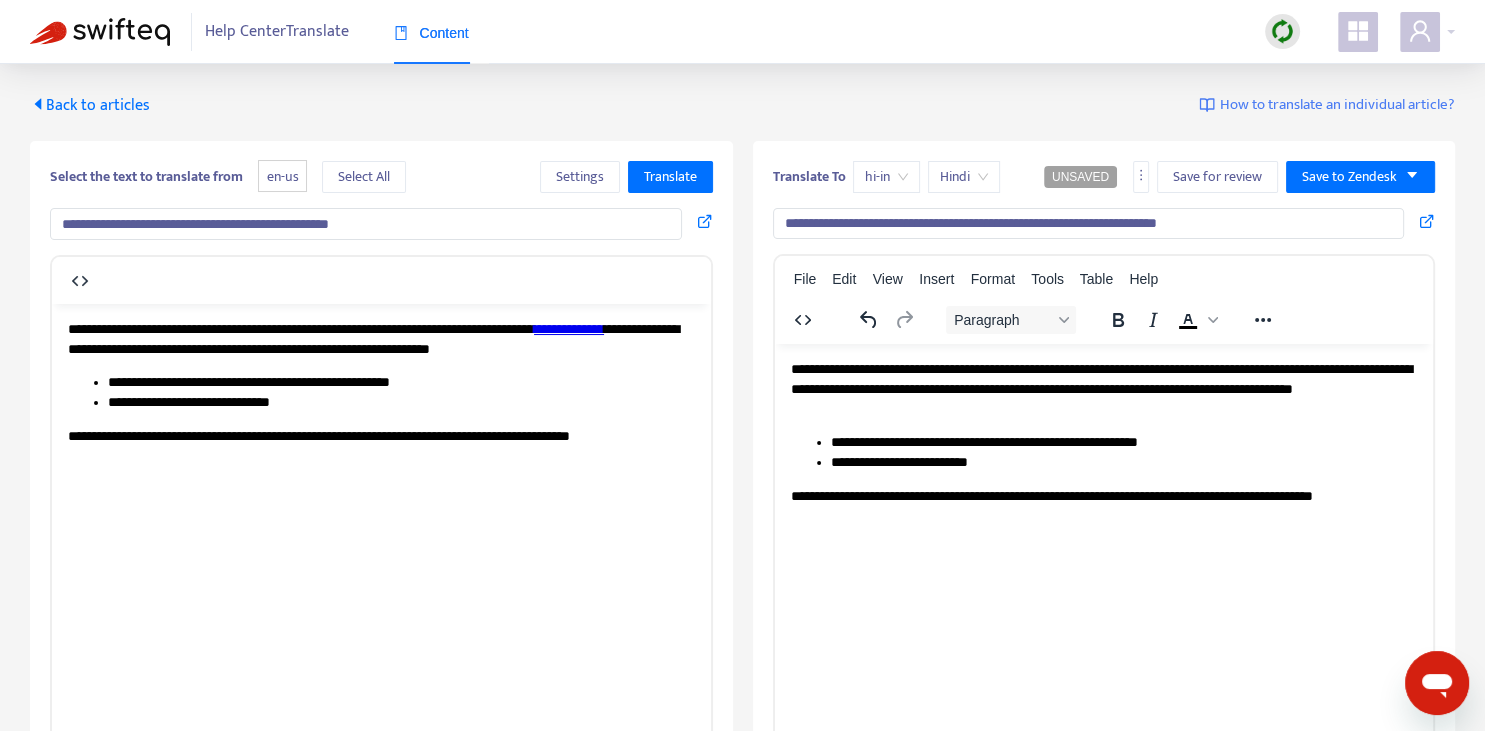 click on "**********" at bounding box center [569, 328] 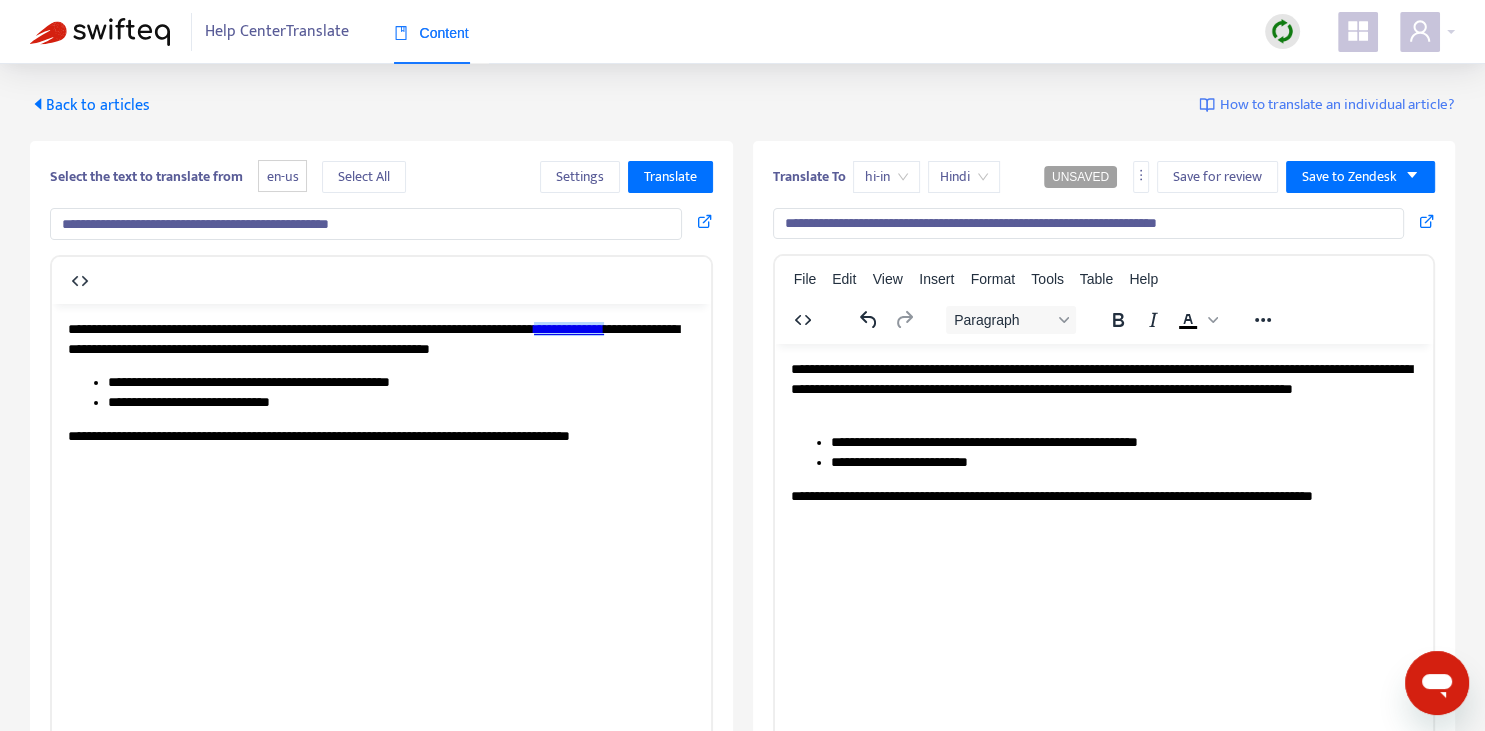 click on "**********" at bounding box center (1103, 389) 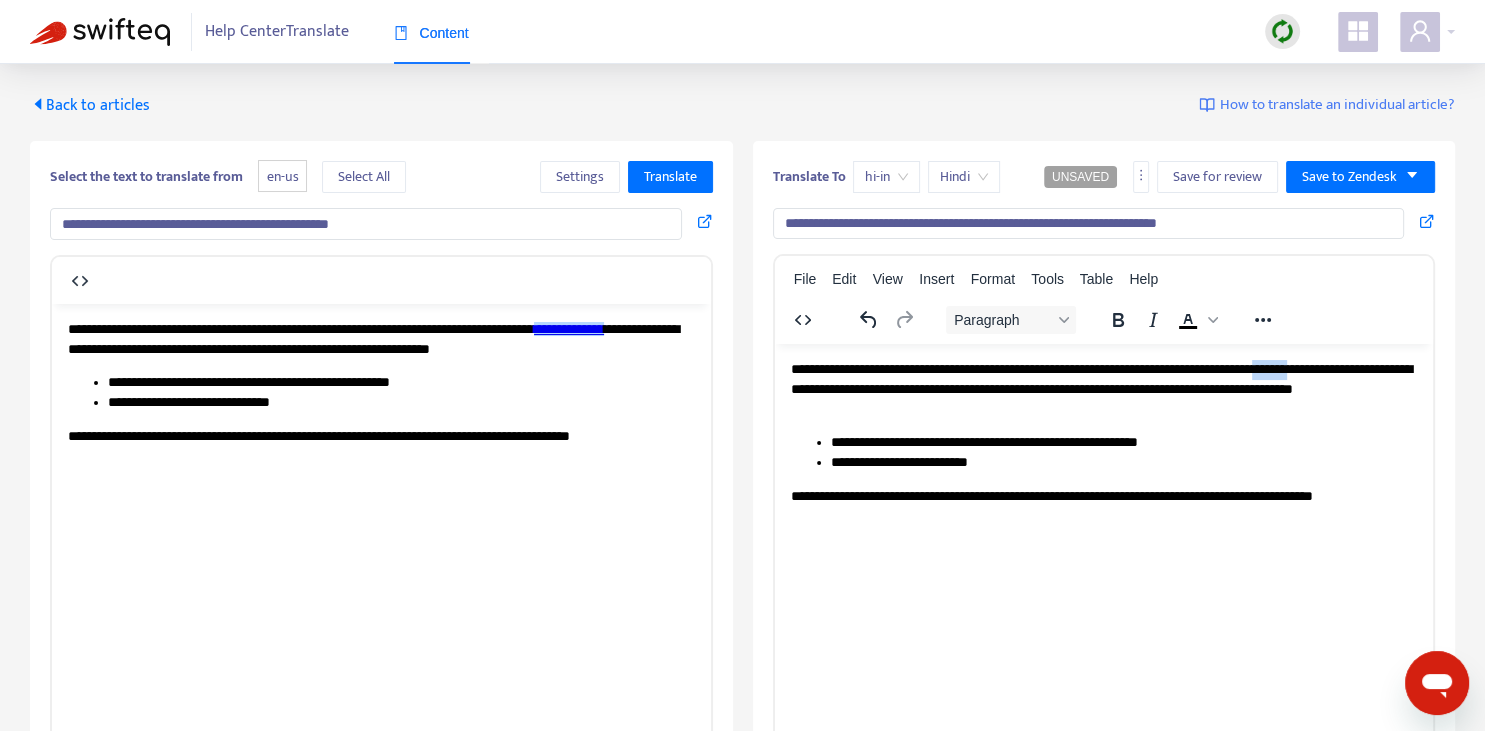 click on "**********" at bounding box center (1103, 389) 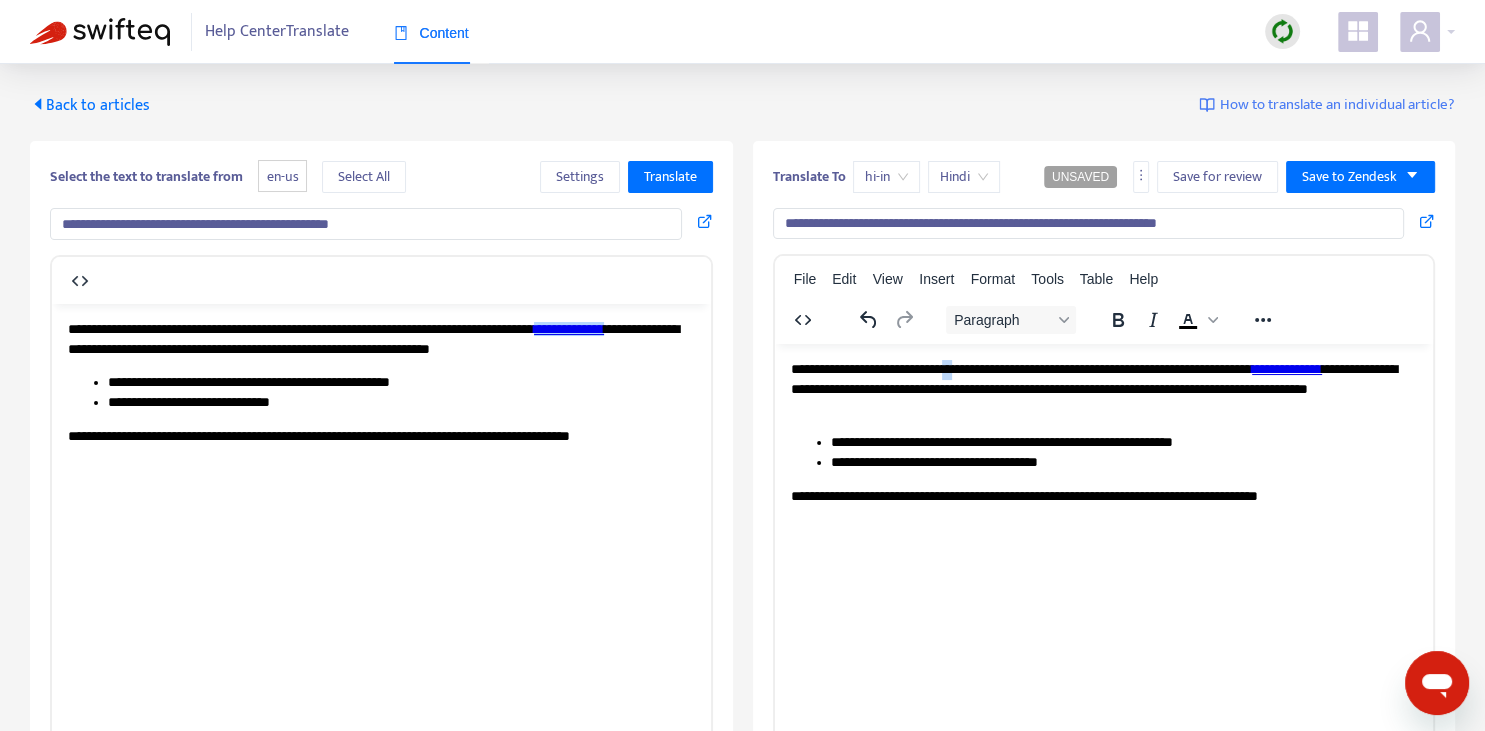click on "**********" at bounding box center (1103, 389) 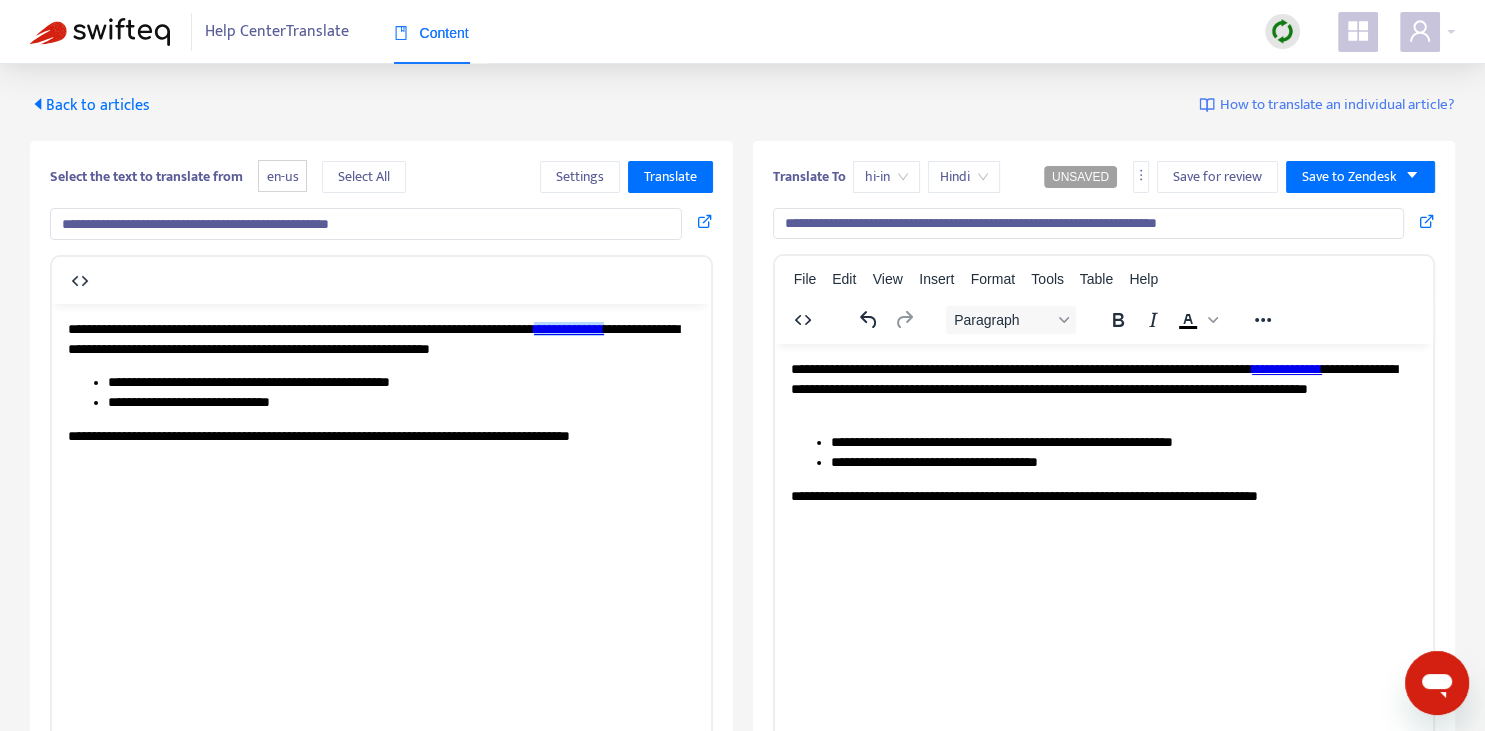 click on "**********" at bounding box center [1123, 463] 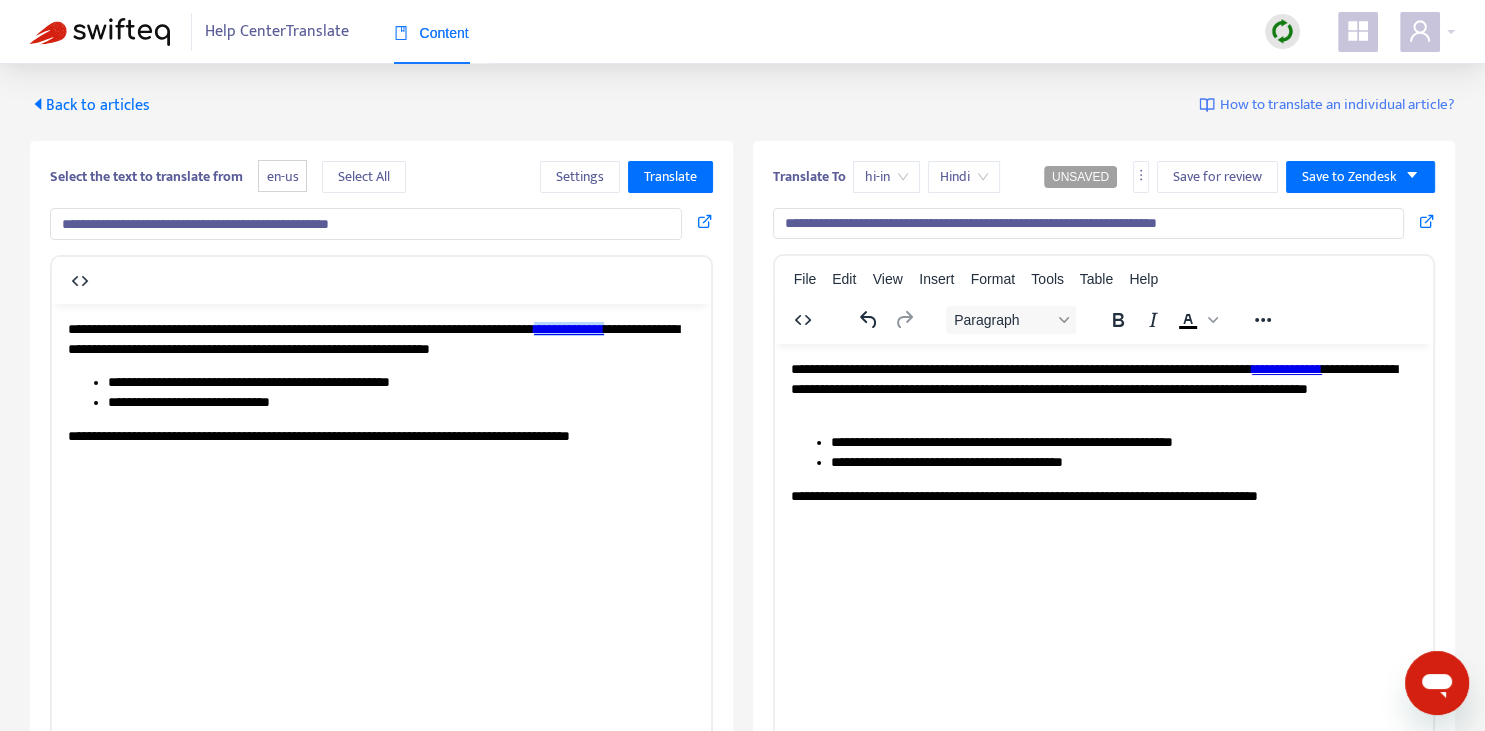 click on "**********" at bounding box center (1103, 497) 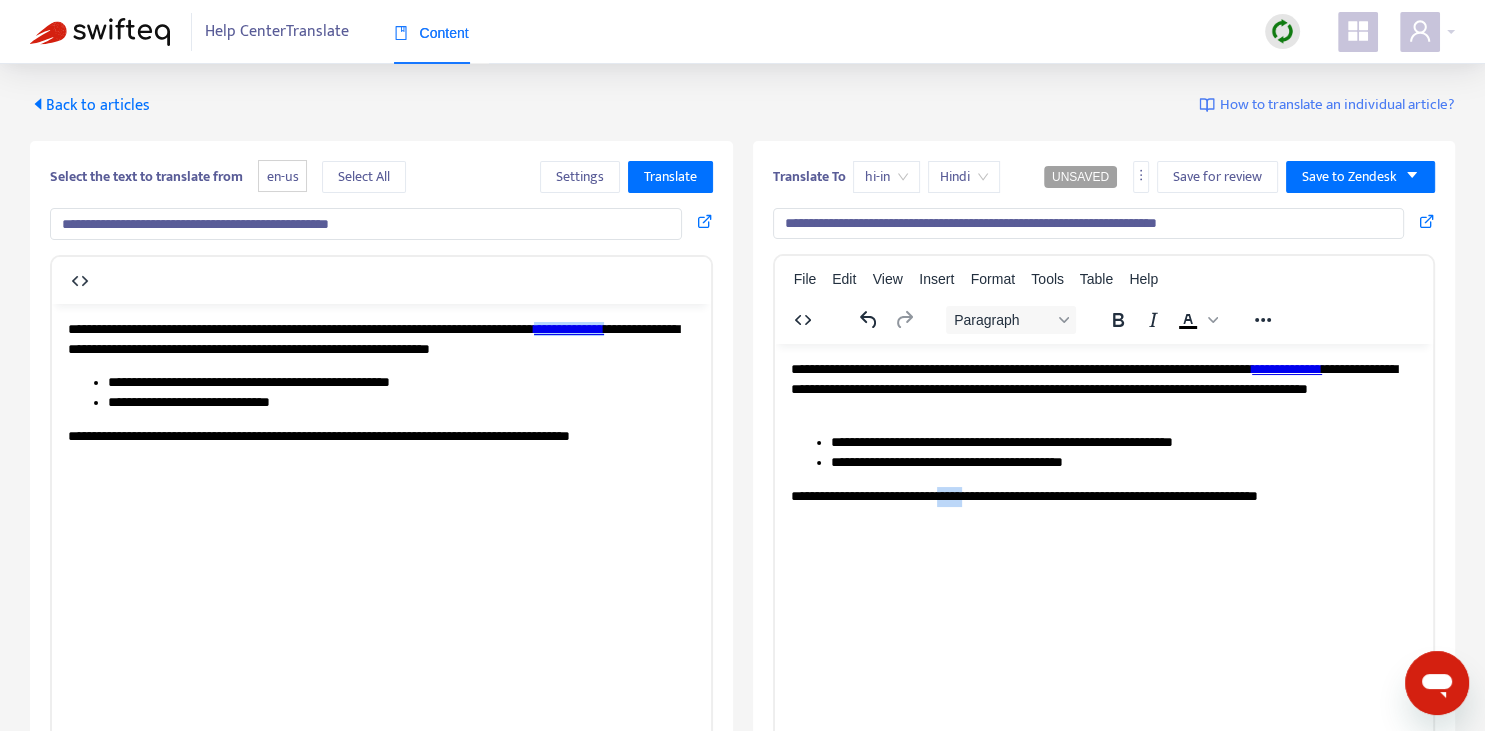 click on "**********" at bounding box center (1103, 497) 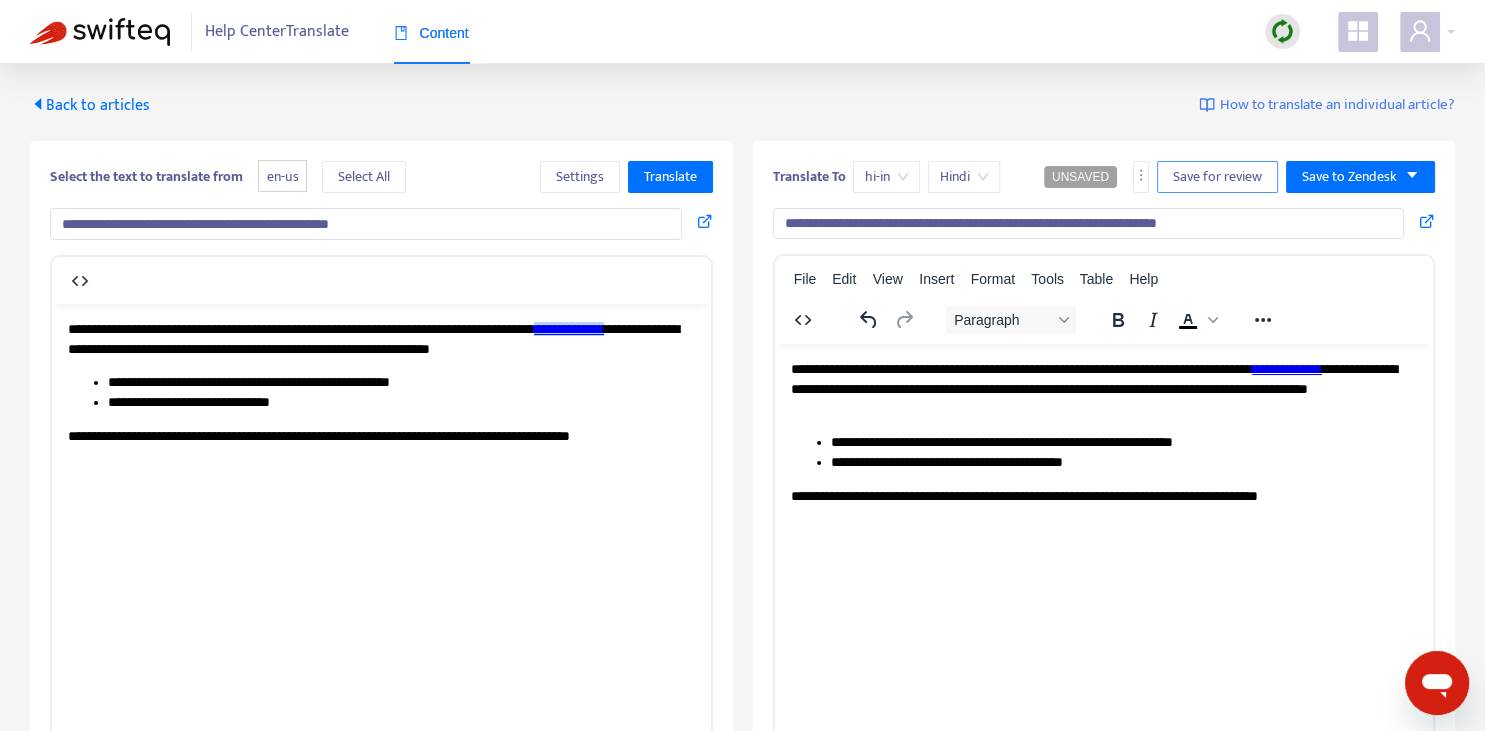 click on "Save for review" at bounding box center [1217, 177] 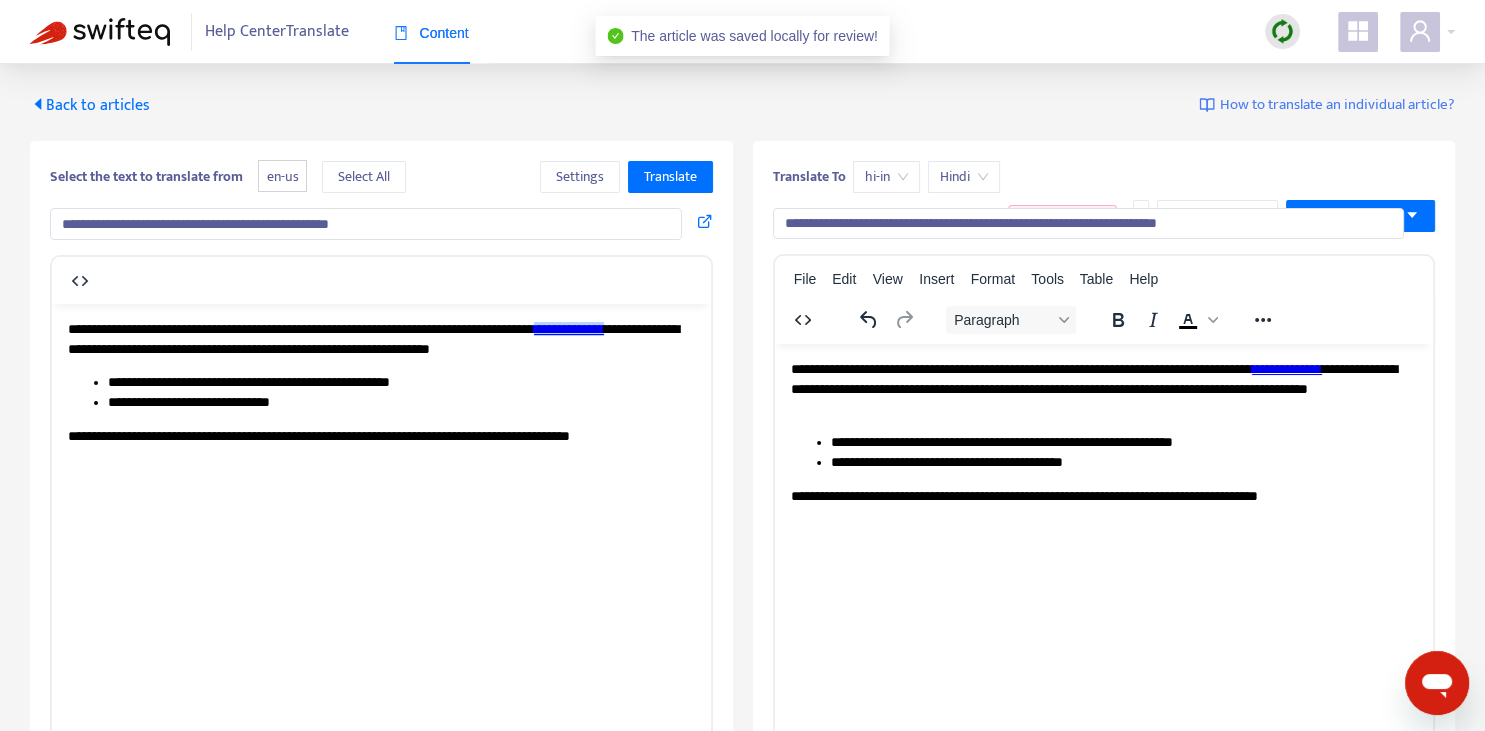 click on "Back to articles" at bounding box center (90, 105) 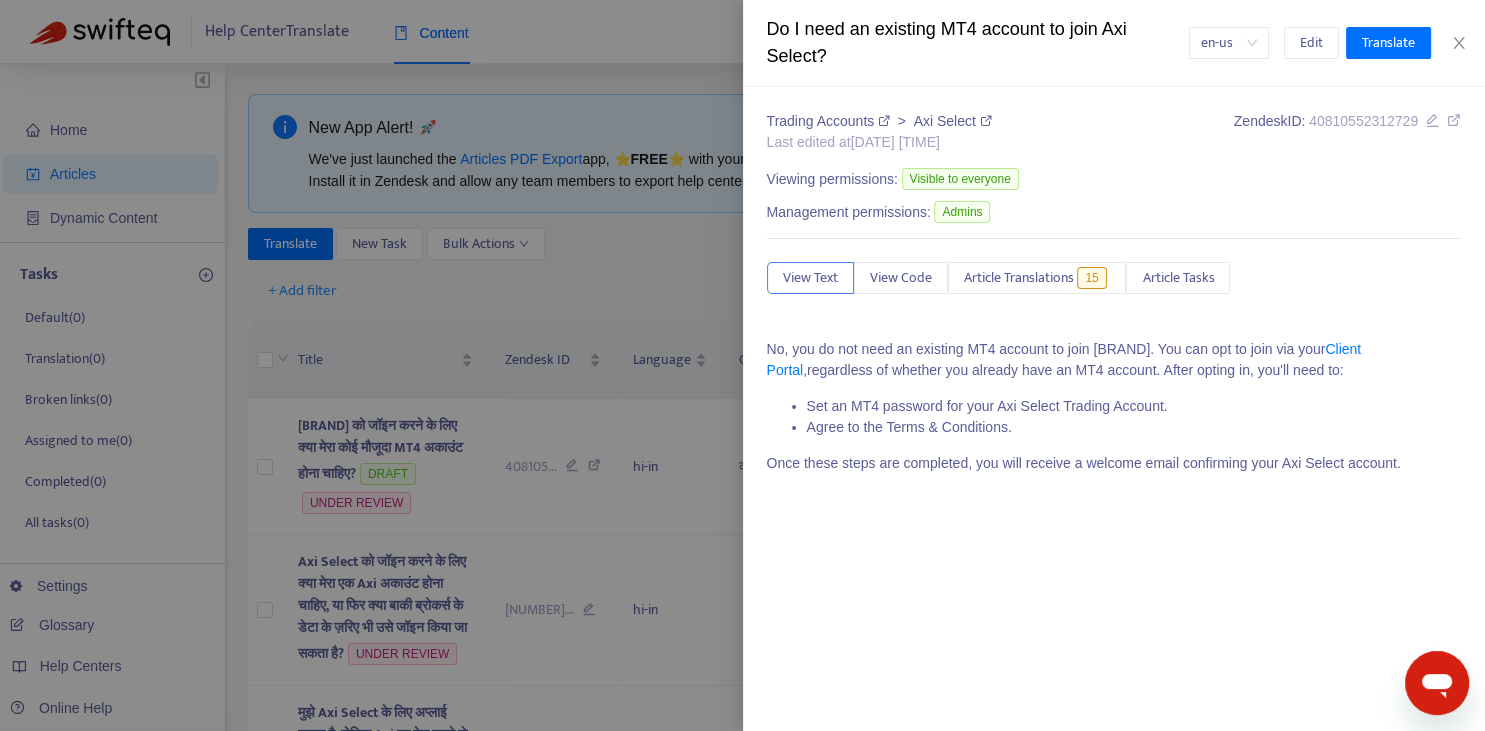 click on "Trading Accounts      >    Axi Select   Last edited at  [DATE] [TIME] Zendesk  ID: 40810552312729 Viewing permissions:  Visible to everyone Management permissions:  Admins View Text View Code Article Translations 15 Article Tasks No, you do not need an existing MT4 account to join Axi Select. You can opt to join via your  Client Portal,  regardless of whether you already have an MT4 account. After opting in, you'll need to:
Set an MT4 password for your Axi Select Trading Account.
Agree to the Terms & Conditions.
Once these steps are completed, you will receive a welcome email confirming your Axi Select account." at bounding box center [1114, 300] 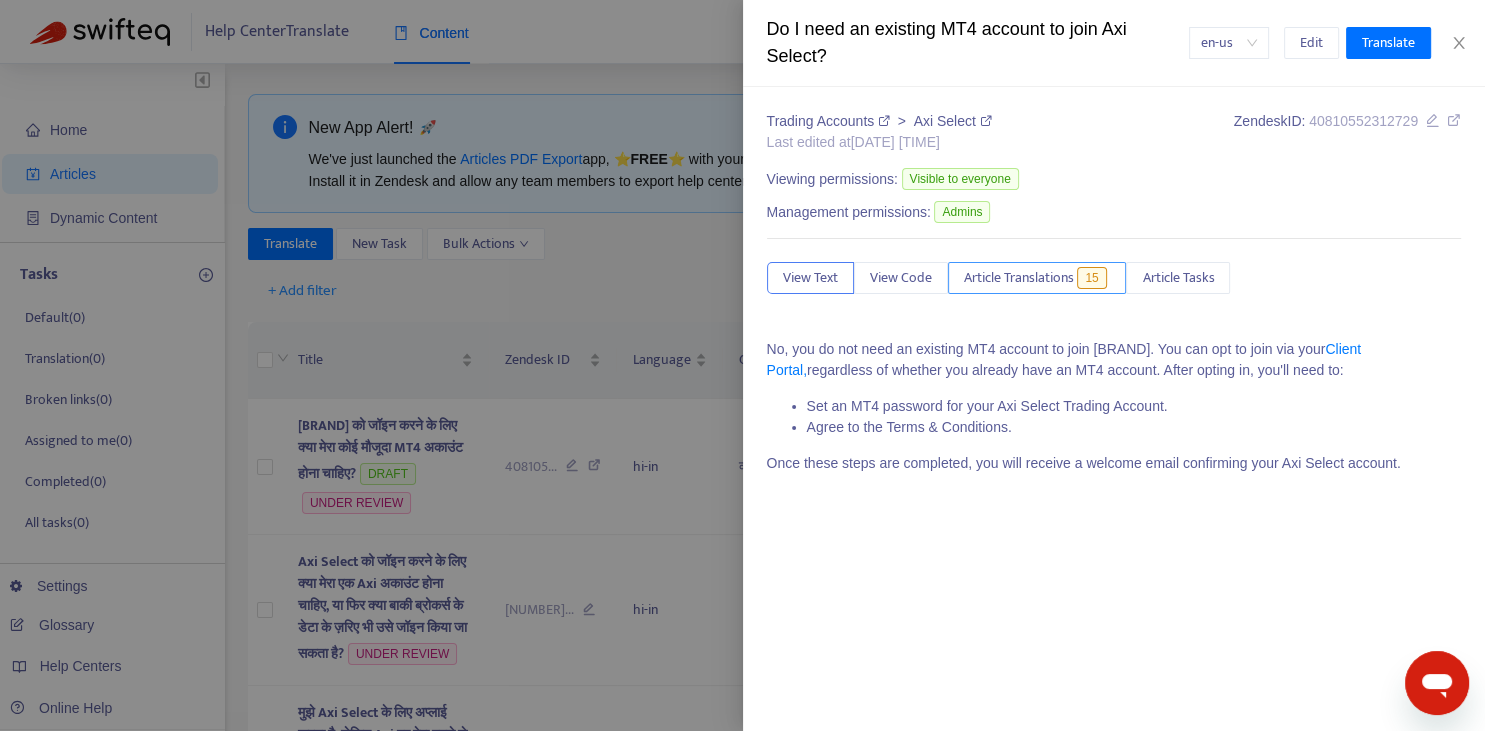 click on "Article Translations" at bounding box center [1019, 278] 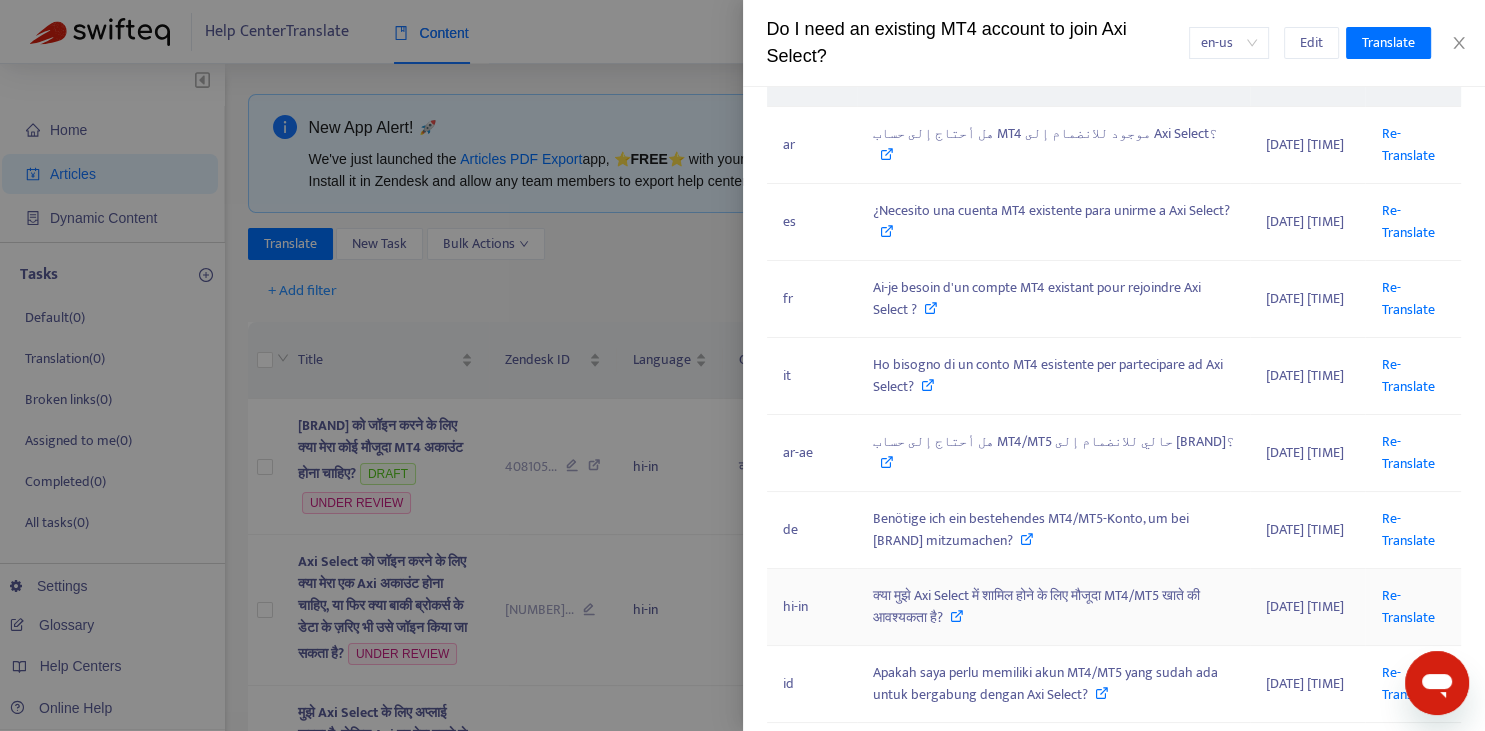 scroll, scrollTop: 368, scrollLeft: 0, axis: vertical 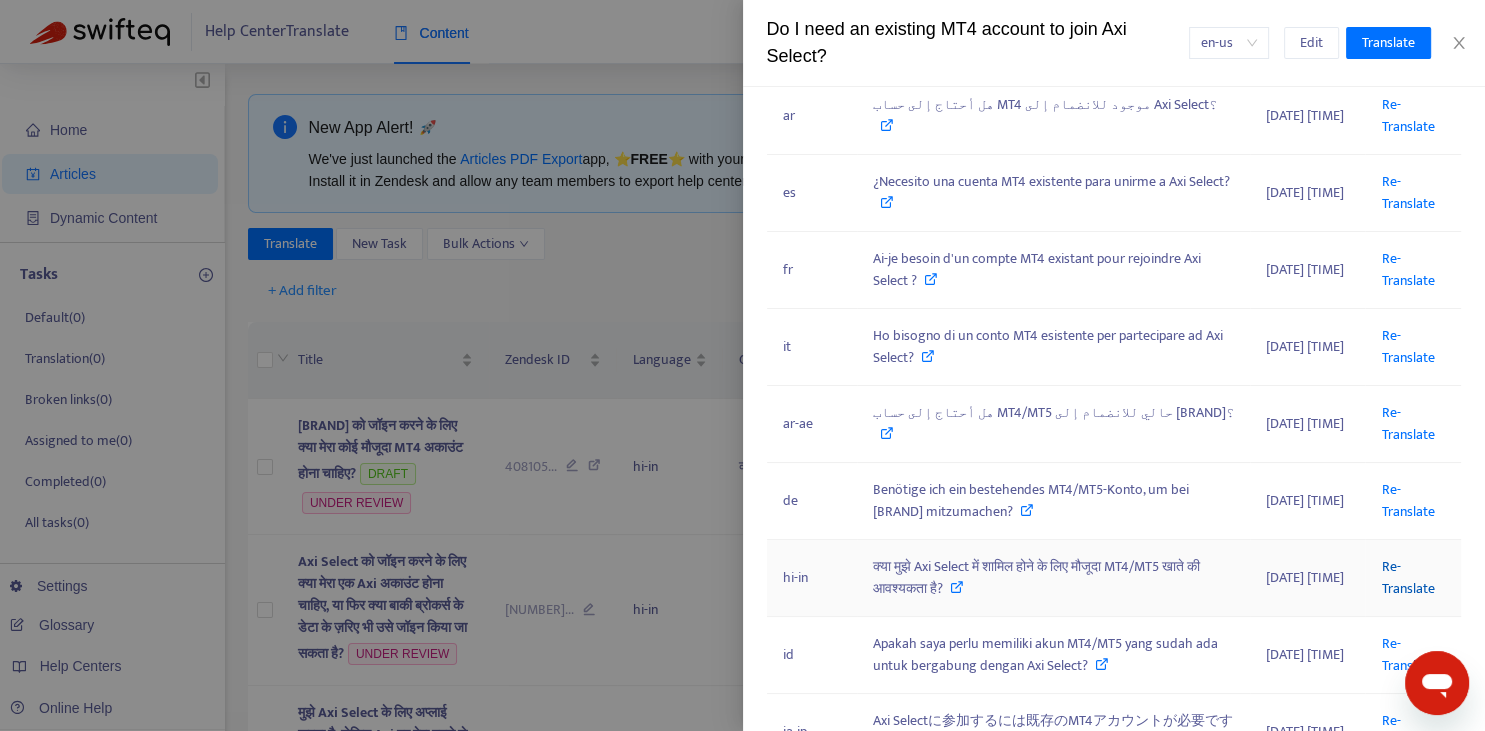 click on "Re-Translate" at bounding box center (1407, 577) 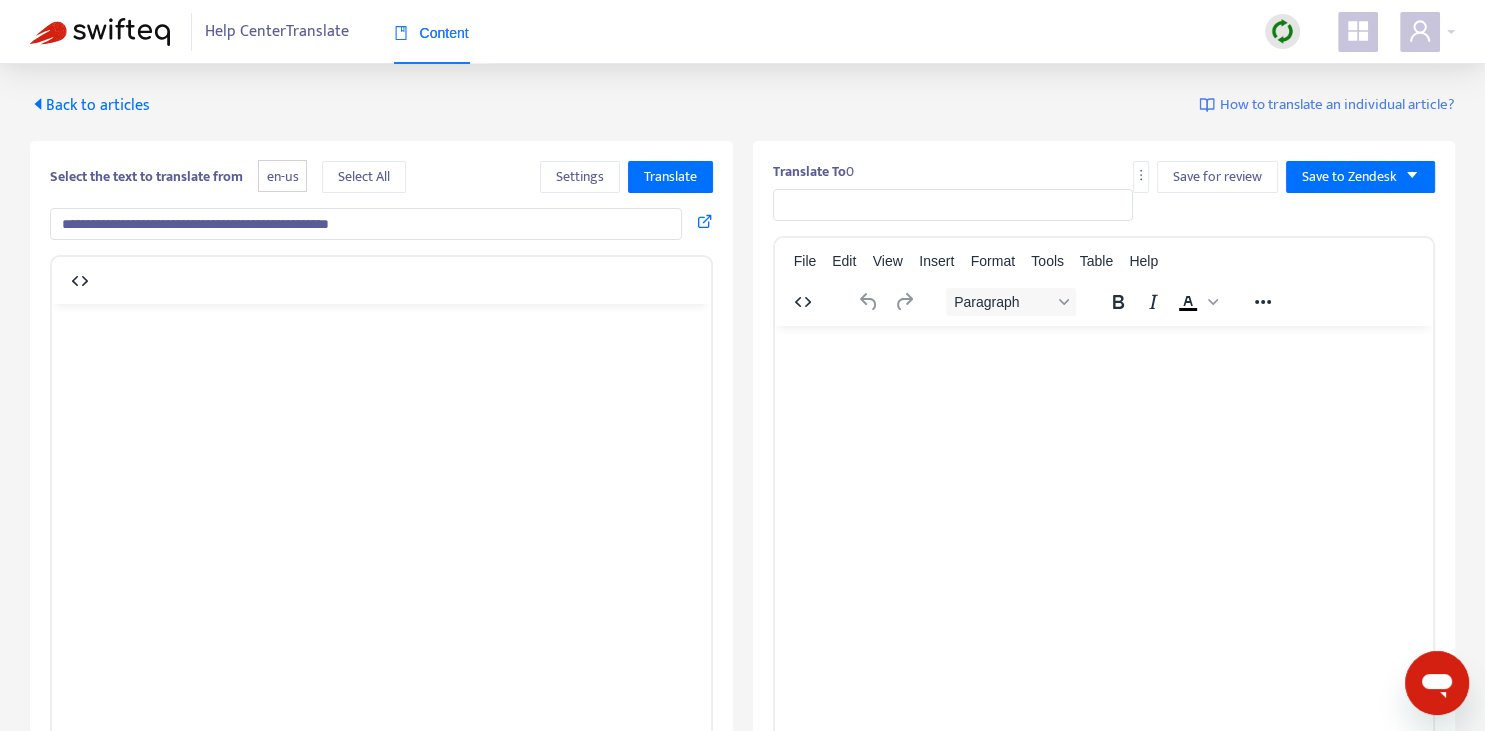 type on "**********" 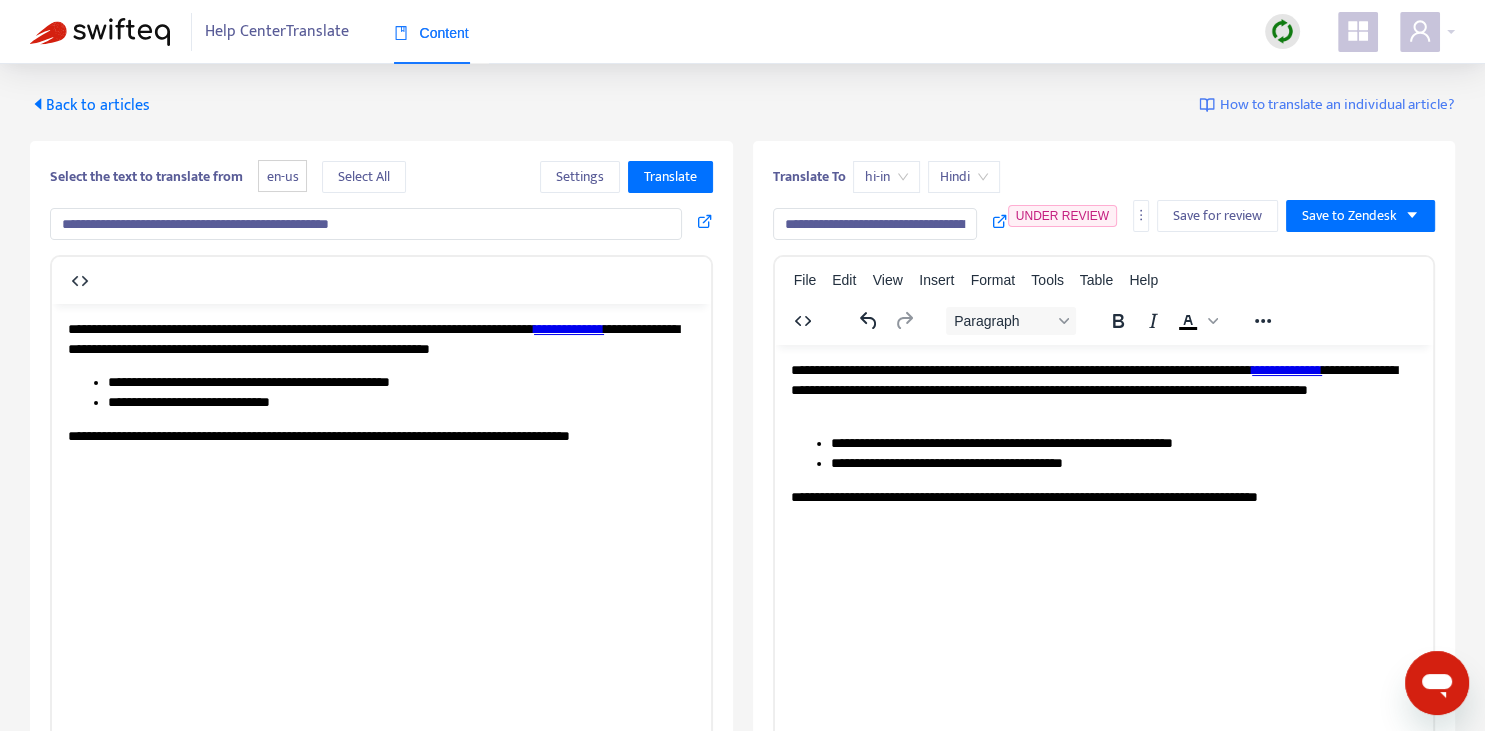scroll, scrollTop: 343, scrollLeft: 0, axis: vertical 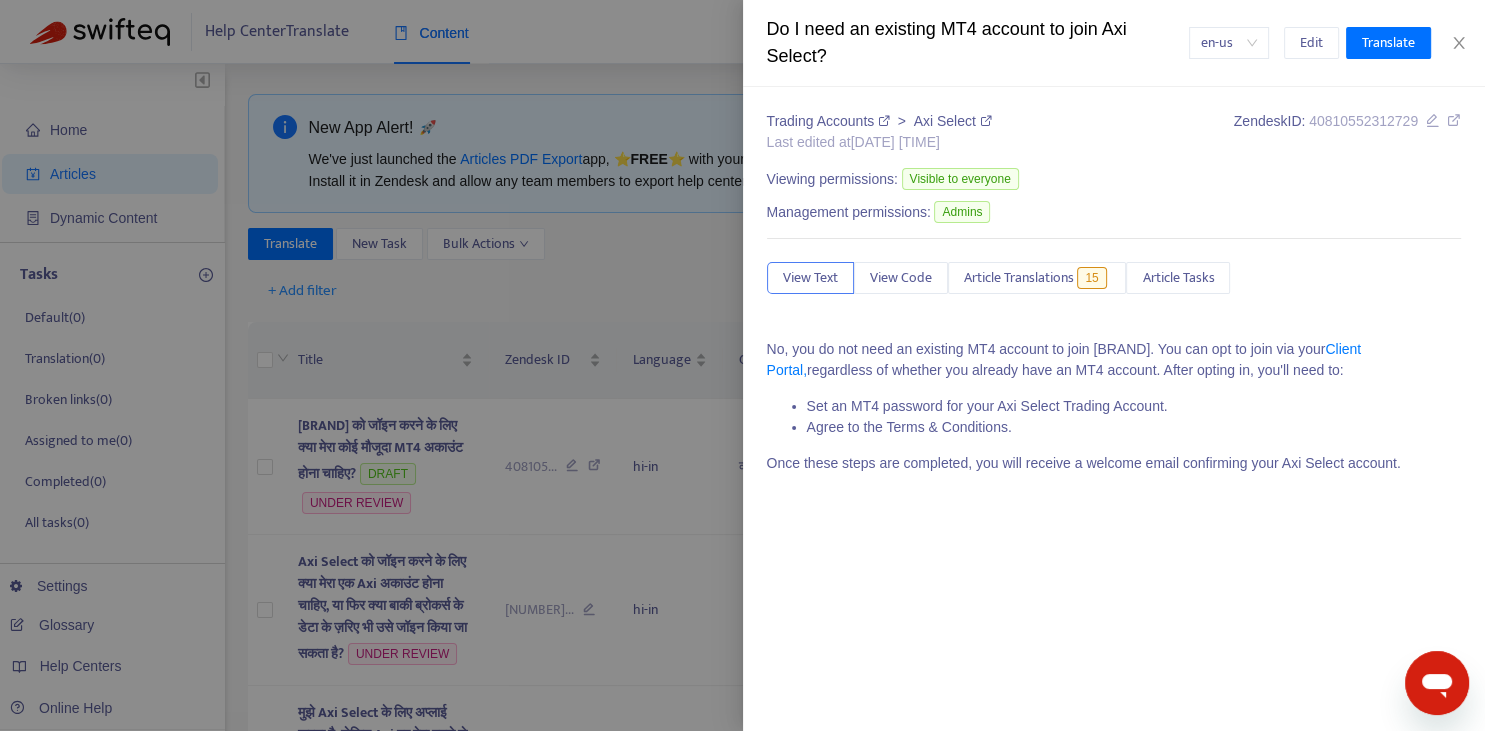 click at bounding box center (742, 365) 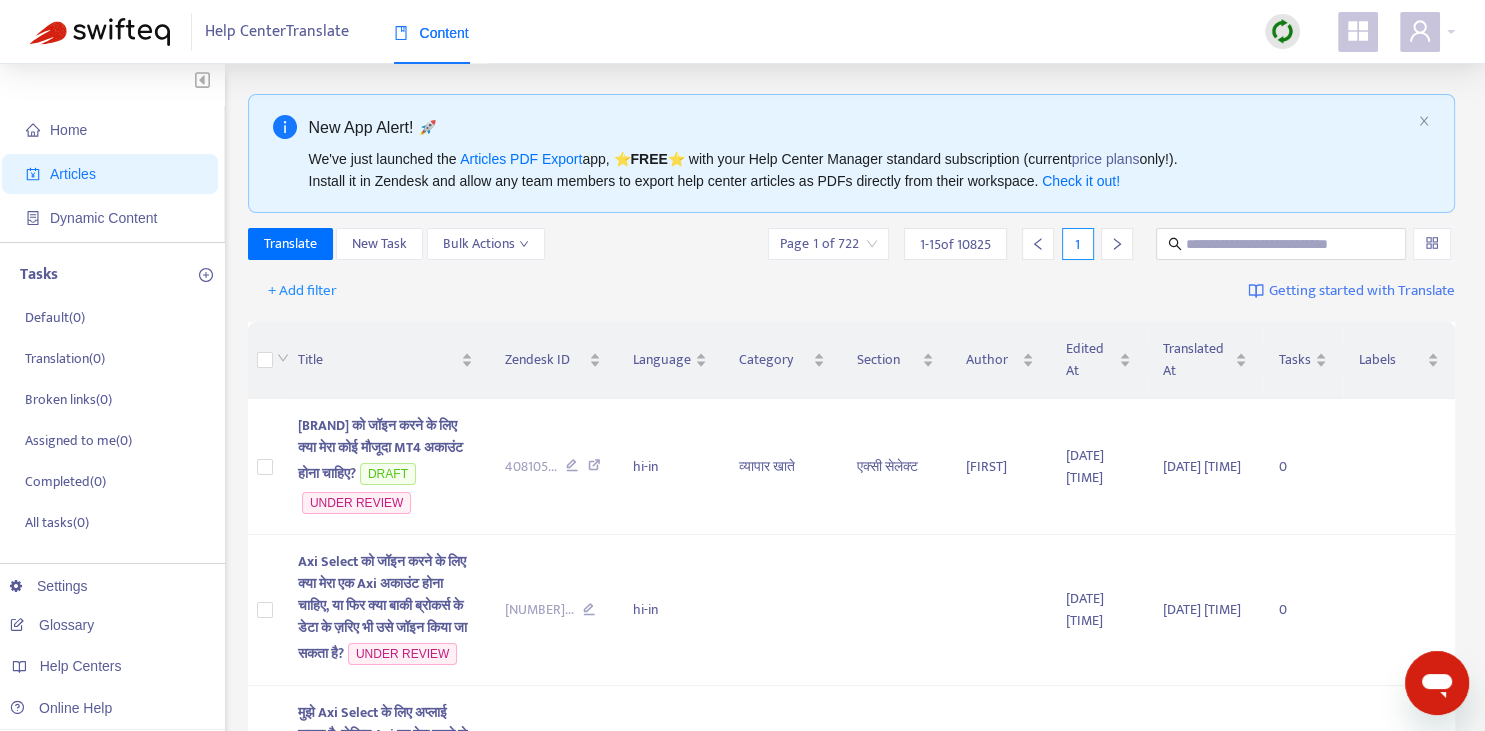 click on "Translate New Task Bulk Actions Page 1 of 722 1 - 15  of   10825 1" at bounding box center [852, 248] 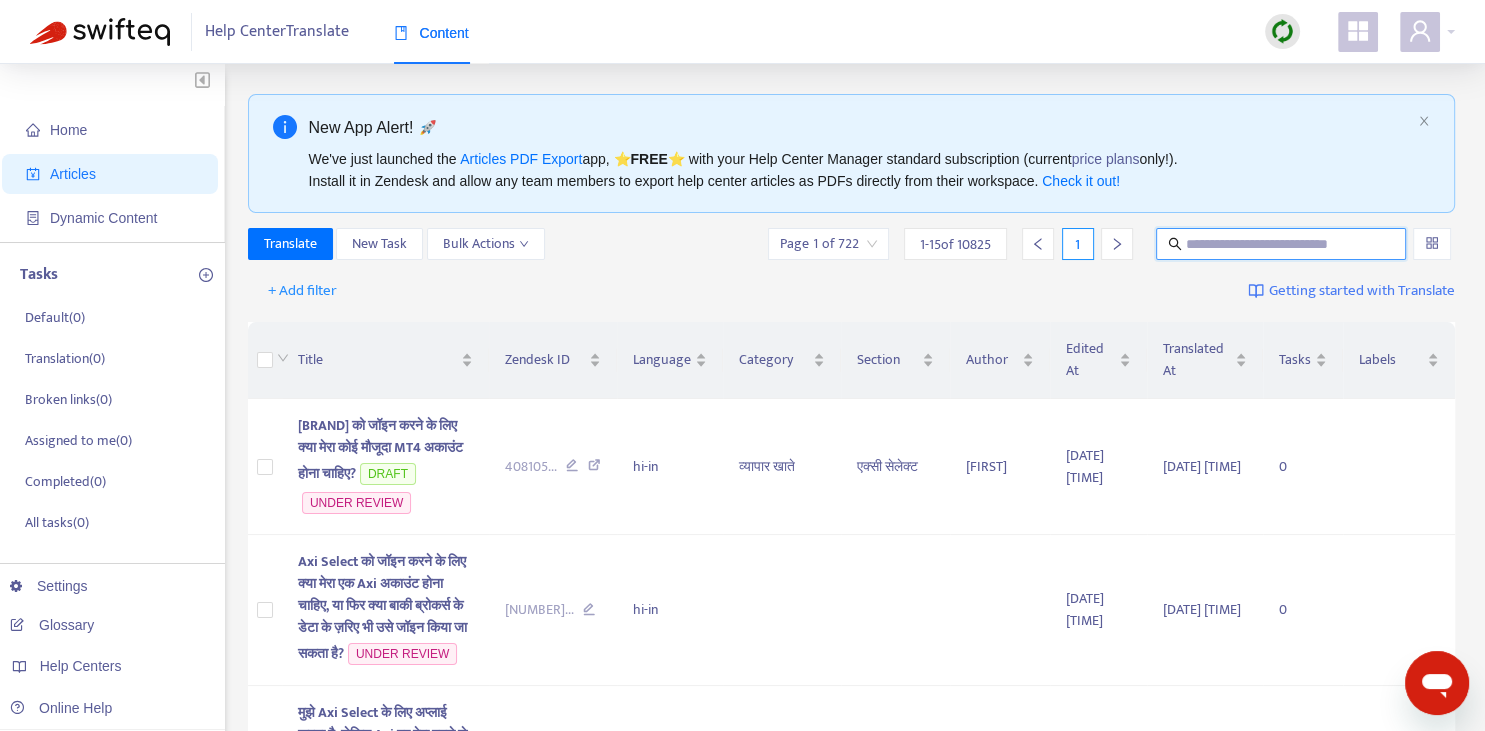click at bounding box center [1282, 244] 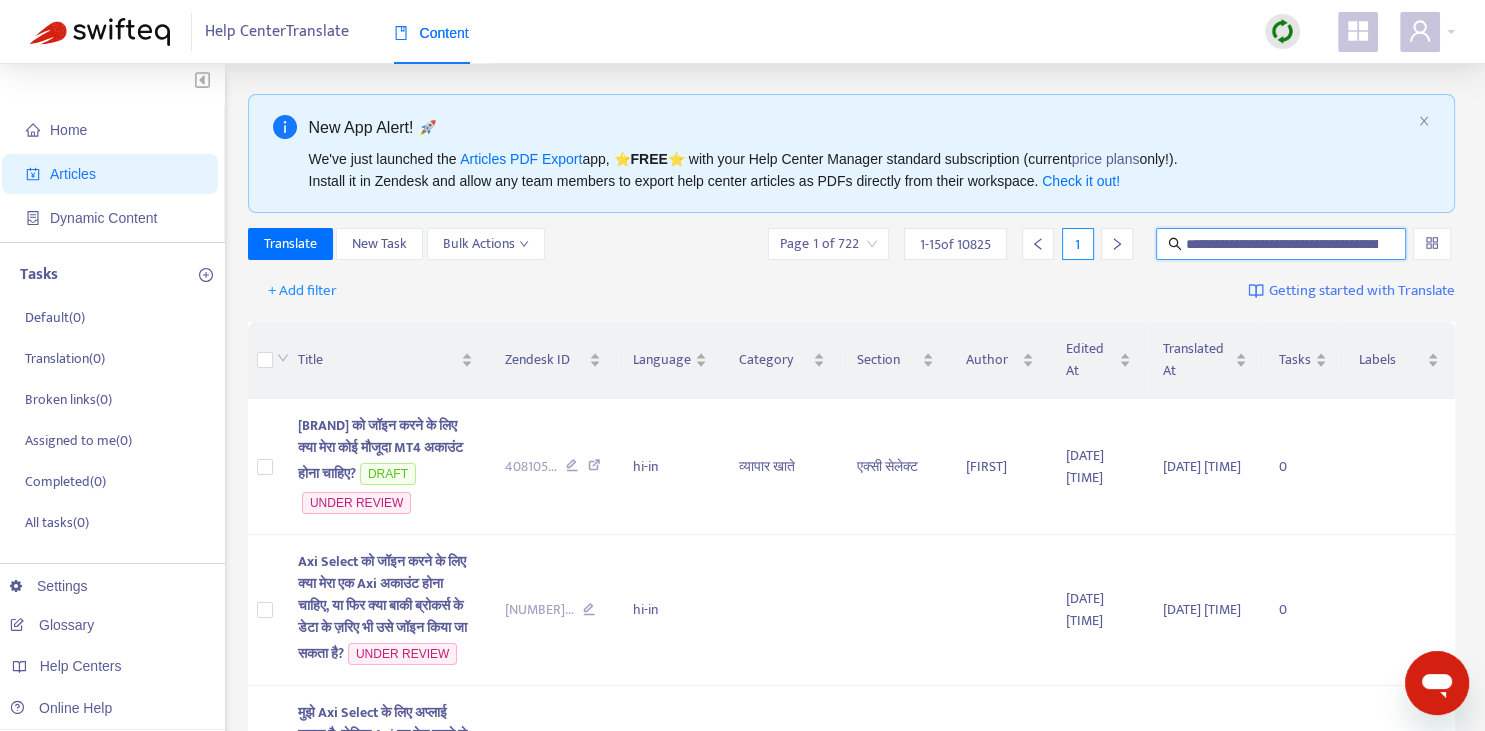 scroll, scrollTop: 0, scrollLeft: 298, axis: horizontal 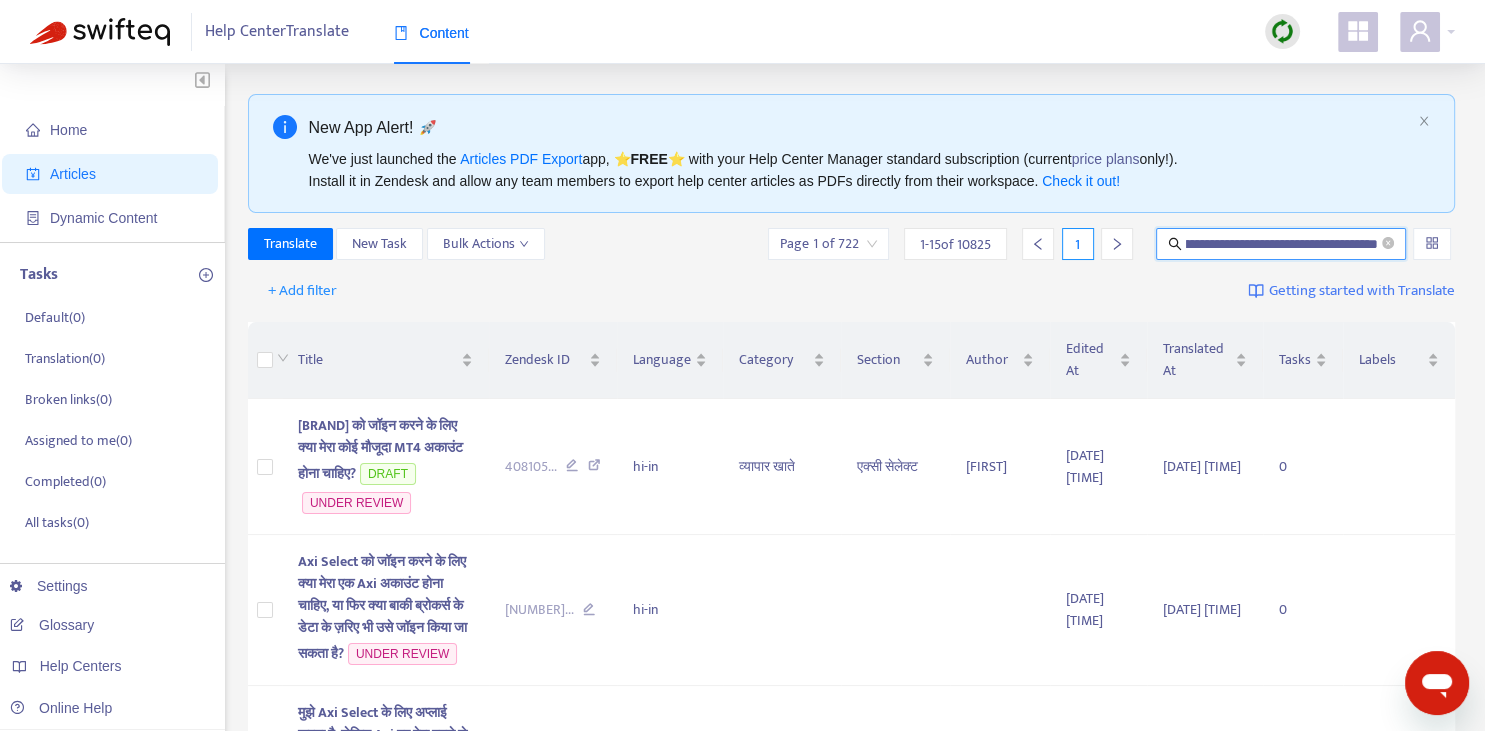 type on "**********" 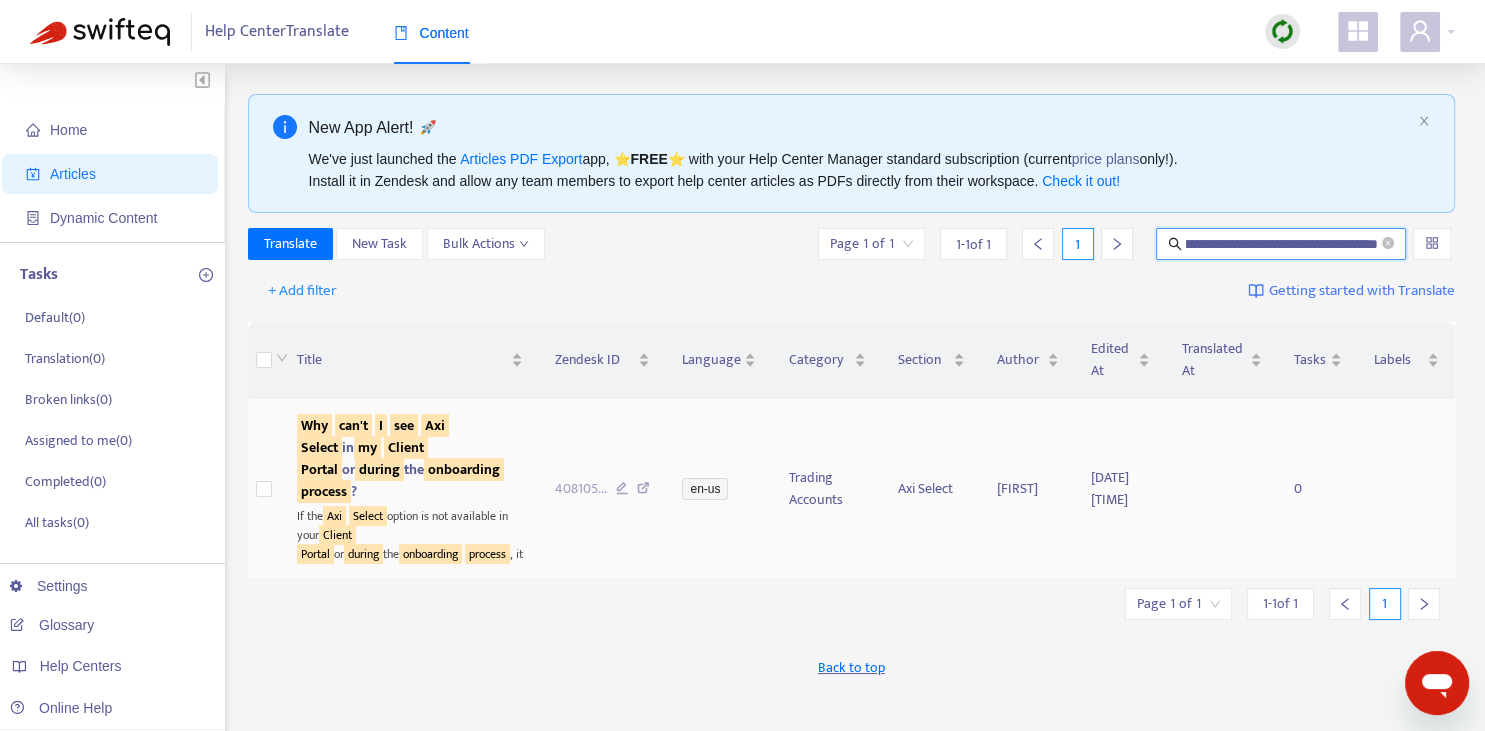 click on "Client" at bounding box center (406, 447) 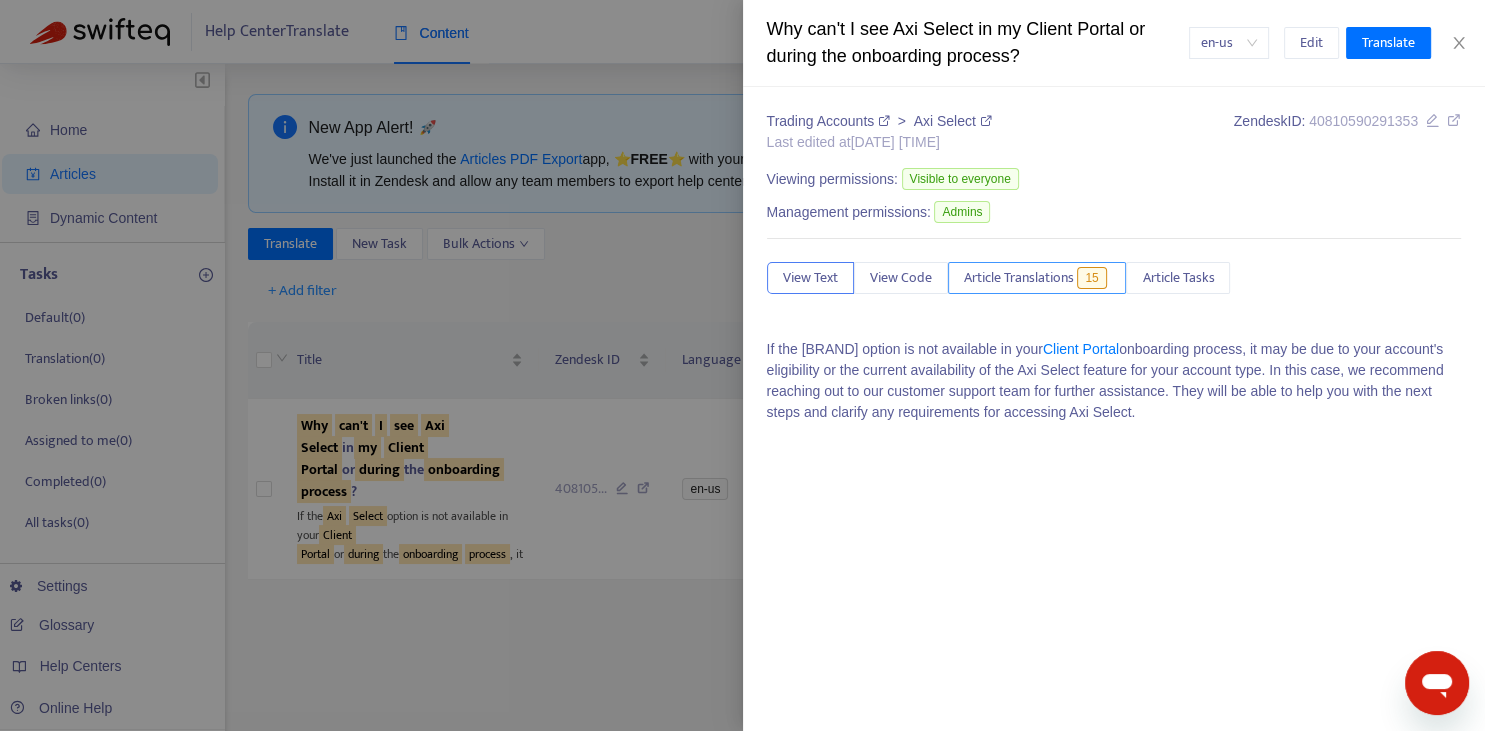 click on "Article Translations" at bounding box center (1019, 278) 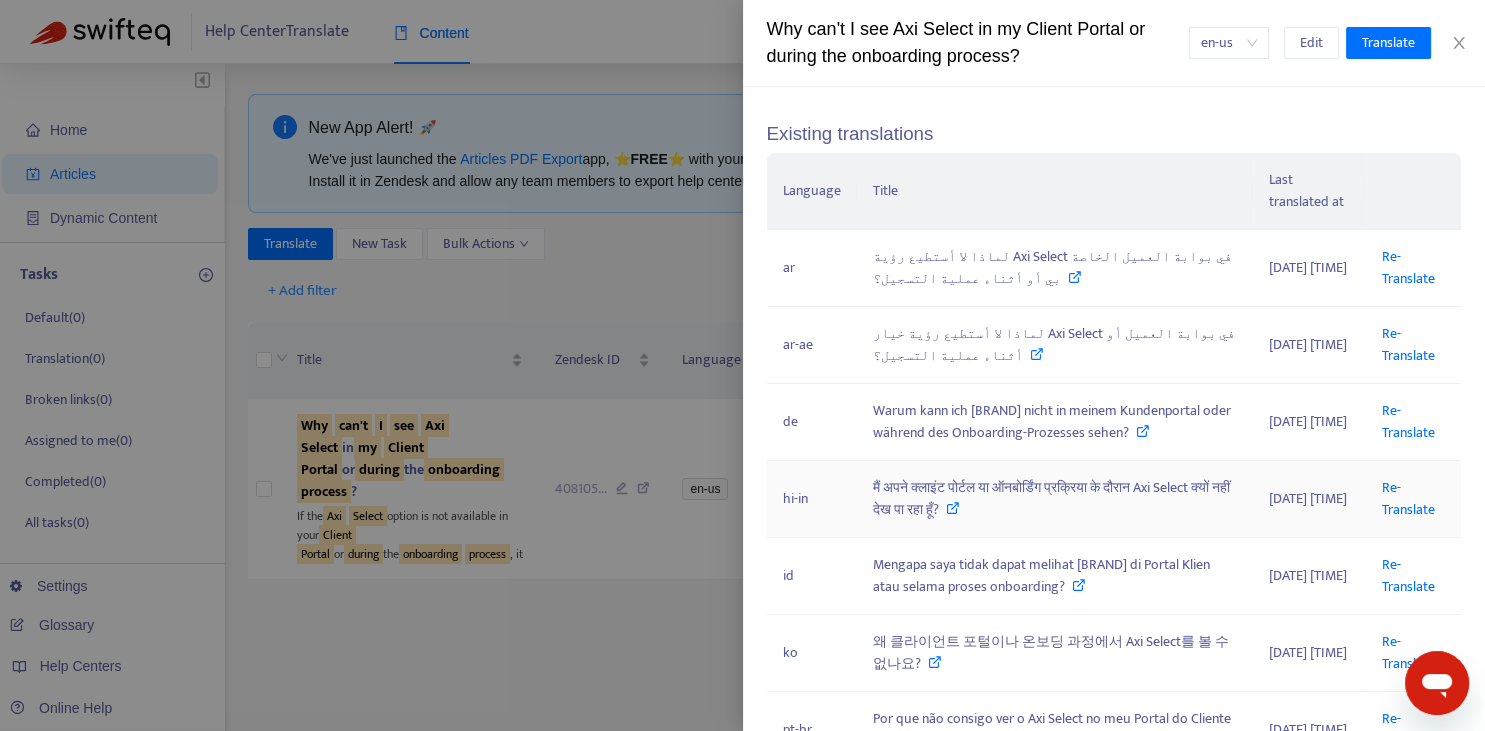 scroll, scrollTop: 220, scrollLeft: 0, axis: vertical 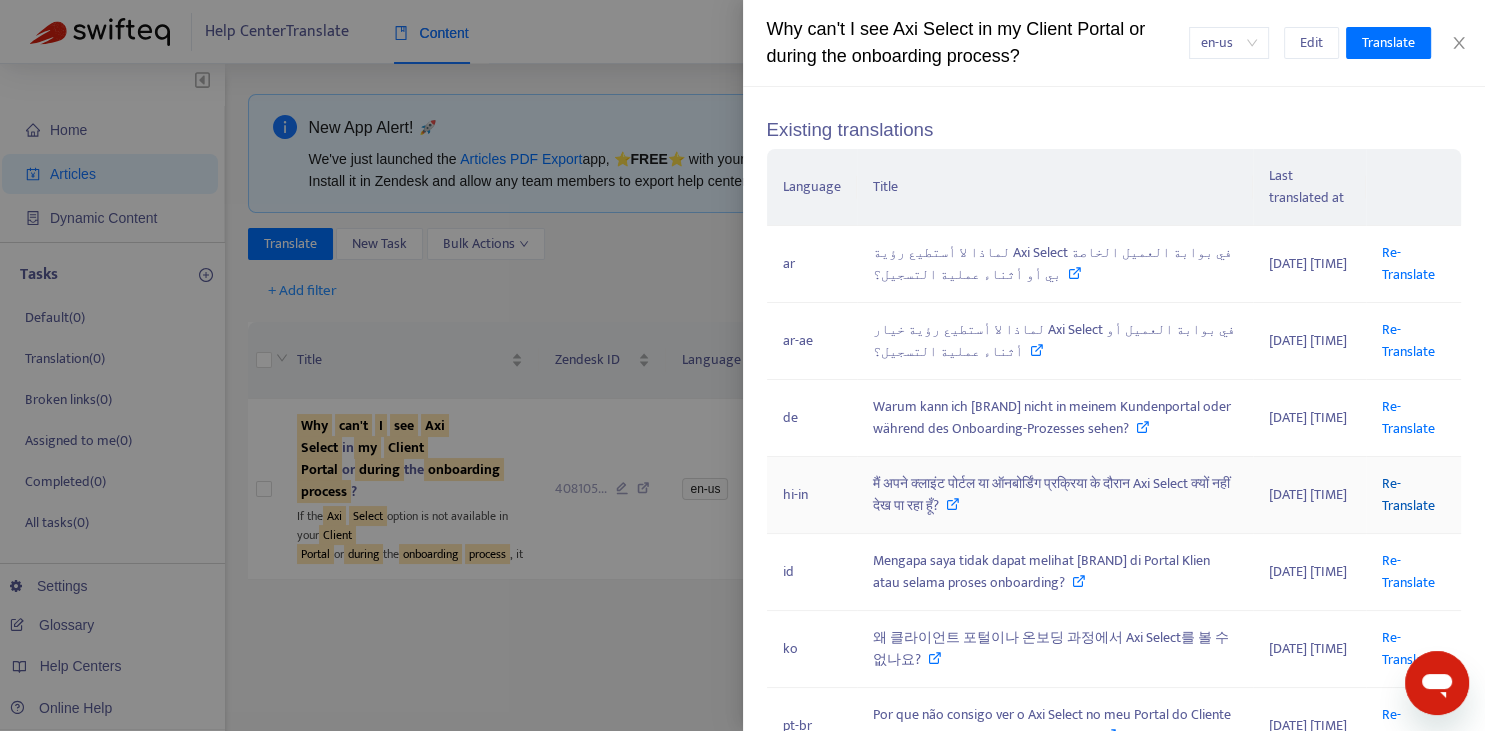 click on "Re-Translate" at bounding box center (1408, 494) 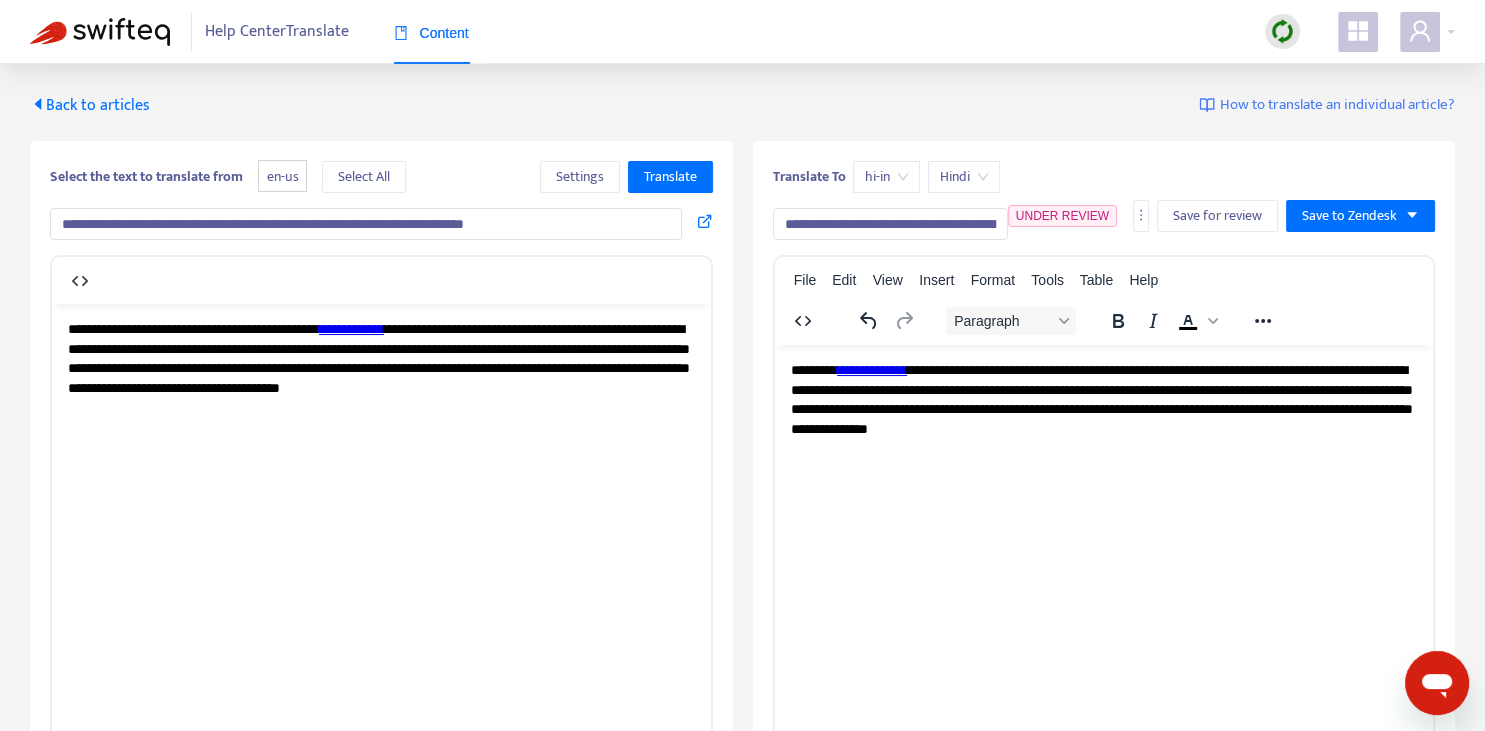 scroll, scrollTop: 343, scrollLeft: 0, axis: vertical 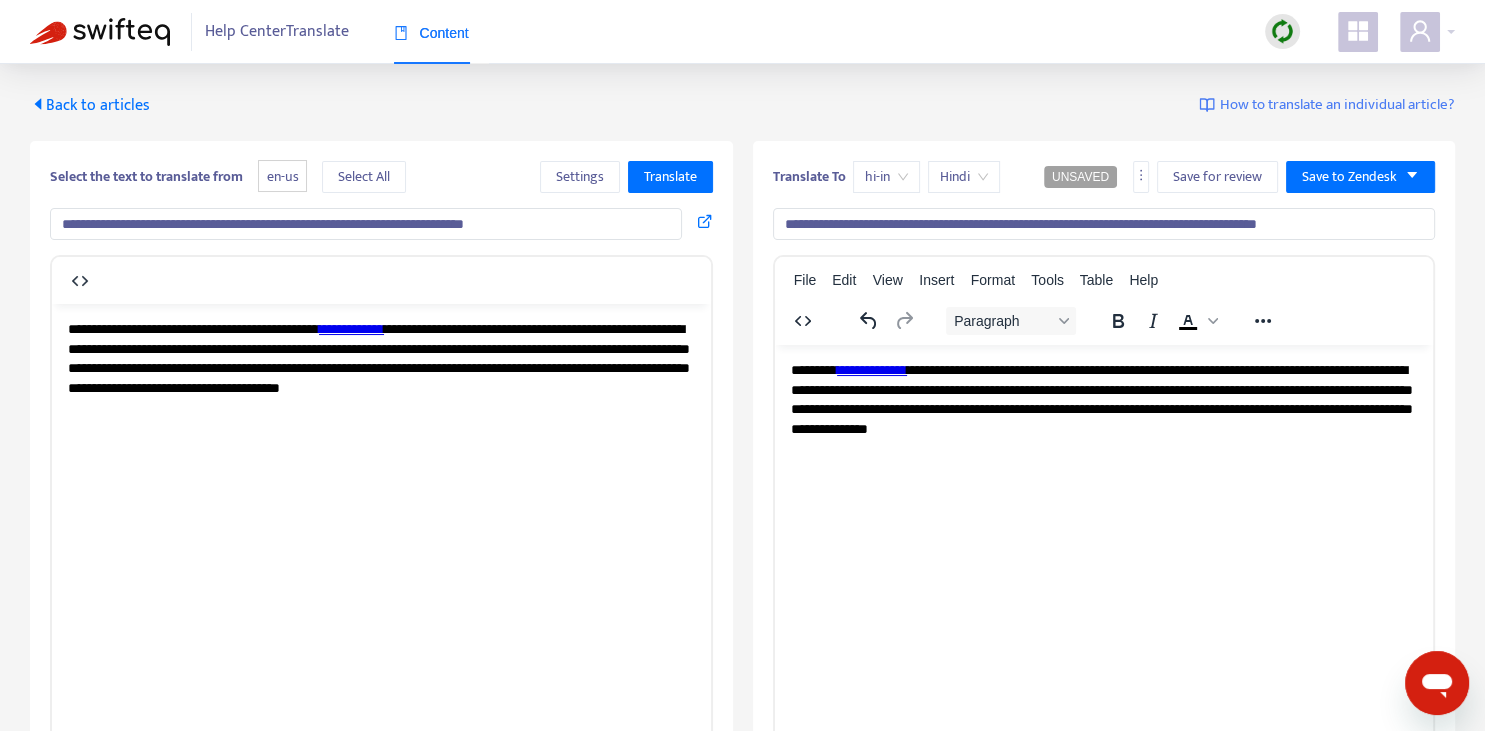 type on "**********" 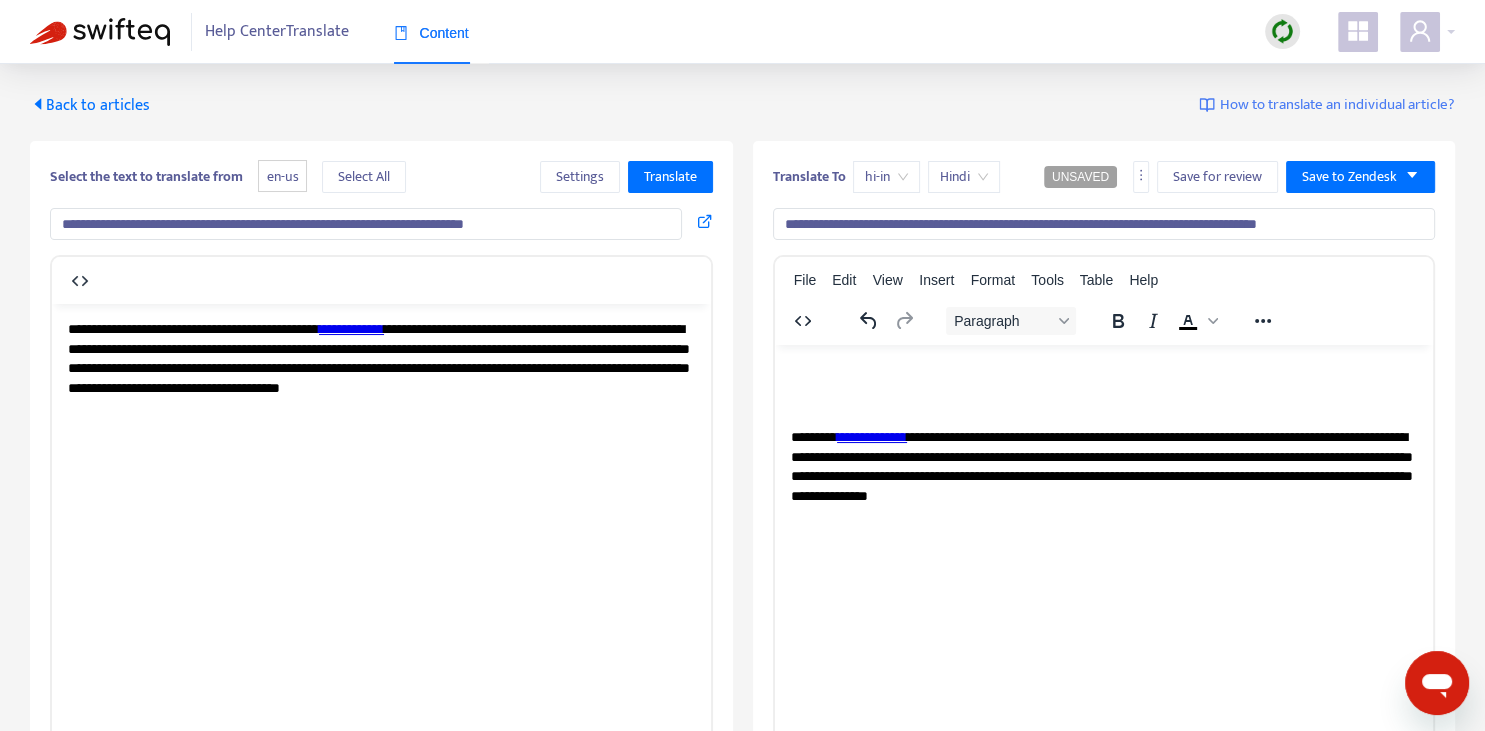 type 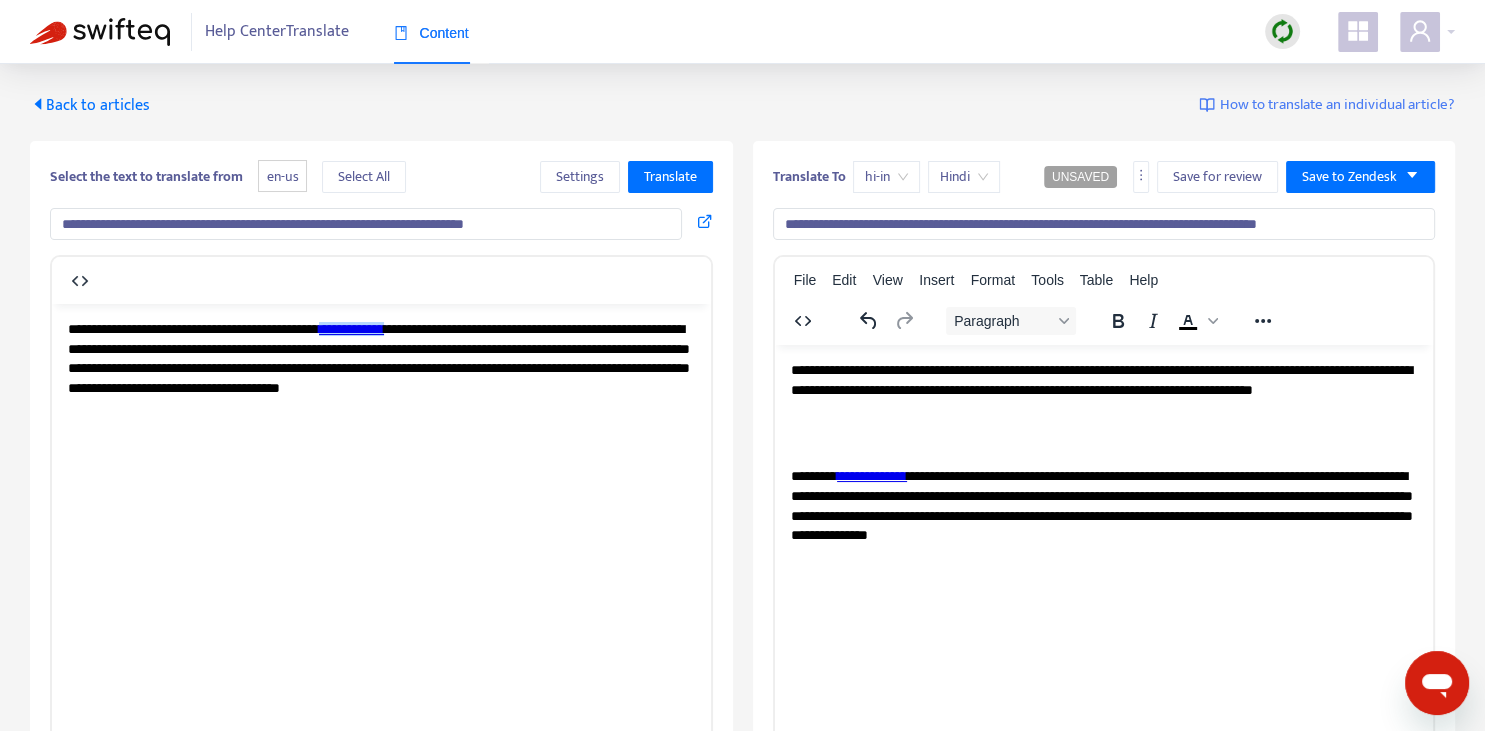 click on "**********" at bounding box center [351, 328] 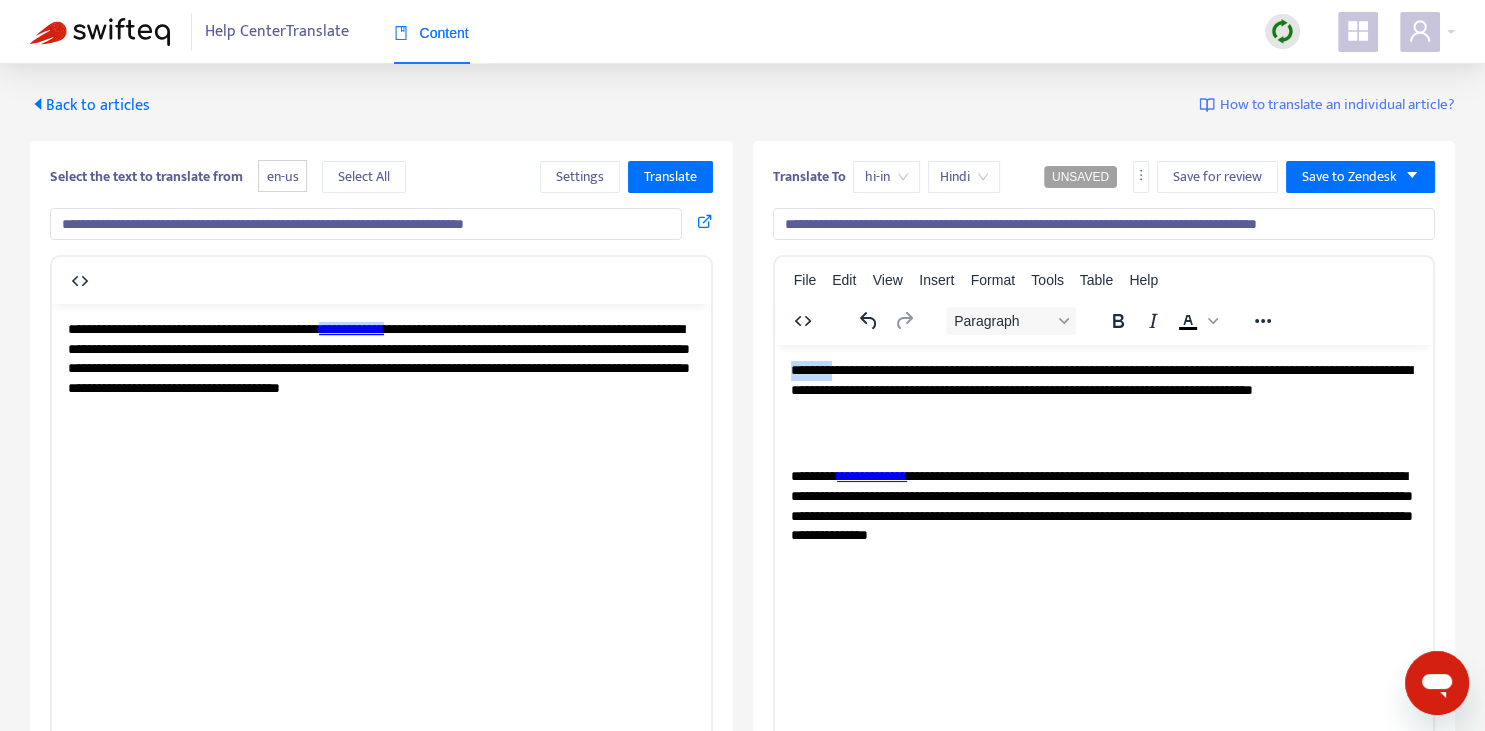 click on "**********" at bounding box center (1103, 389) 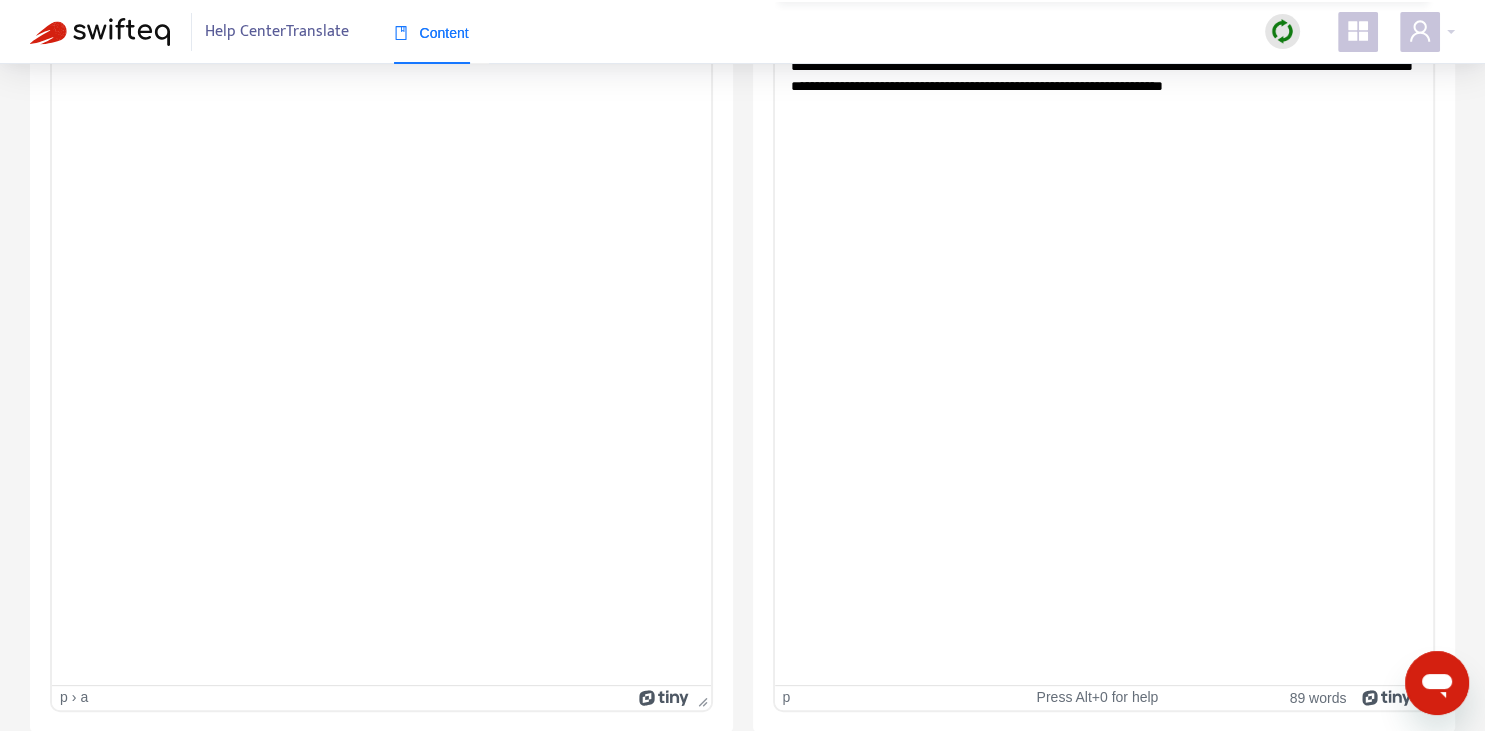 scroll, scrollTop: 0, scrollLeft: 0, axis: both 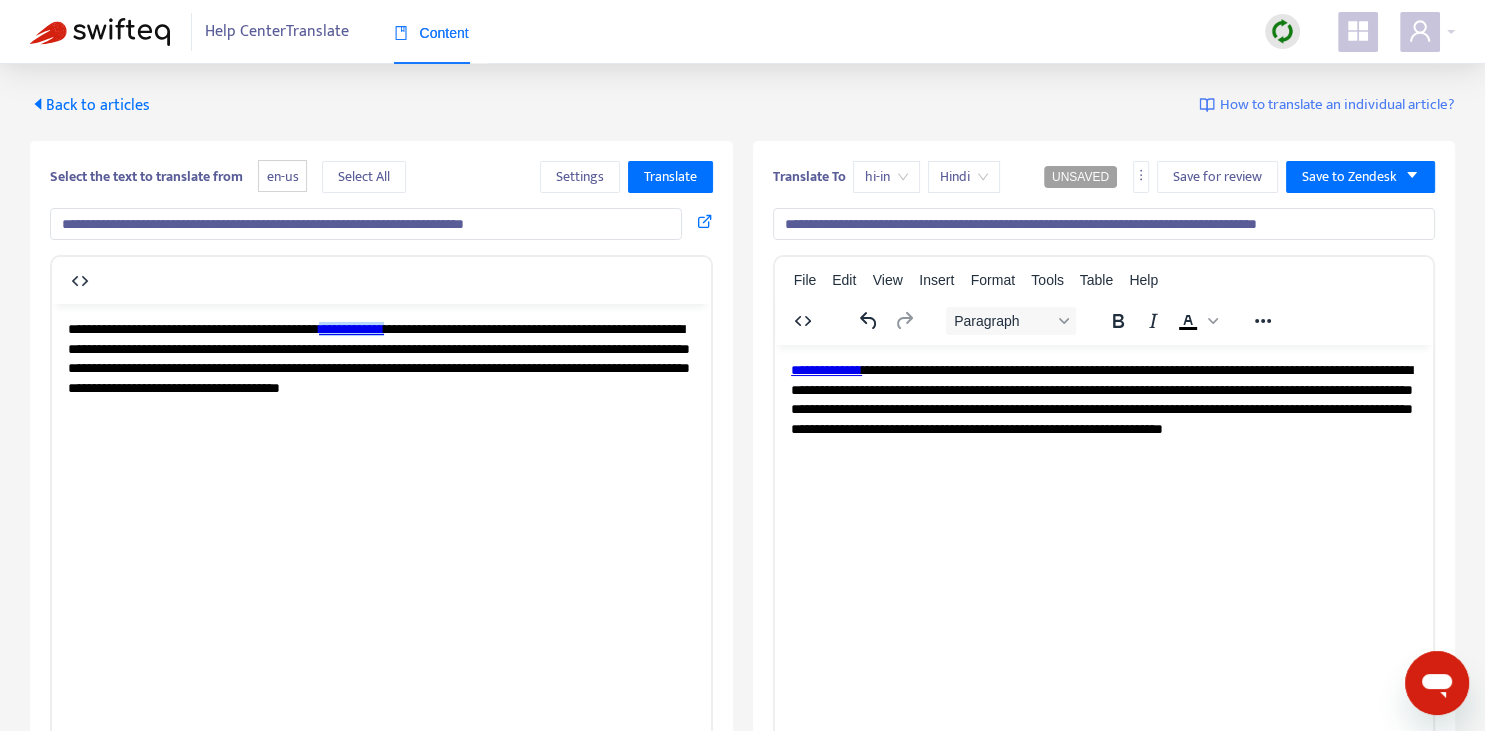 click on "**********" at bounding box center (1104, 224) 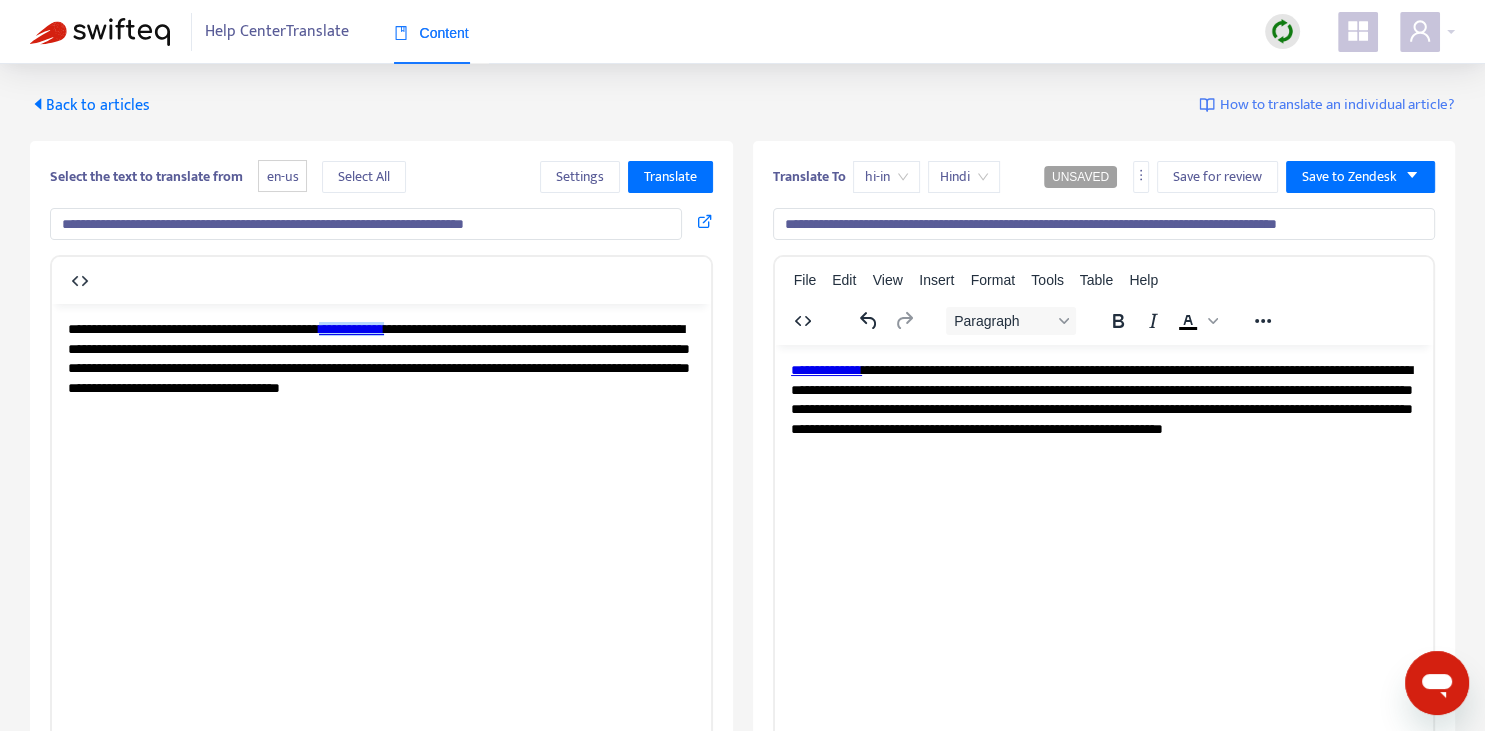 type on "**********" 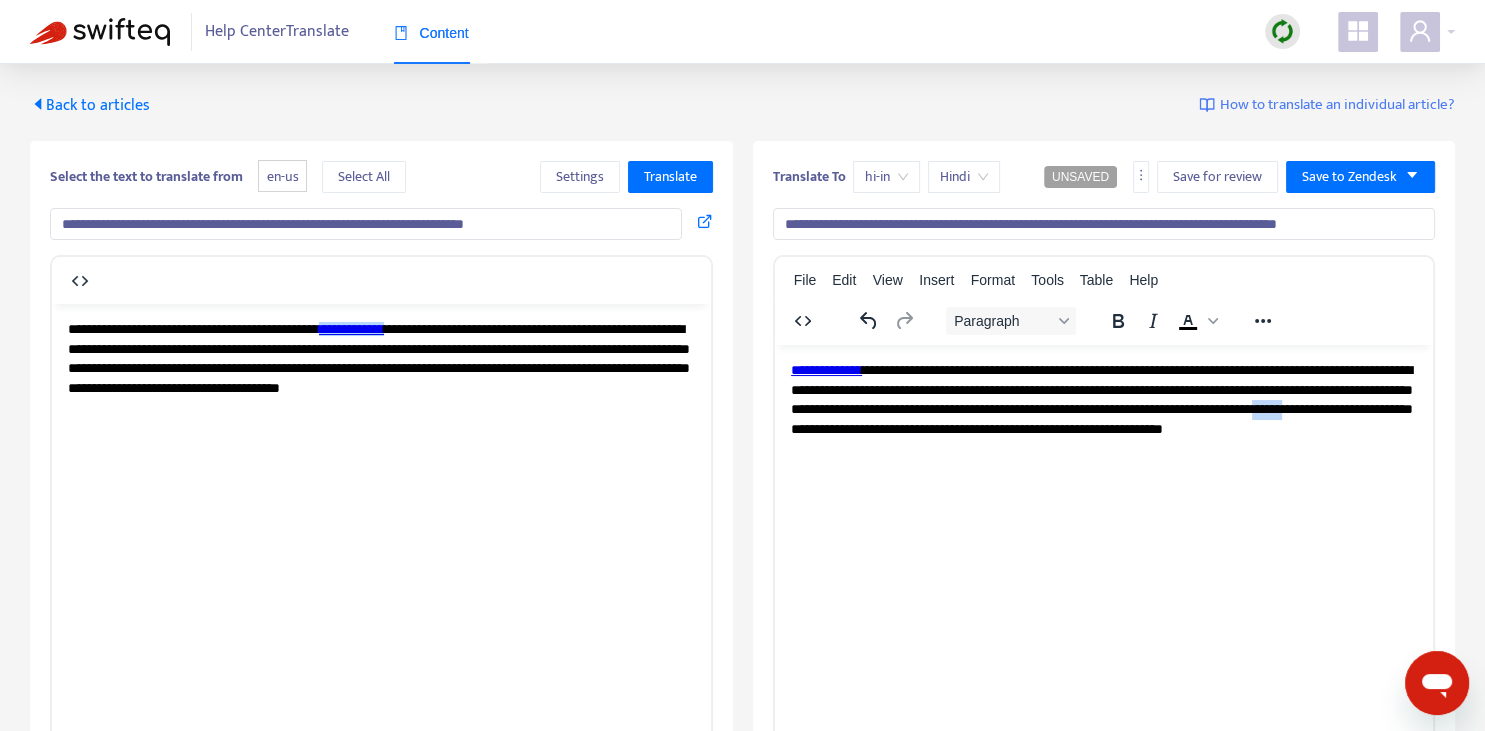 click on "**********" at bounding box center [1103, 409] 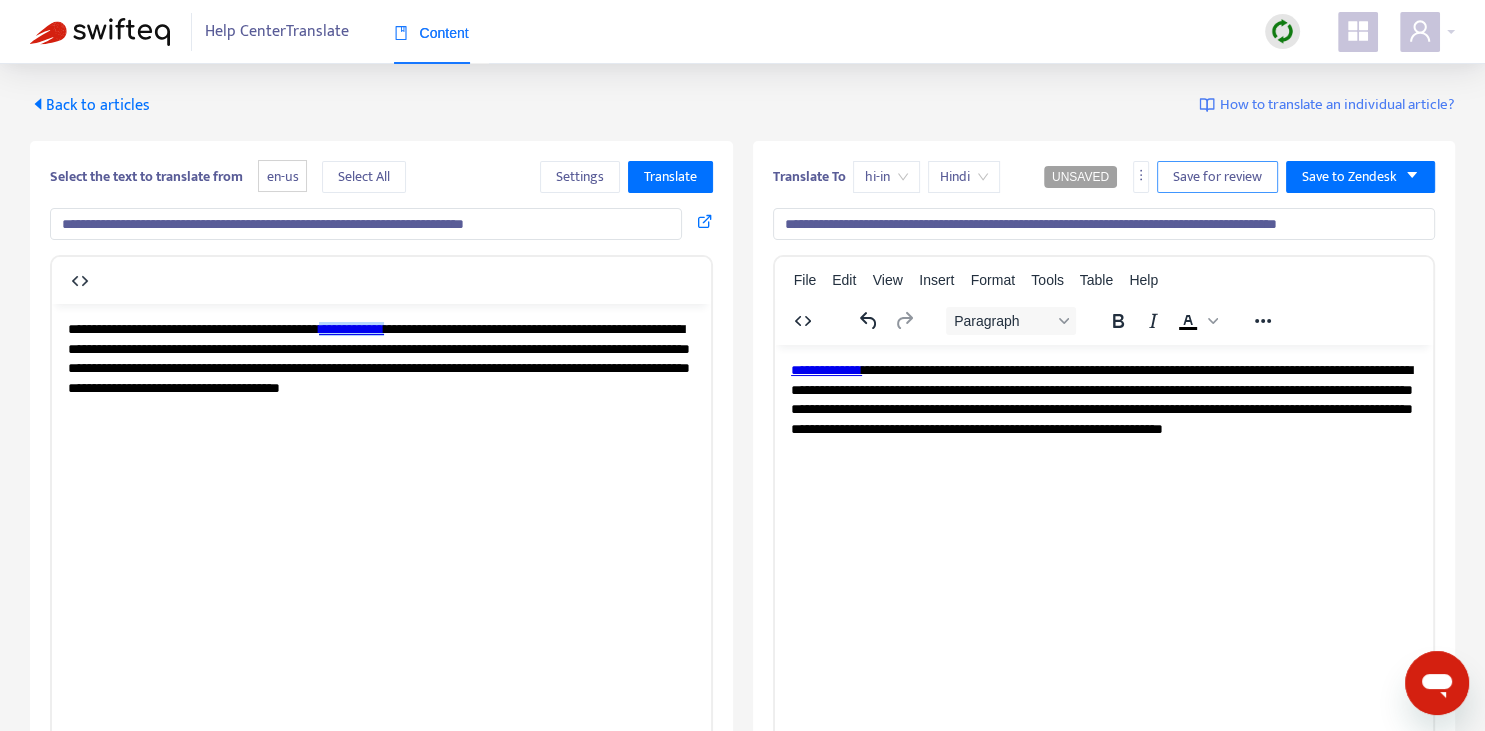 click on "Save for review" at bounding box center (1217, 177) 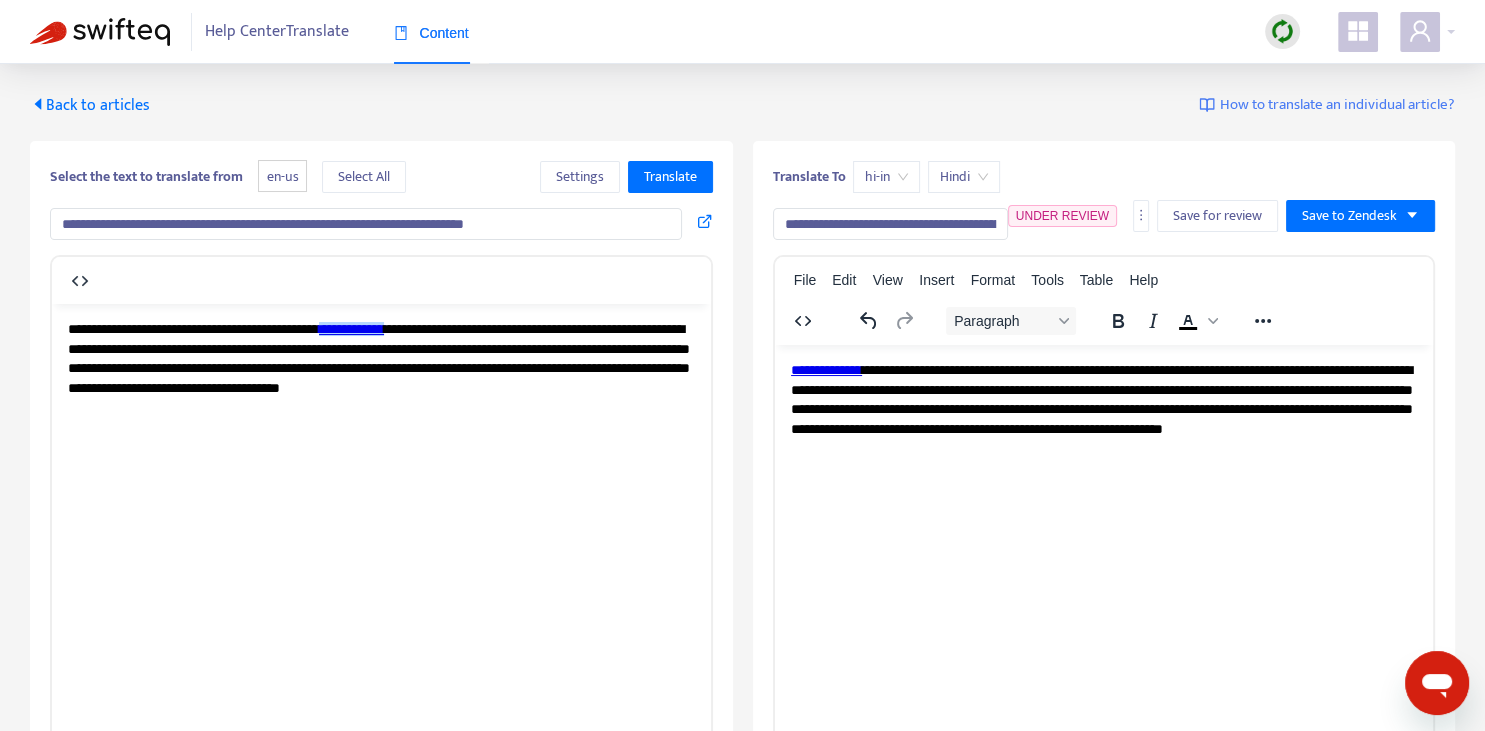click on "Back to articles" at bounding box center (90, 105) 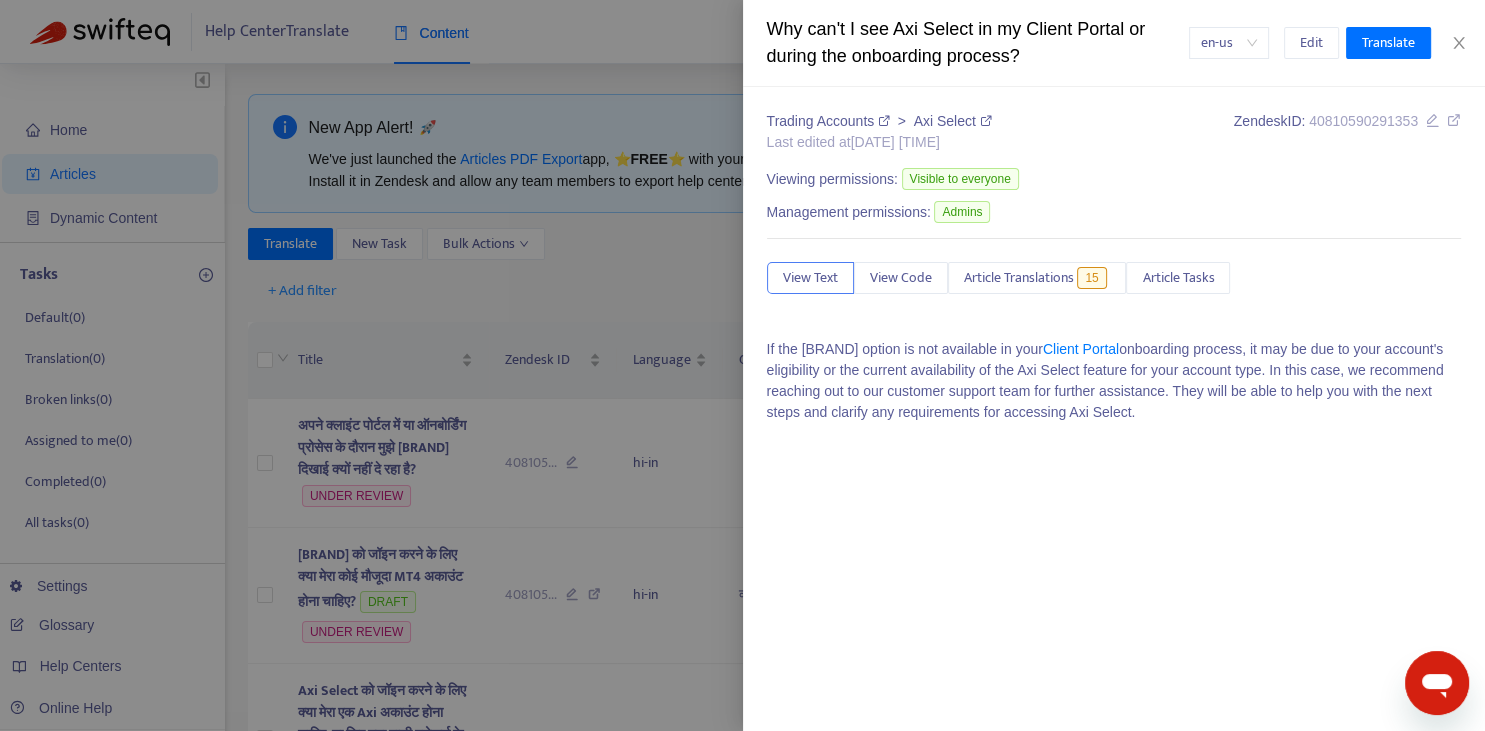 click at bounding box center [742, 365] 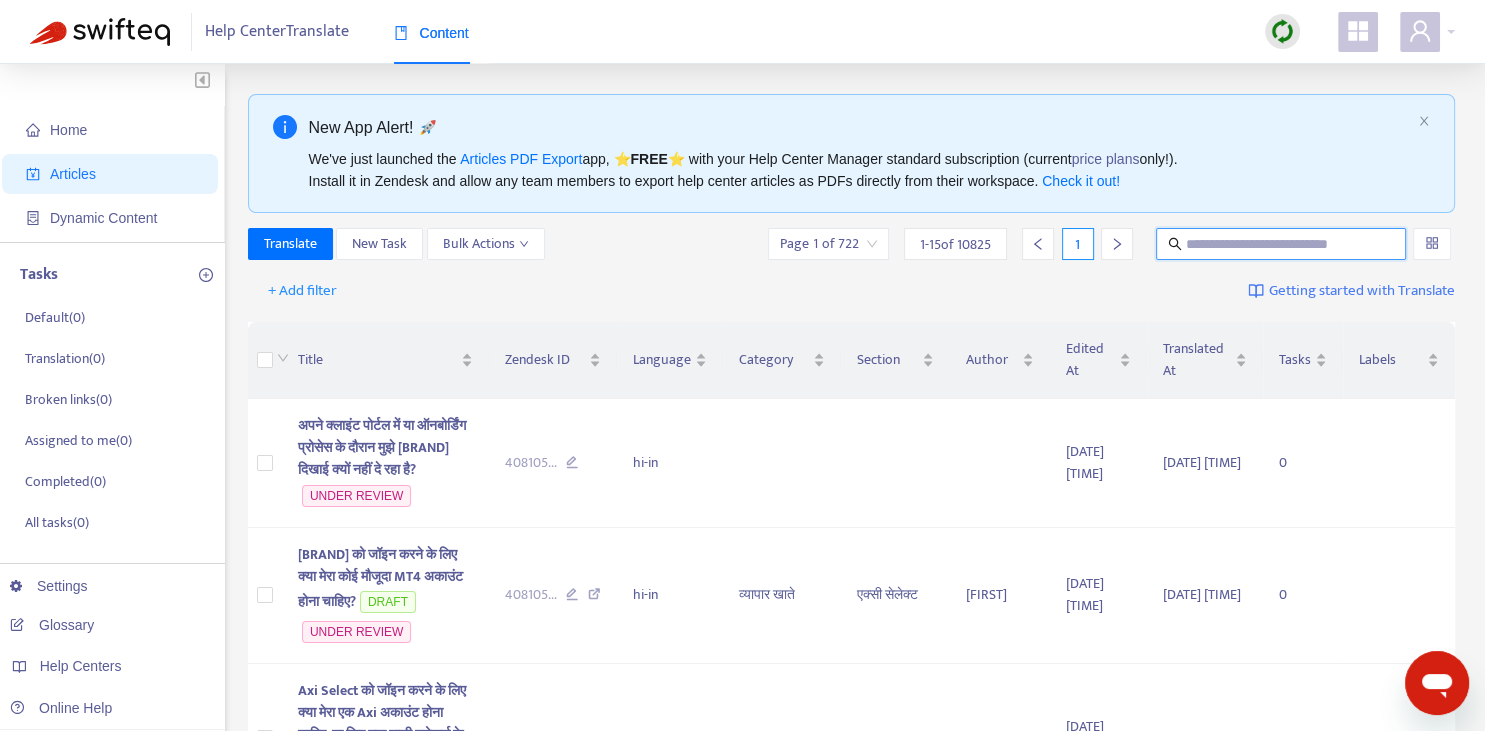 click at bounding box center [1282, 244] 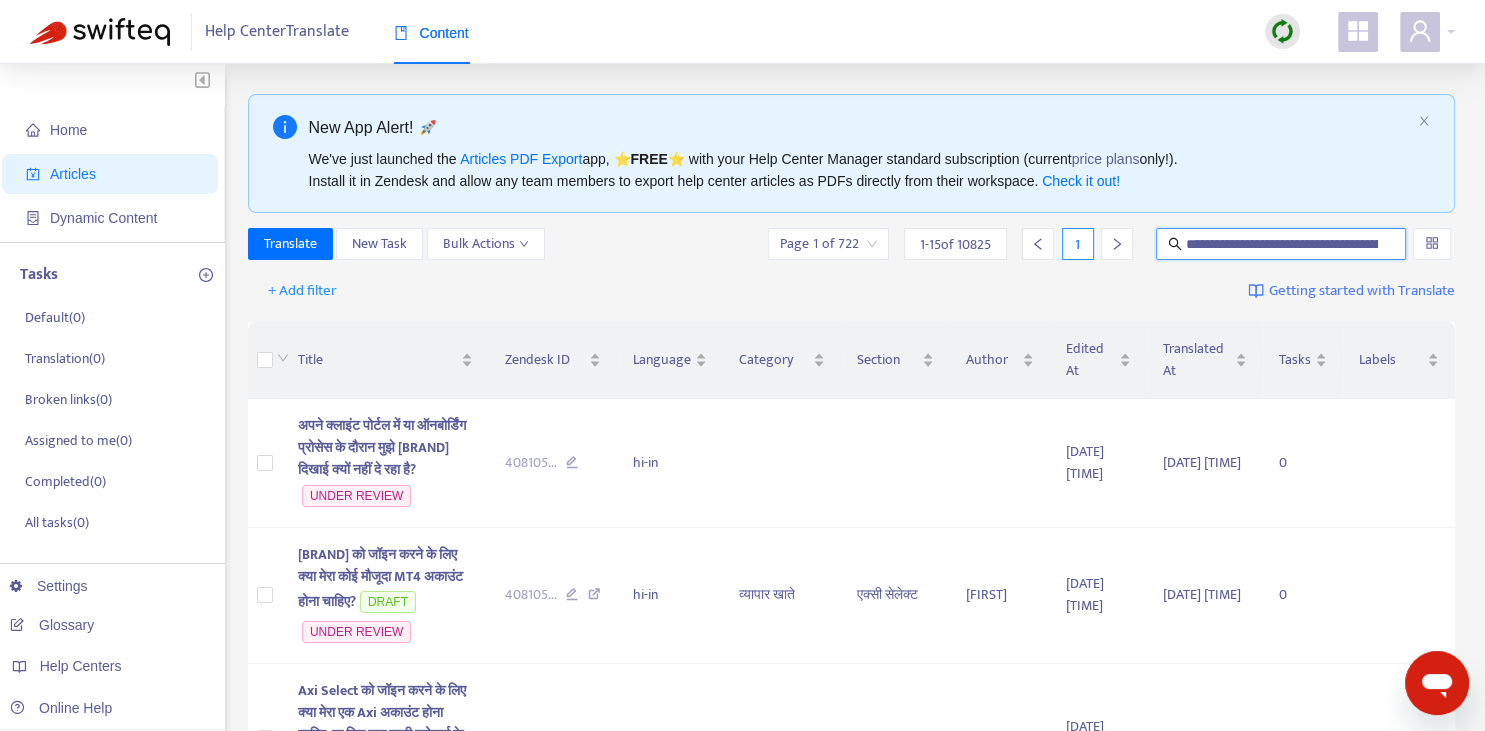 scroll, scrollTop: 0, scrollLeft: 299, axis: horizontal 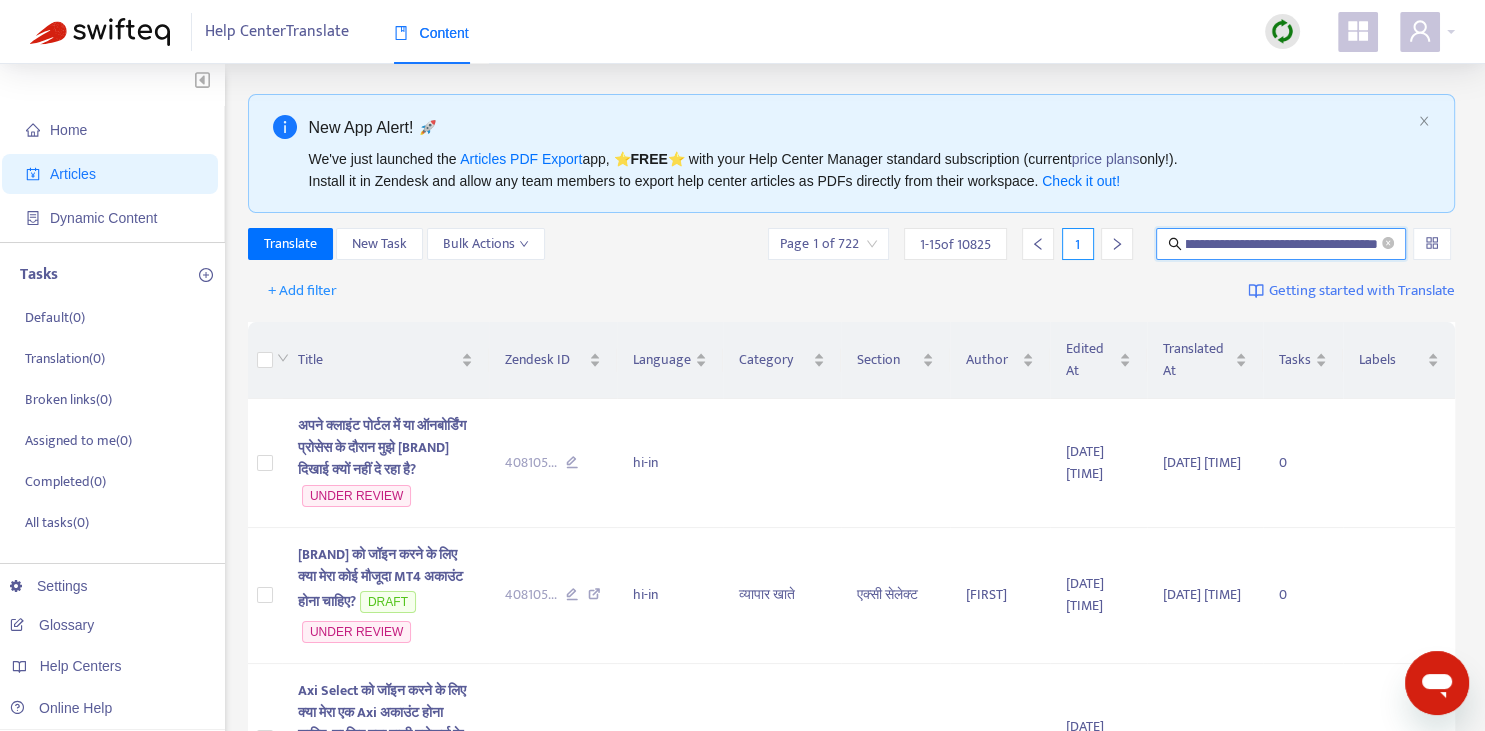 type on "**********" 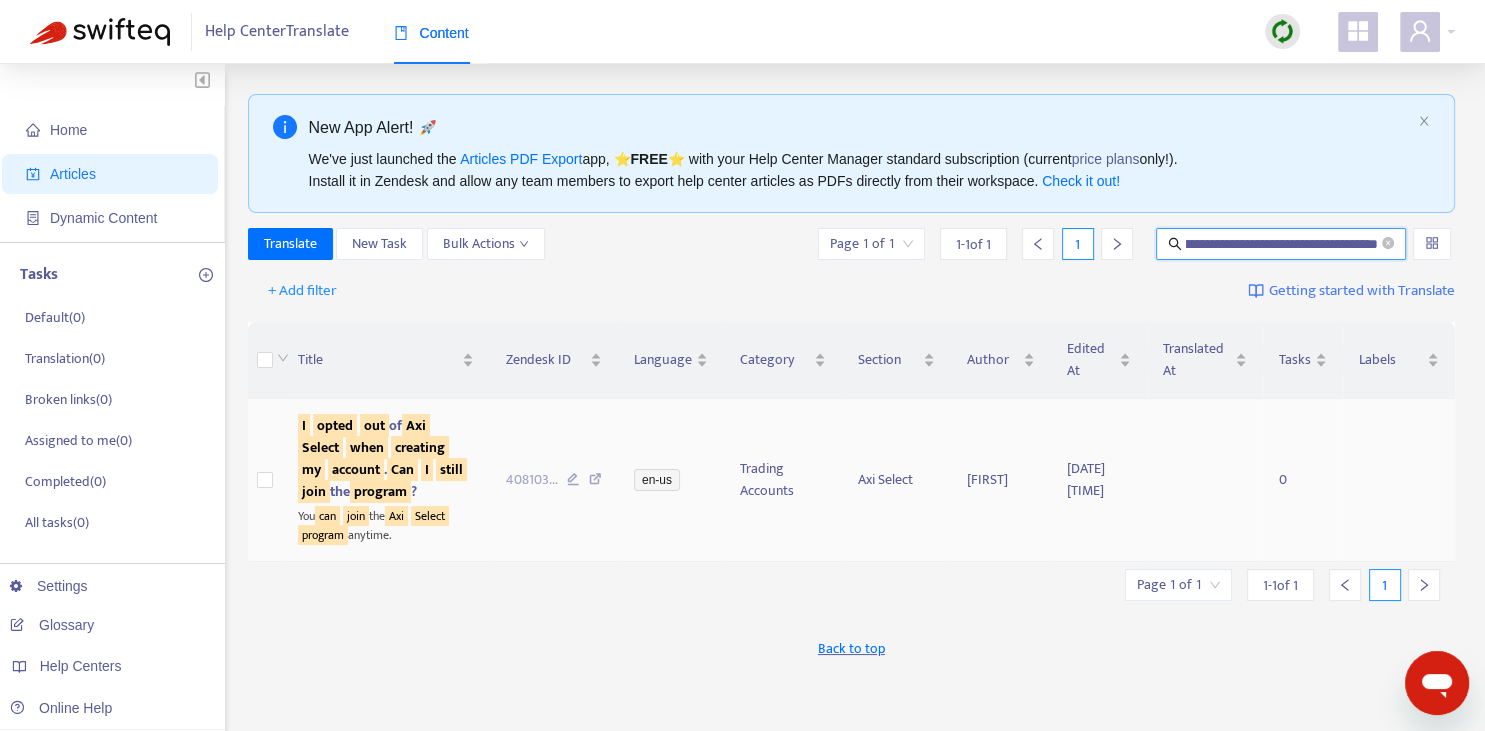 click on "when" at bounding box center (367, 447) 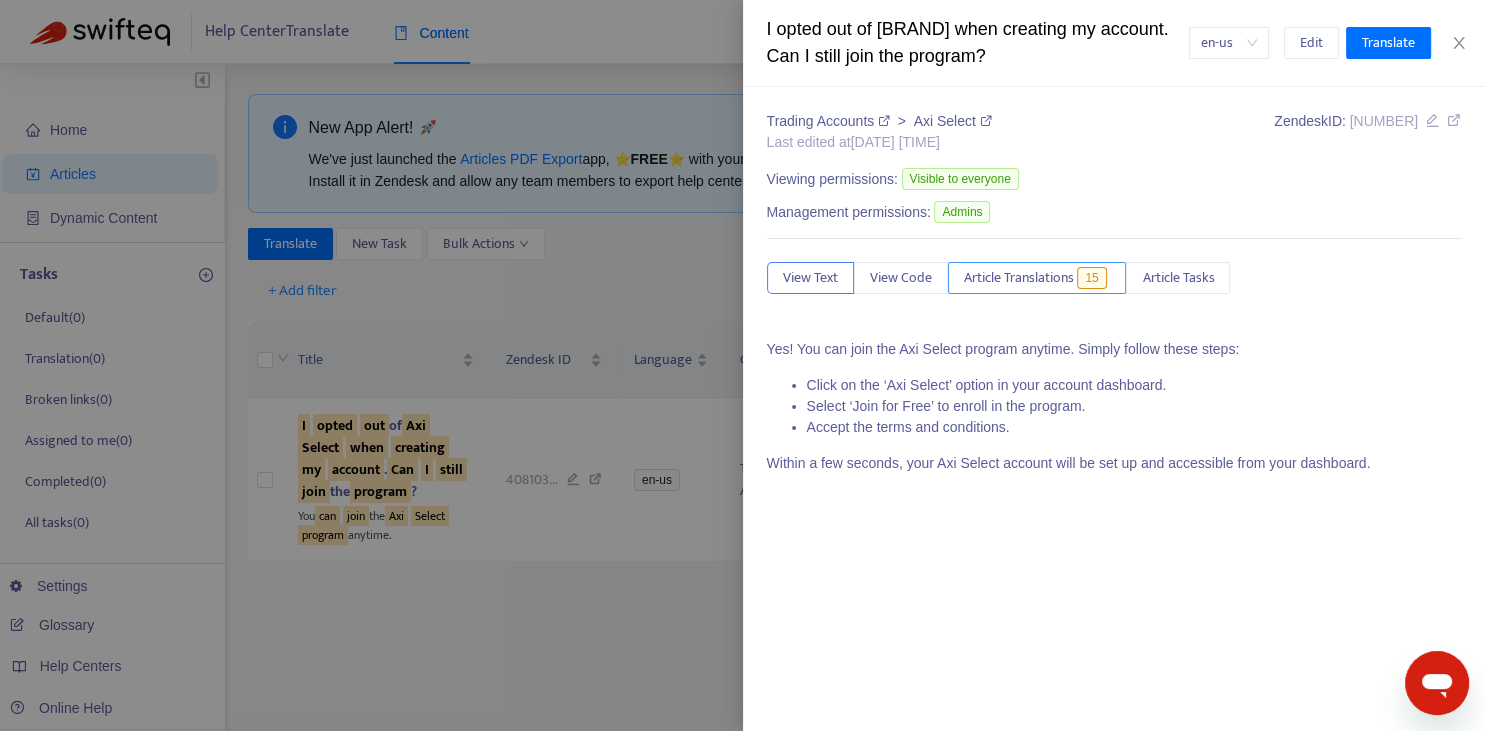 click on "Article Translations" at bounding box center (1019, 278) 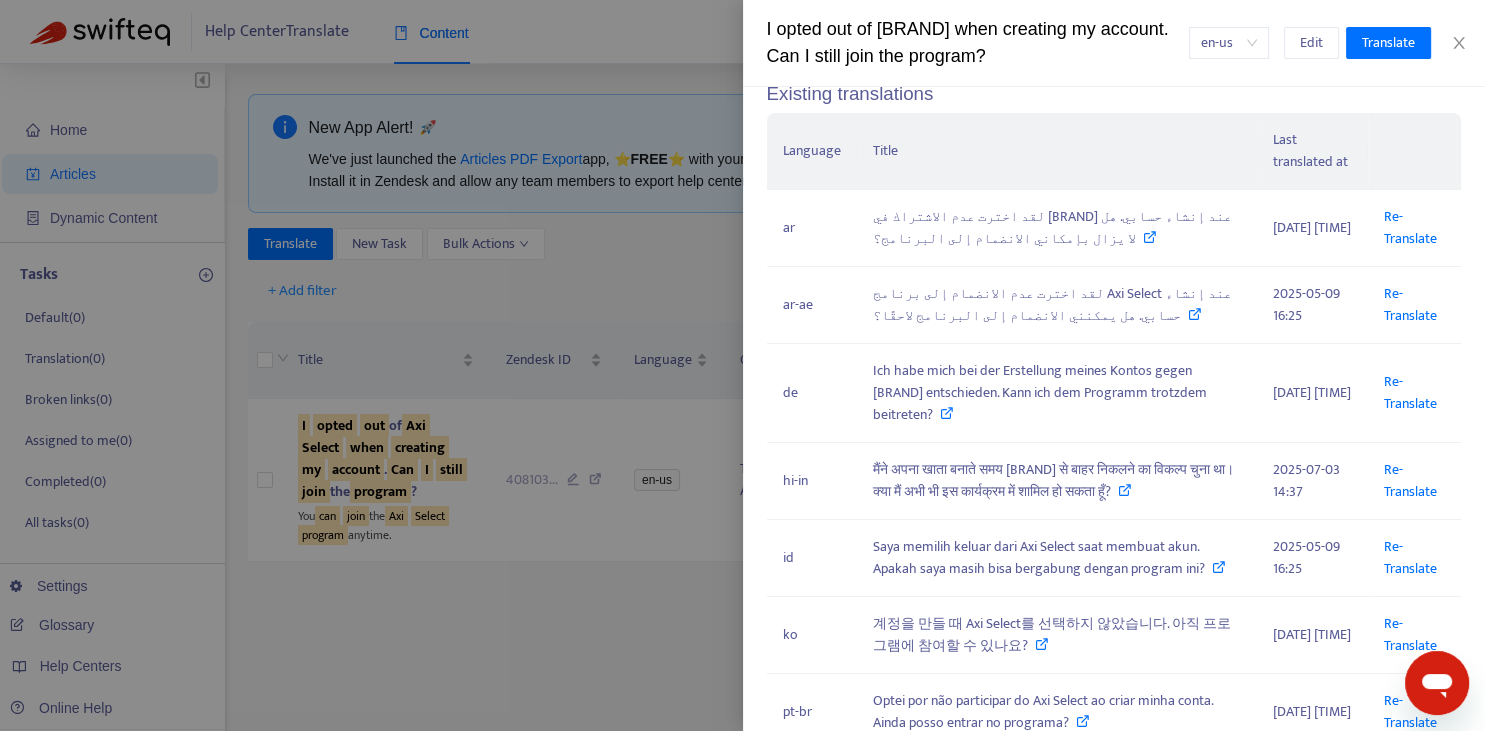 scroll, scrollTop: 294, scrollLeft: 0, axis: vertical 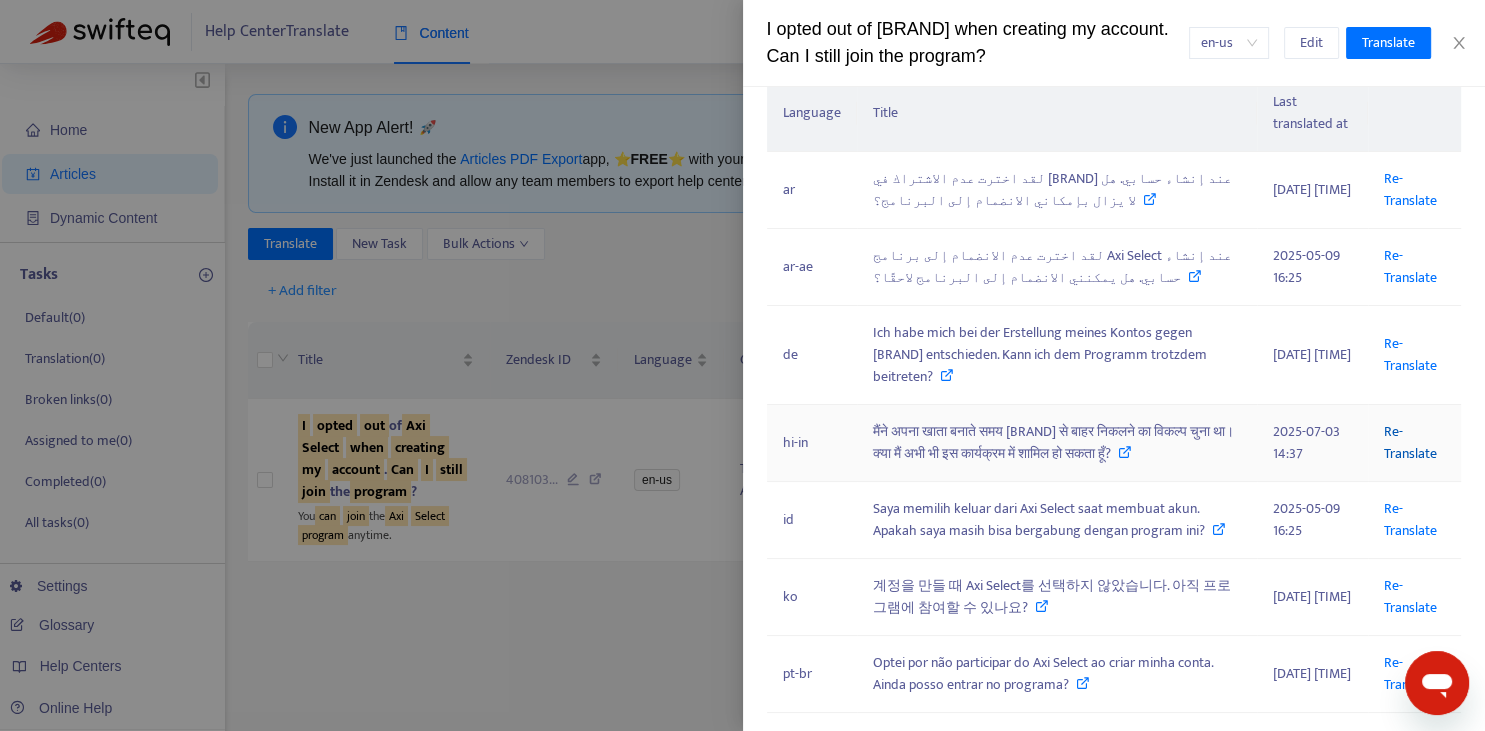 click on "Re-Translate" at bounding box center (1410, 442) 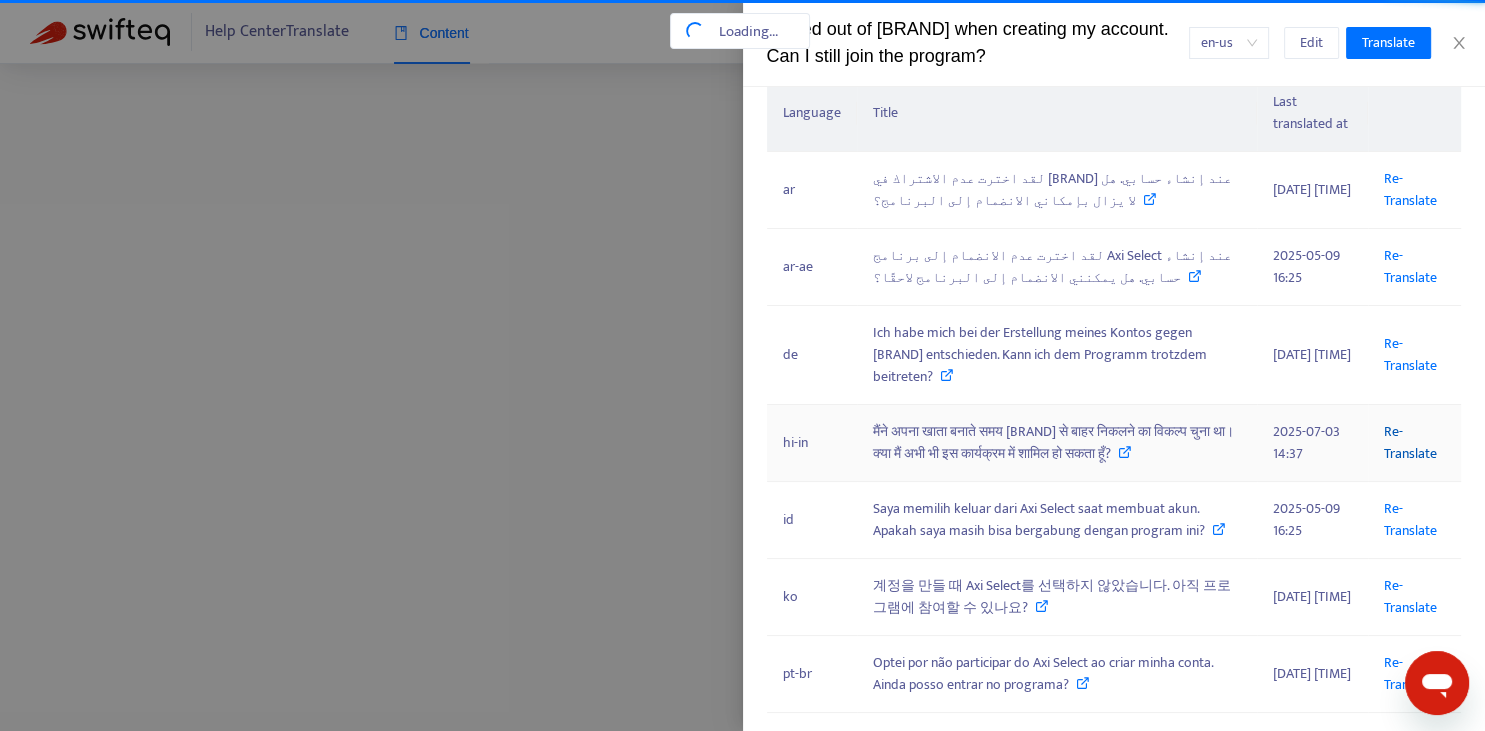 scroll, scrollTop: 0, scrollLeft: 299, axis: horizontal 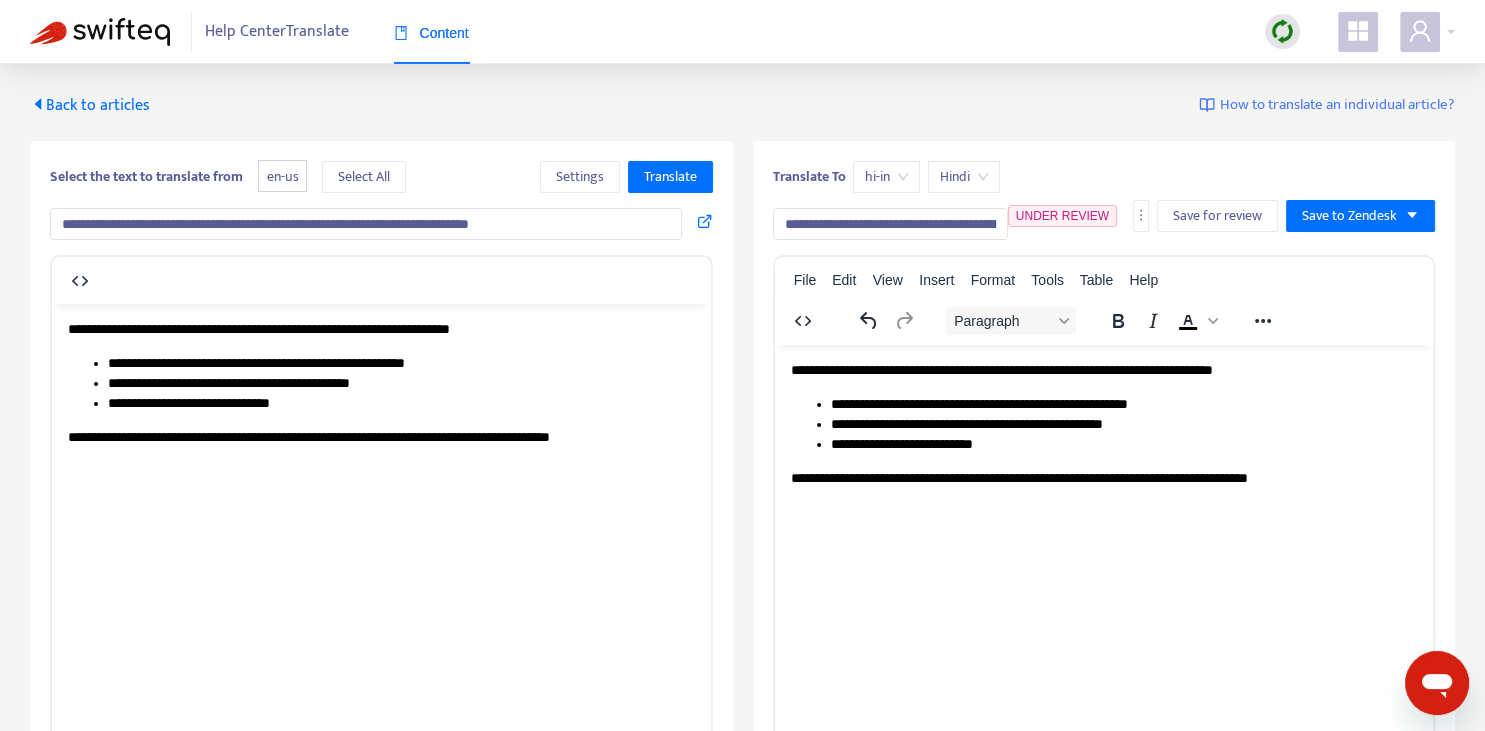 click on "**********" at bounding box center [890, 224] 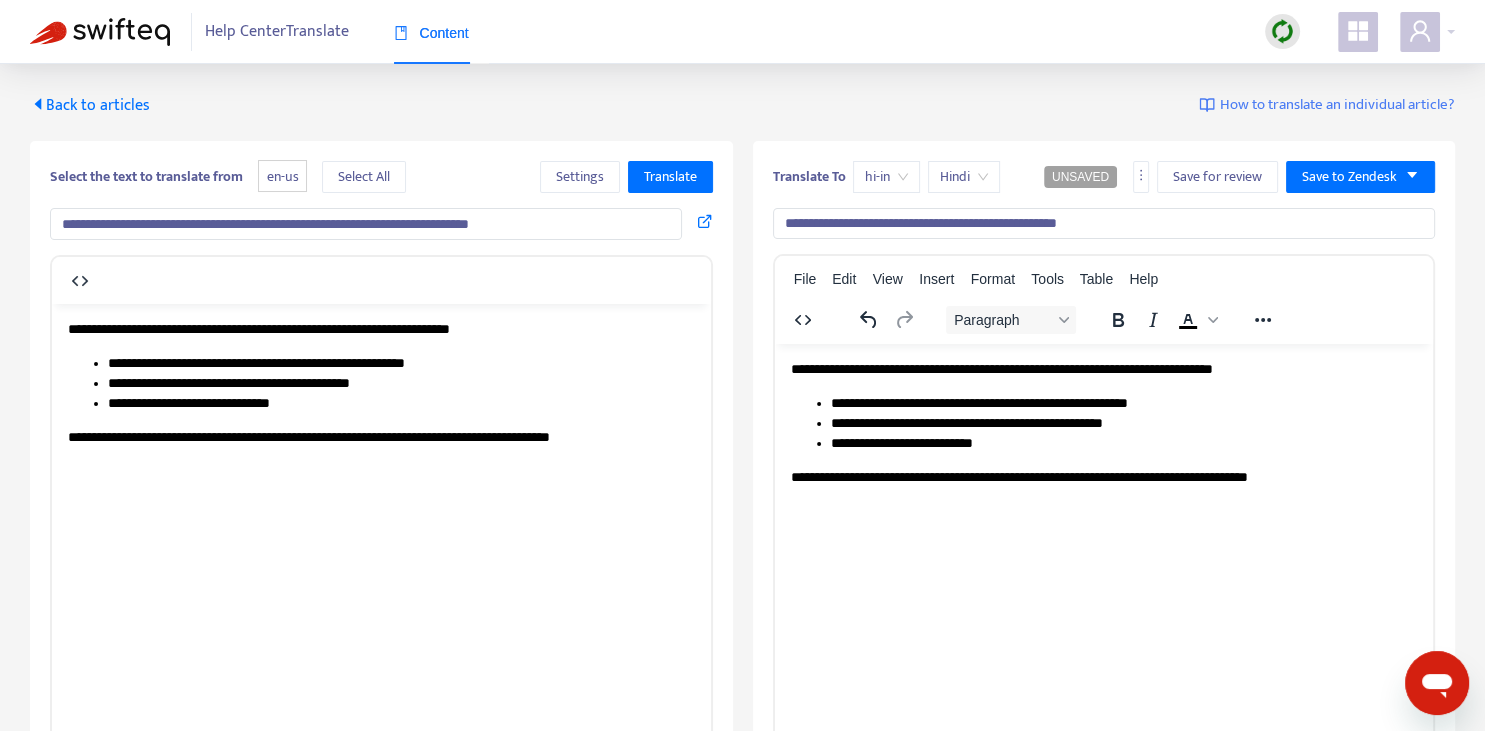 scroll, scrollTop: 0, scrollLeft: 0, axis: both 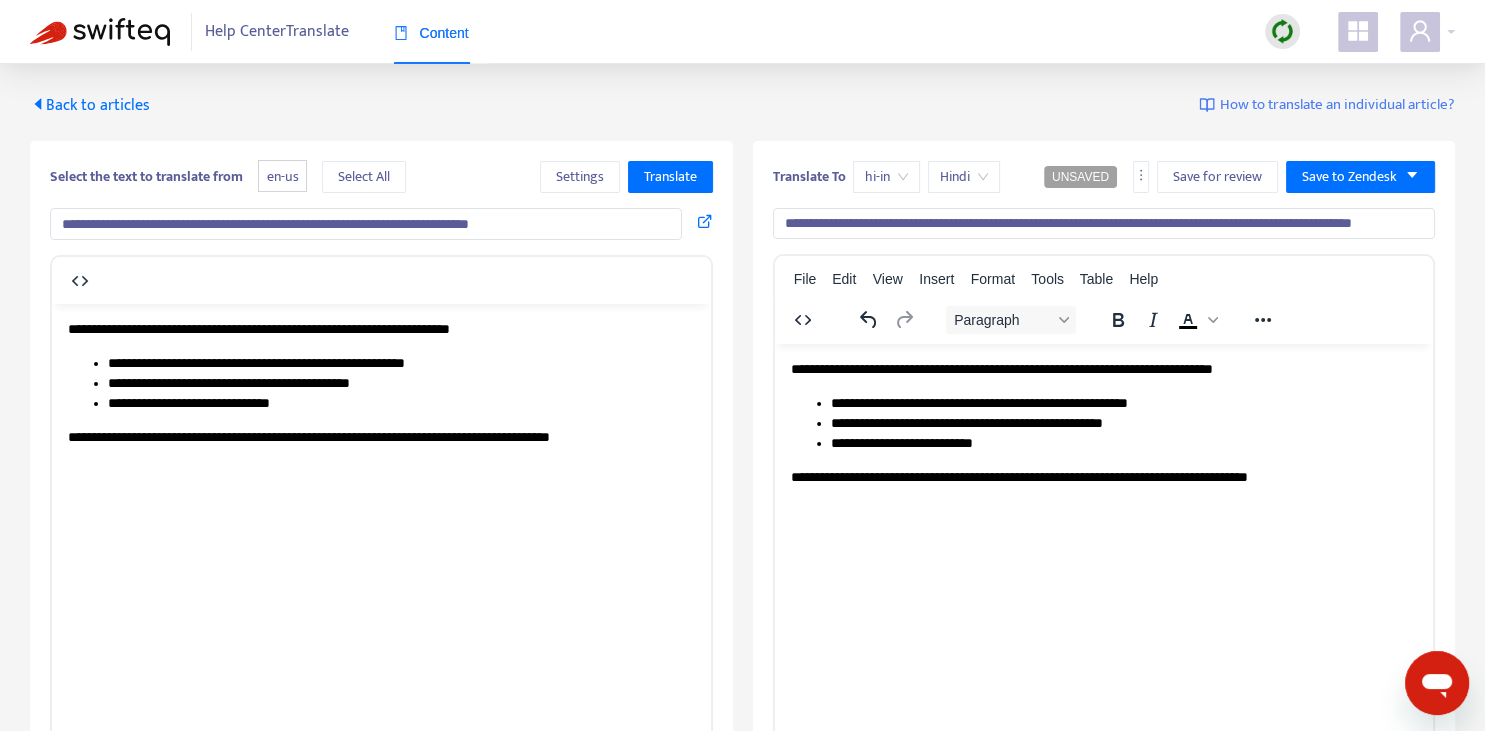 type on "**********" 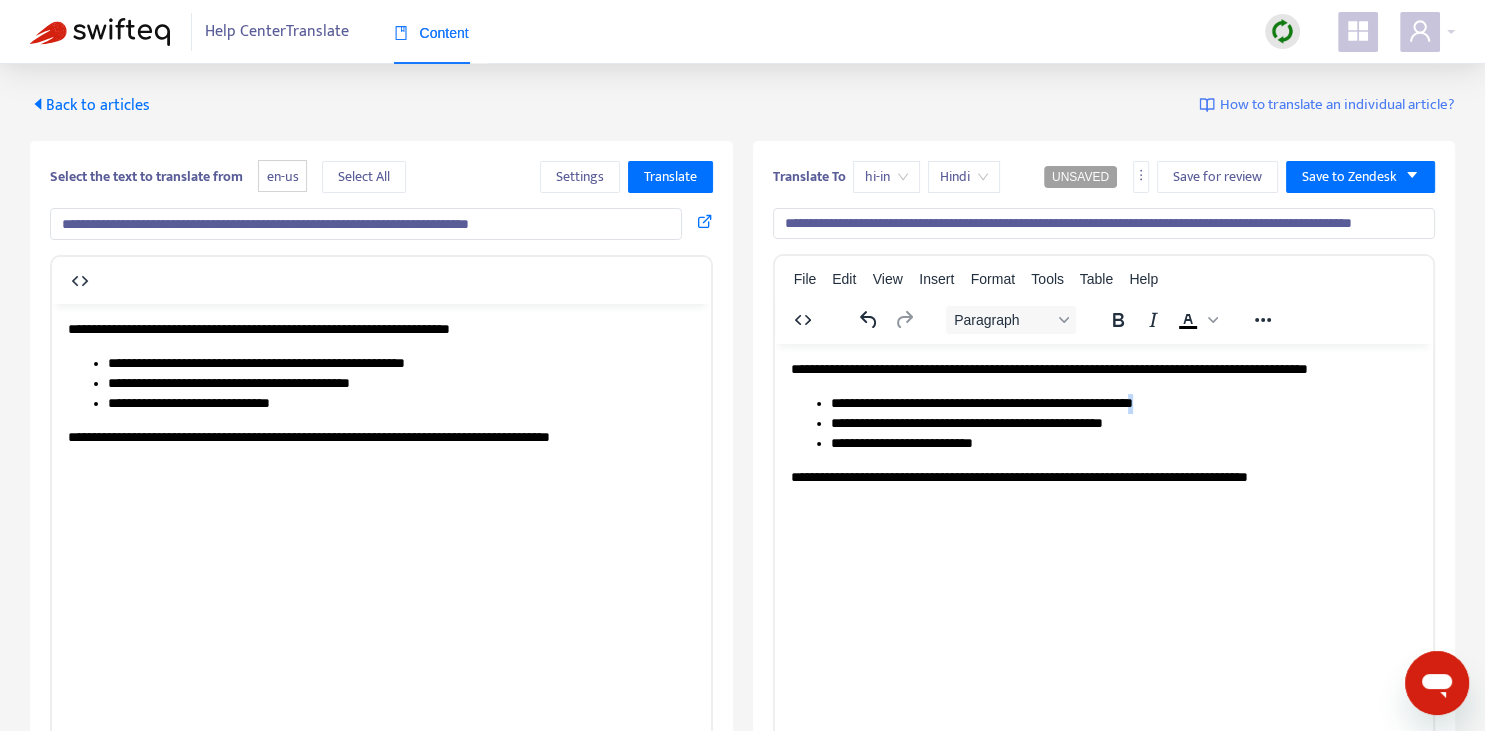copy on "*" 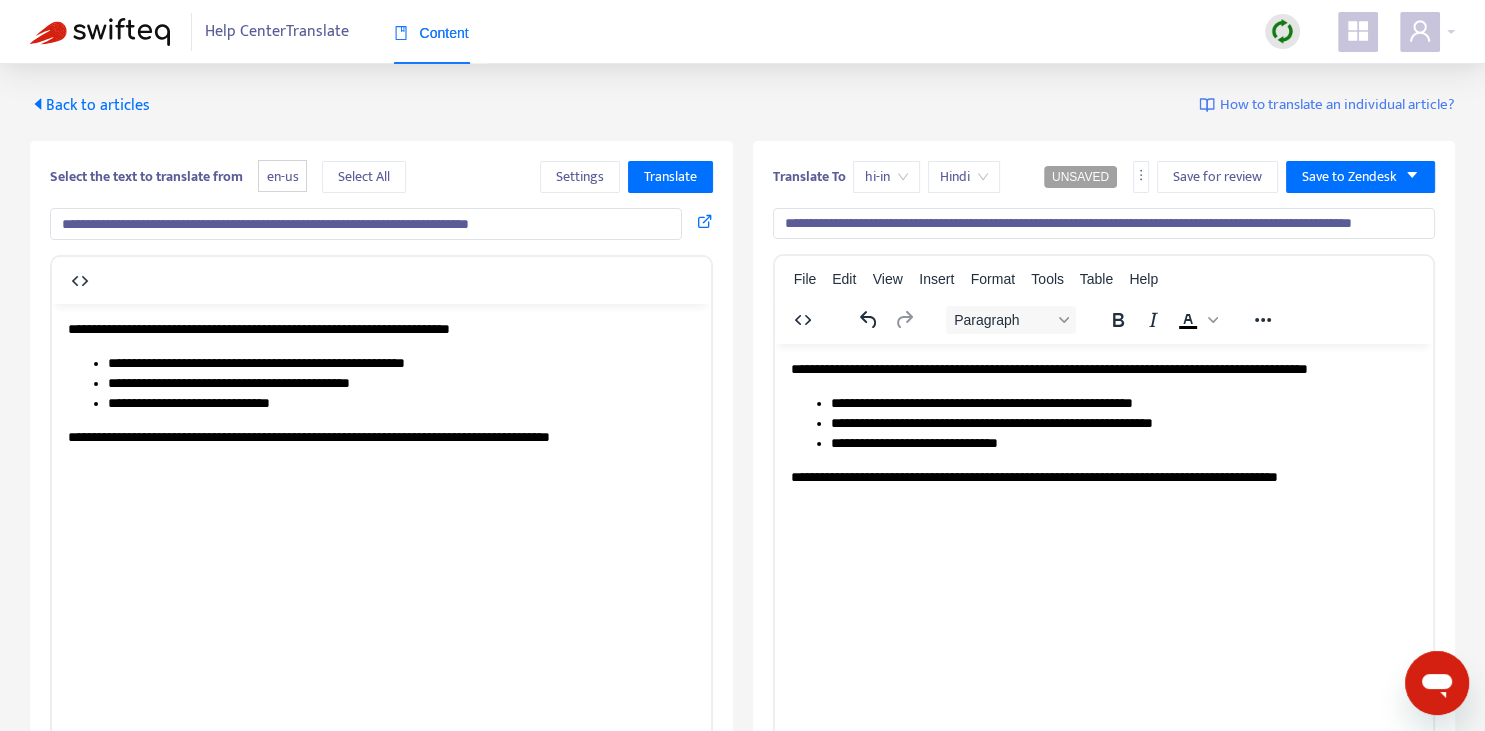 click on "**********" at bounding box center (1104, 224) 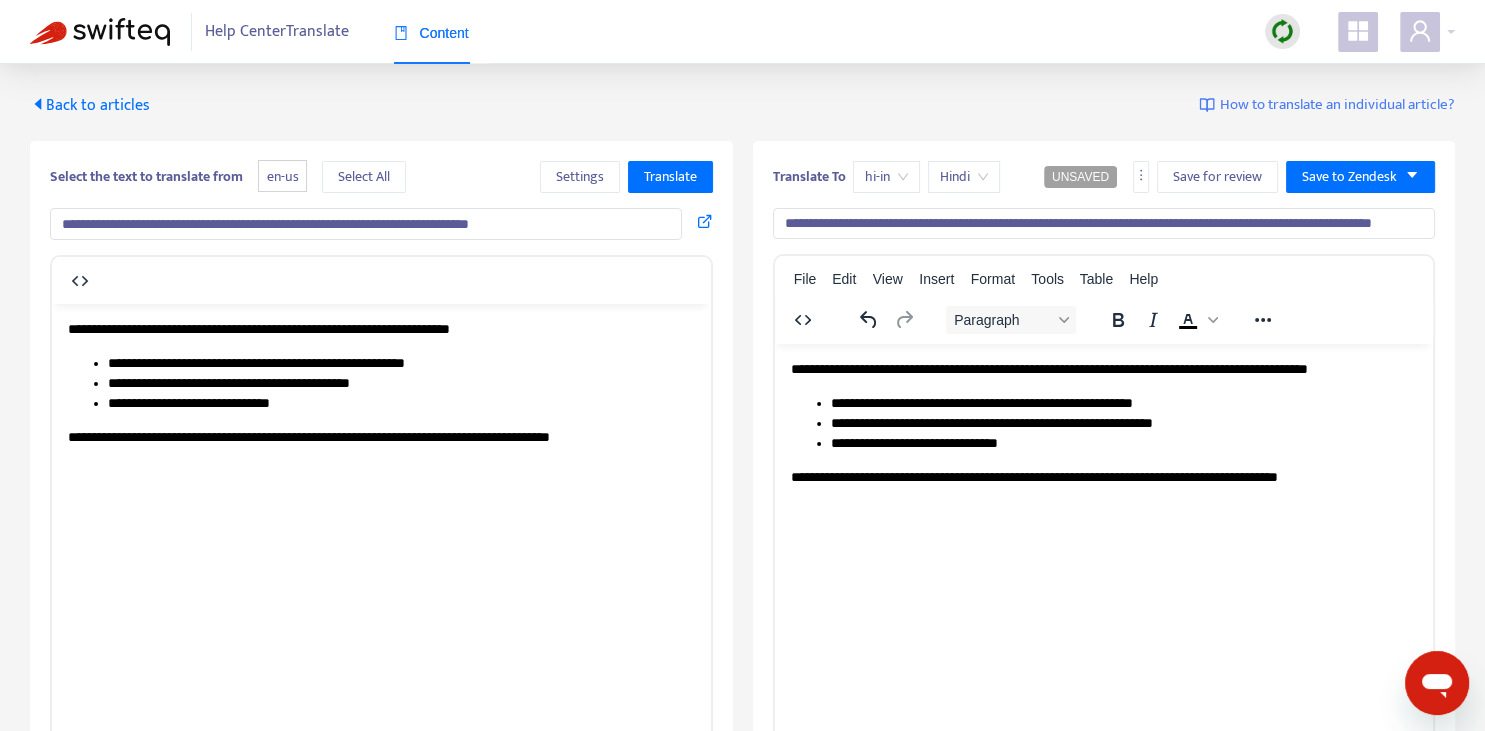 scroll, scrollTop: 0, scrollLeft: 62, axis: horizontal 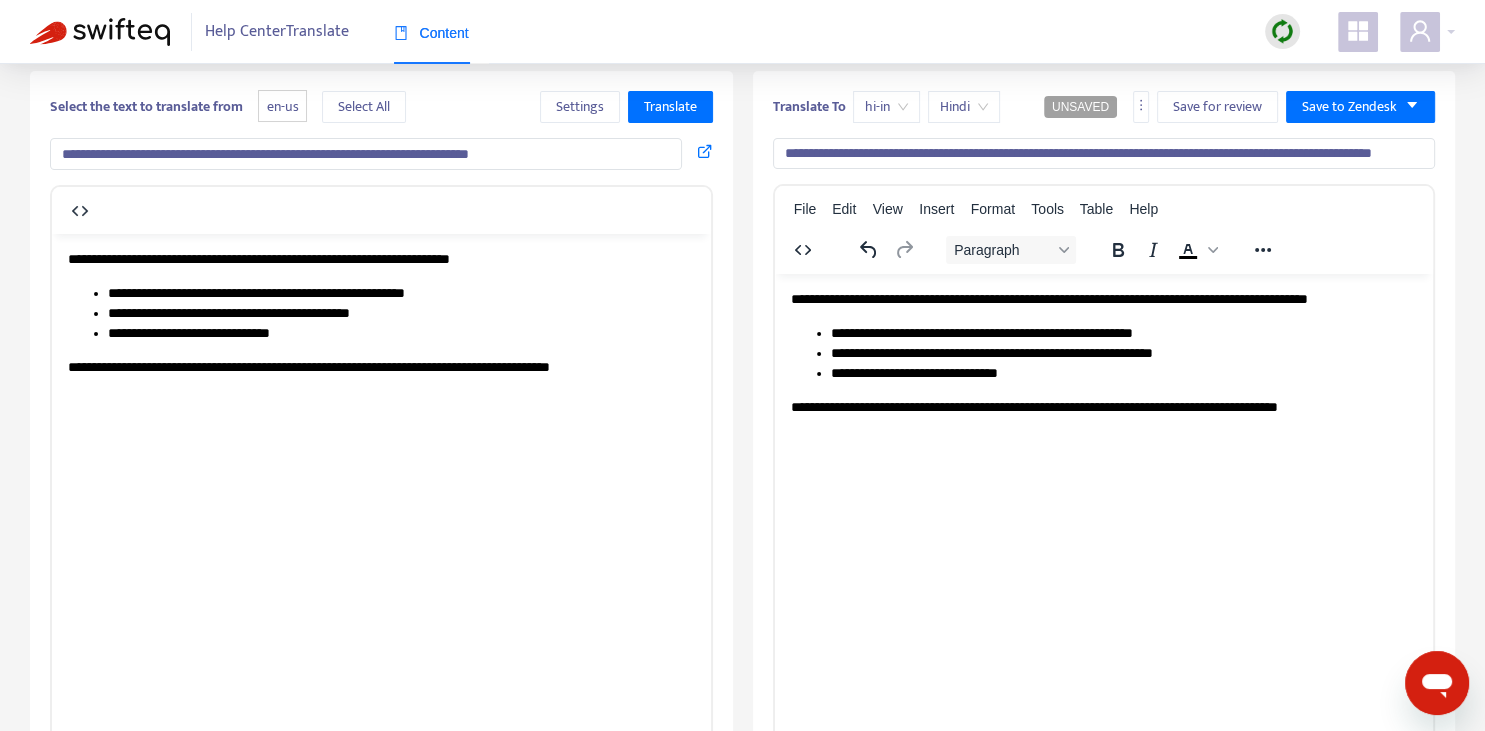 click on "**********" at bounding box center [1123, 374] 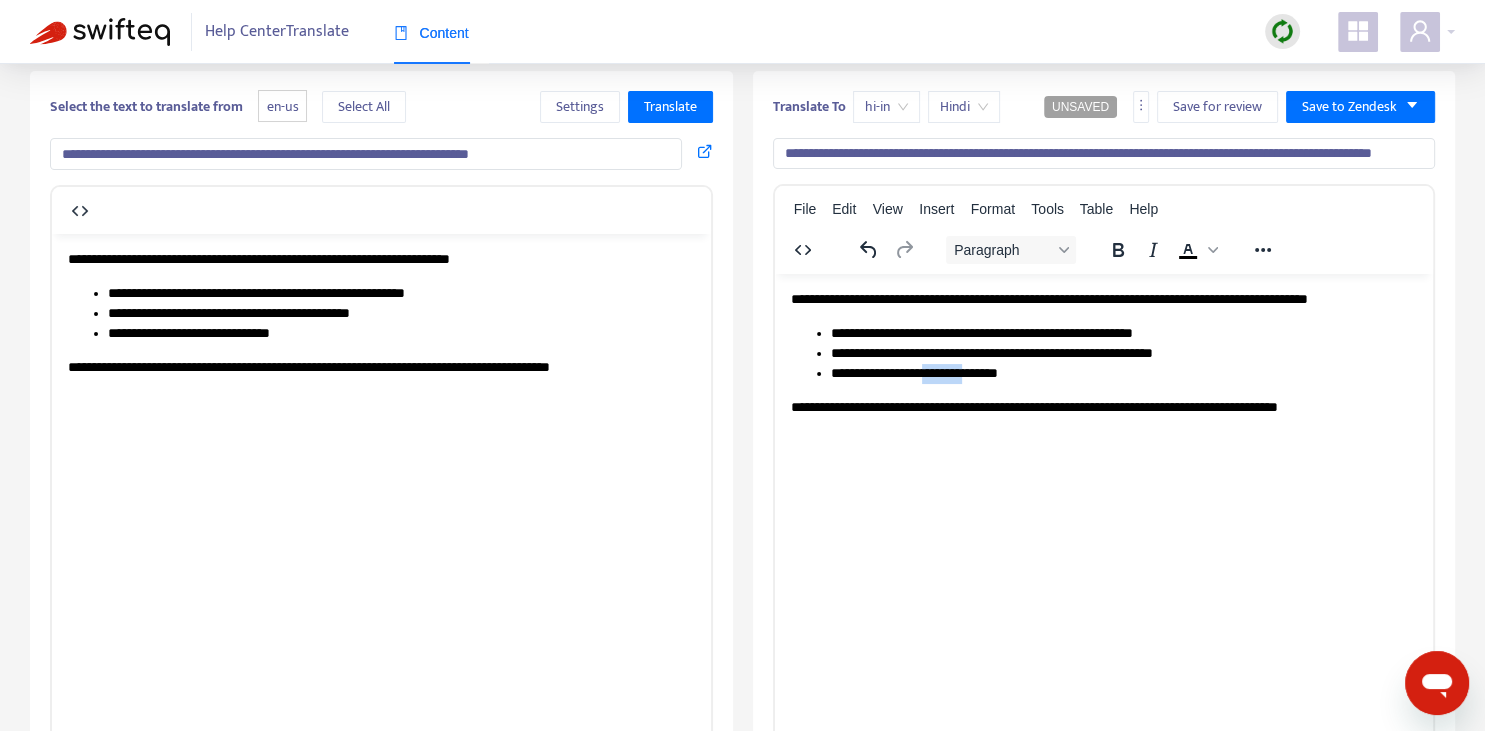 click on "**********" at bounding box center [1123, 374] 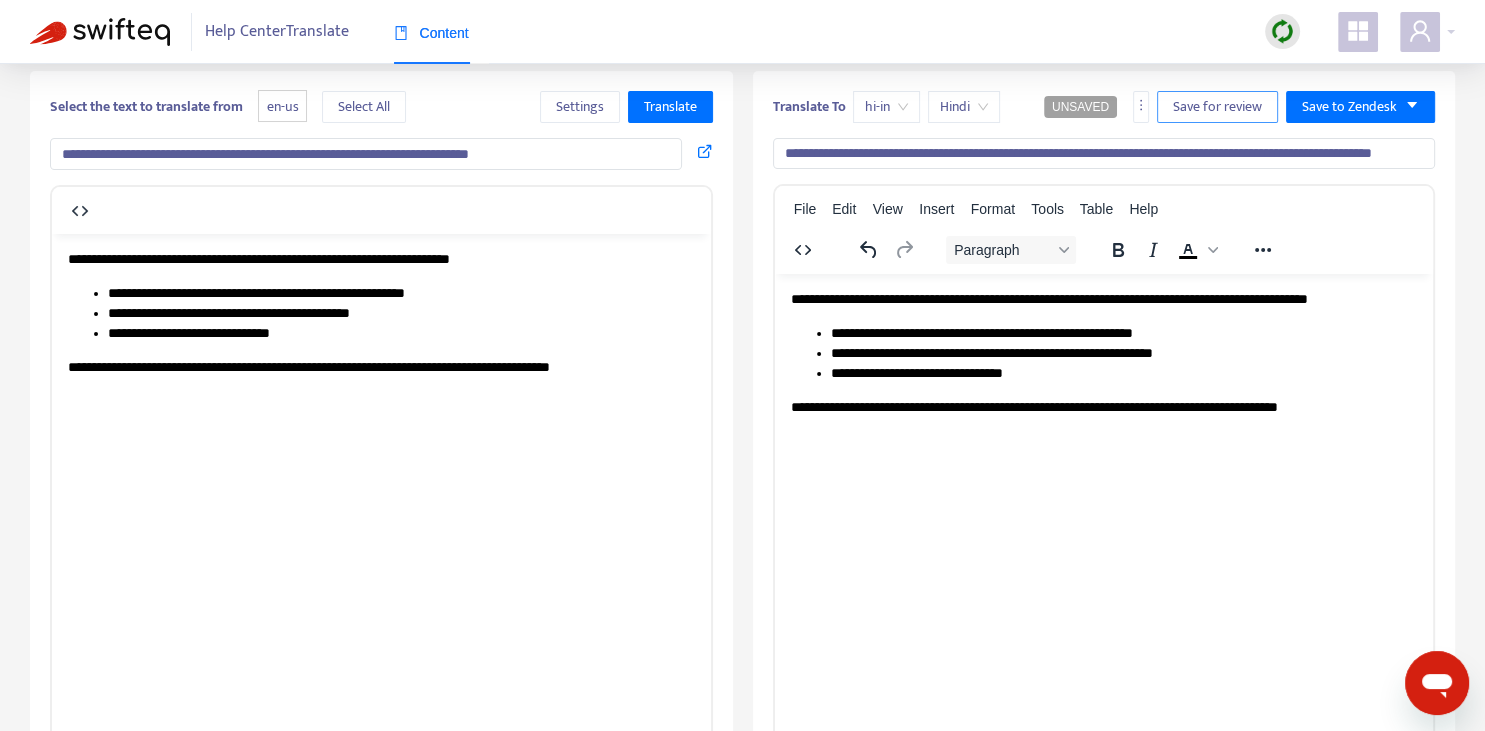 drag, startPoint x: 1238, startPoint y: 93, endPoint x: 1228, endPoint y: 95, distance: 10.198039 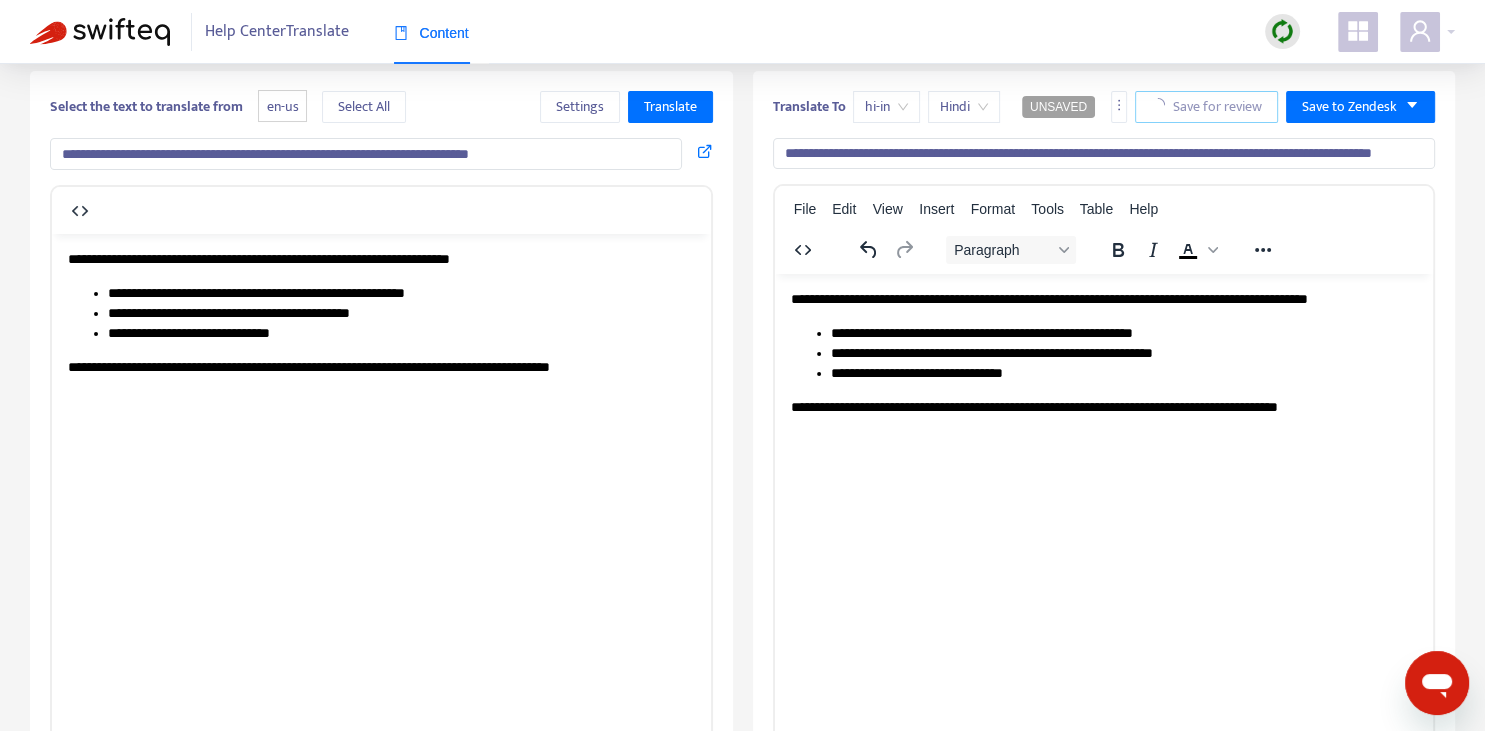 scroll, scrollTop: 0, scrollLeft: 0, axis: both 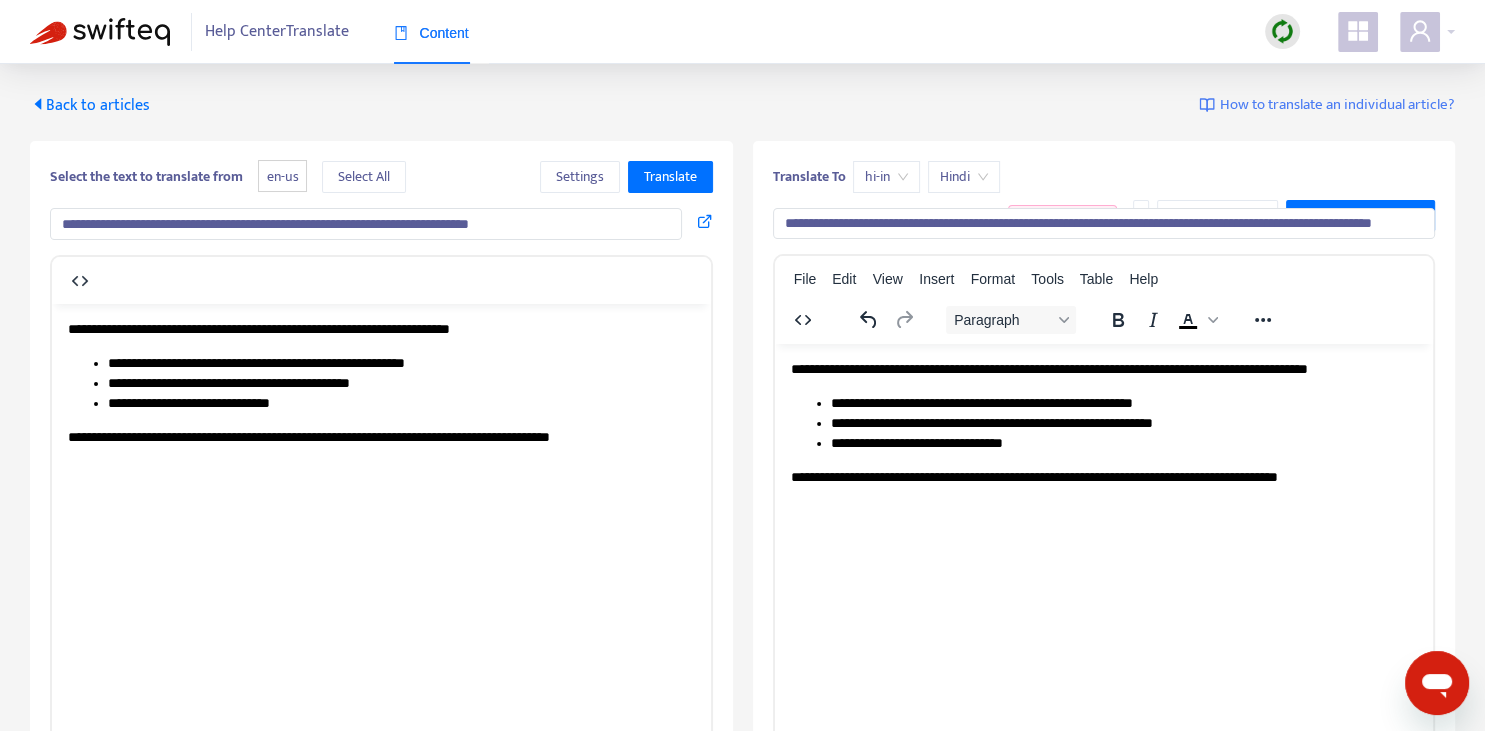 click on "Back to articles" at bounding box center [90, 105] 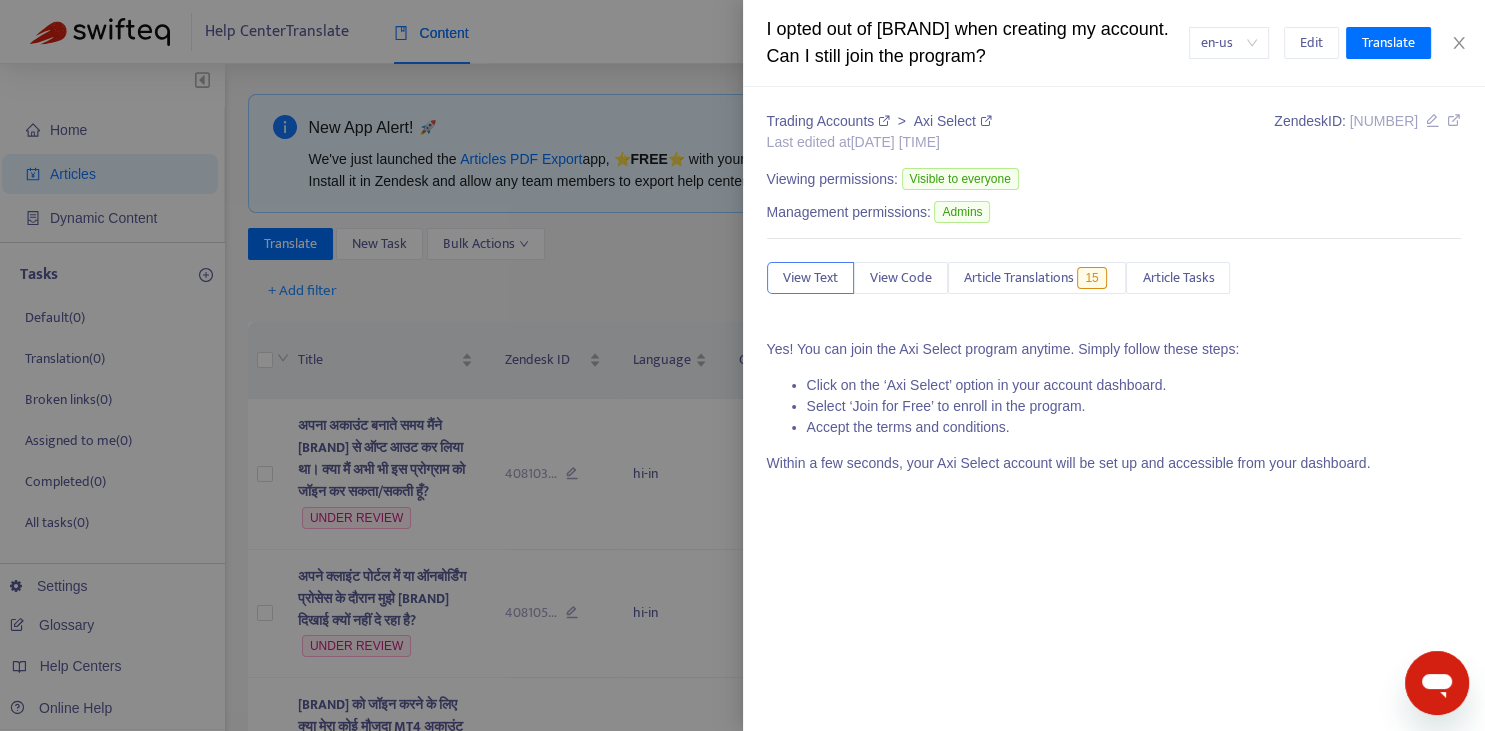 click at bounding box center (742, 365) 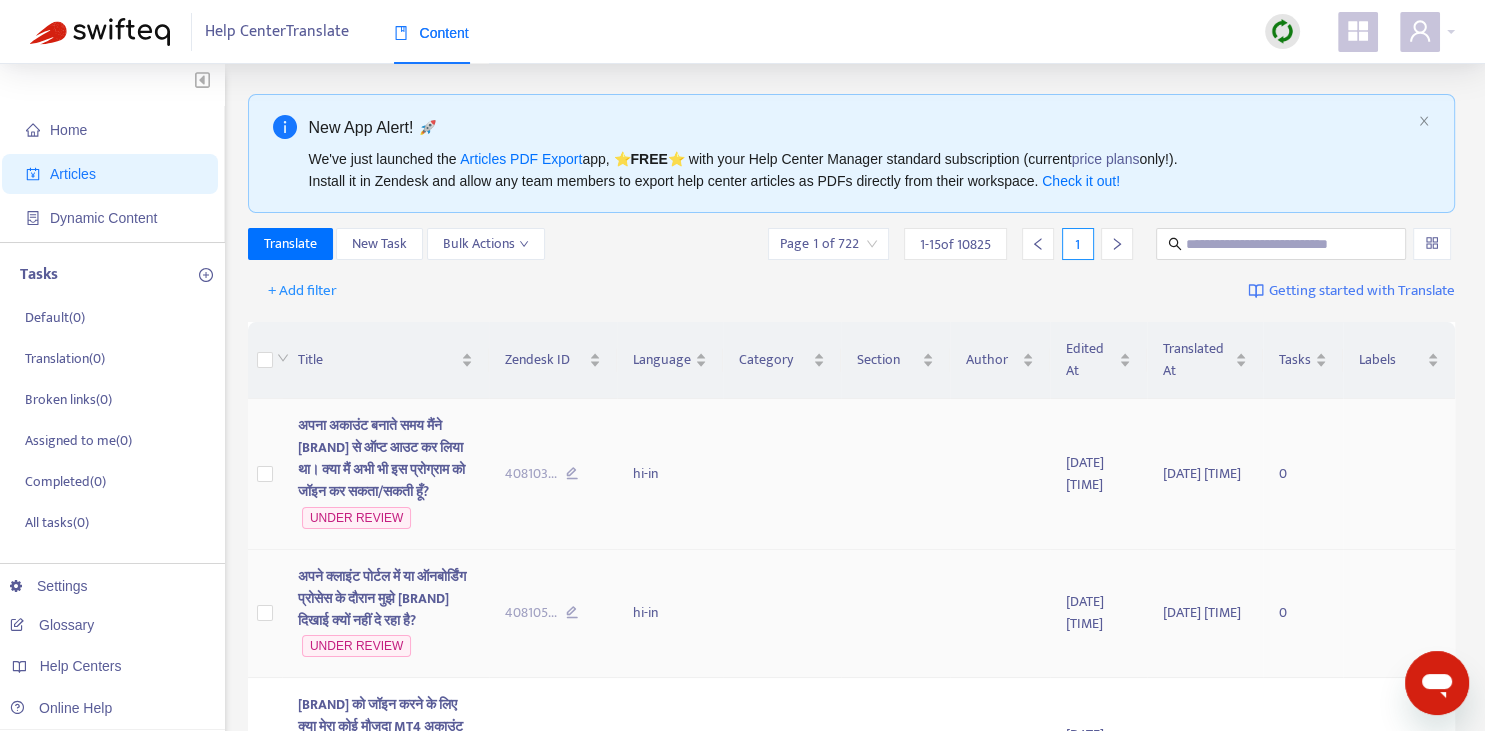 scroll, scrollTop: 211, scrollLeft: 0, axis: vertical 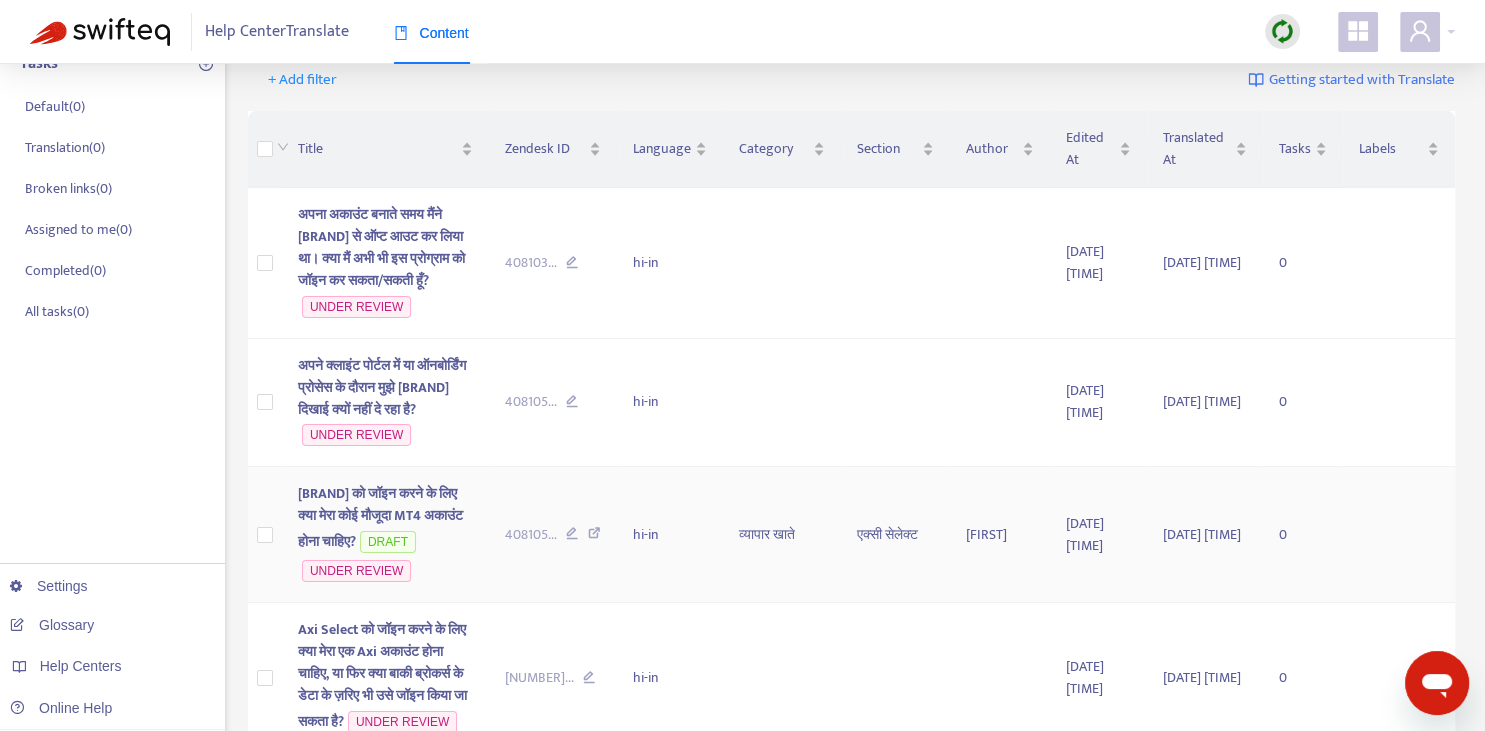 click on "[BRAND] को जॉइन करने के लिए क्या मेरा कोई मौजूदा MT4 अकाउंट होना चाहिए?" at bounding box center (380, 517) 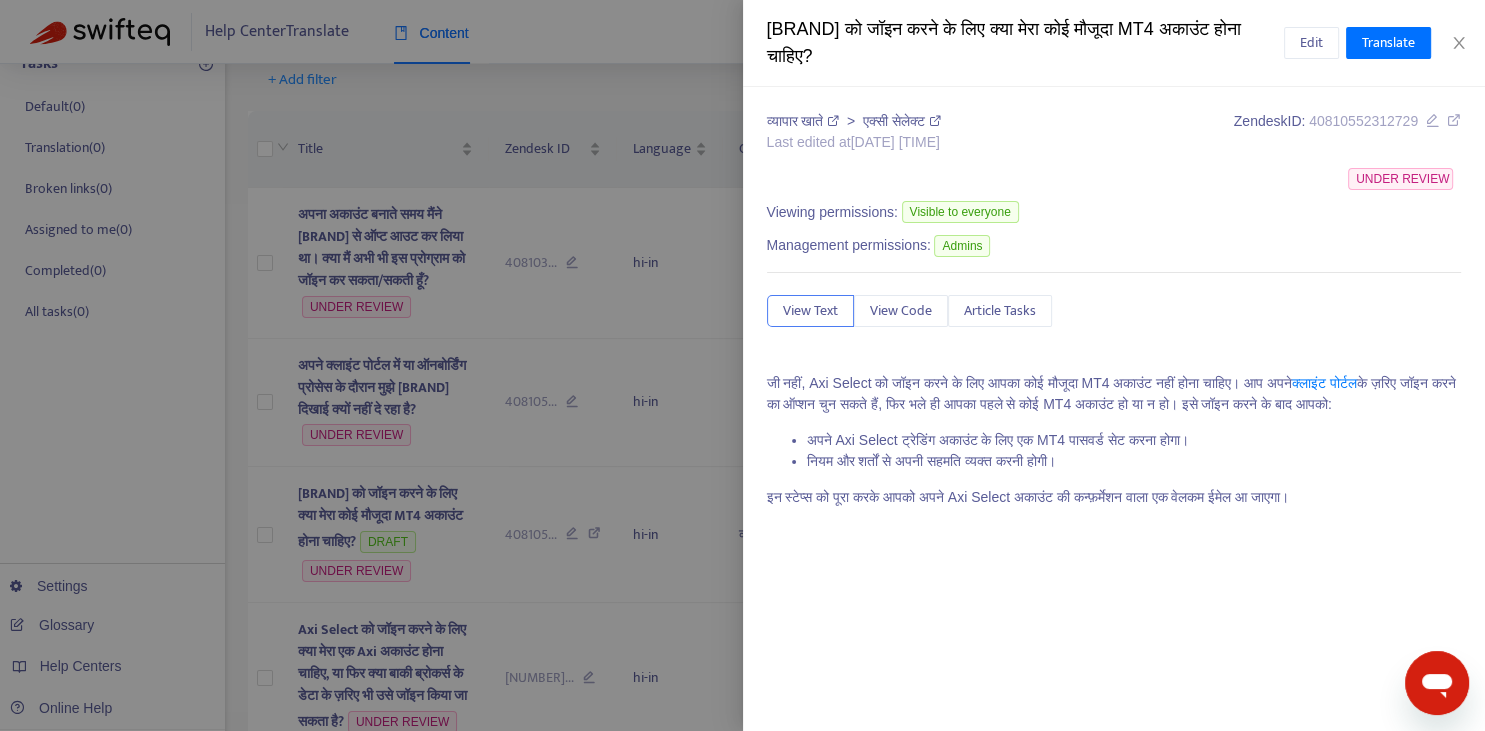 click at bounding box center [742, 365] 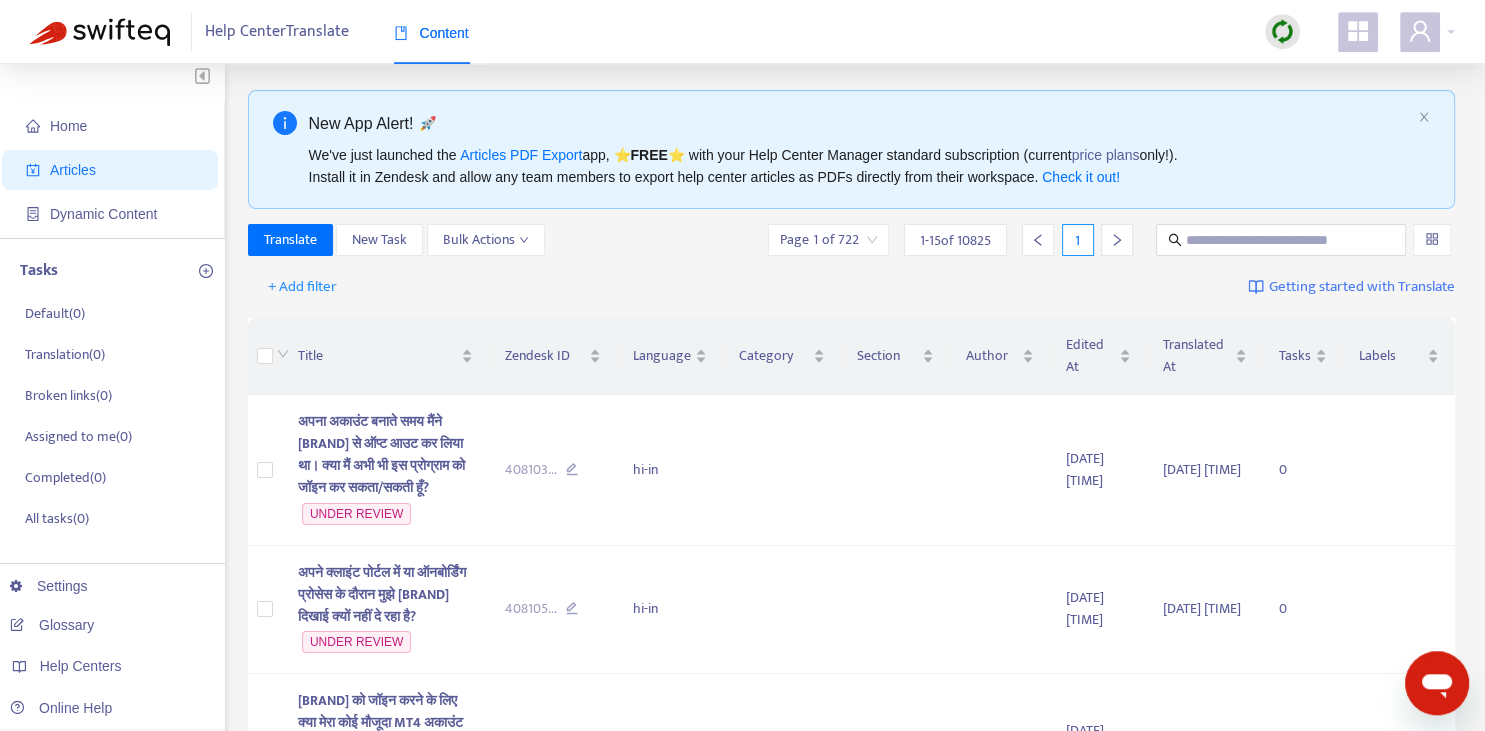scroll, scrollTop: 0, scrollLeft: 0, axis: both 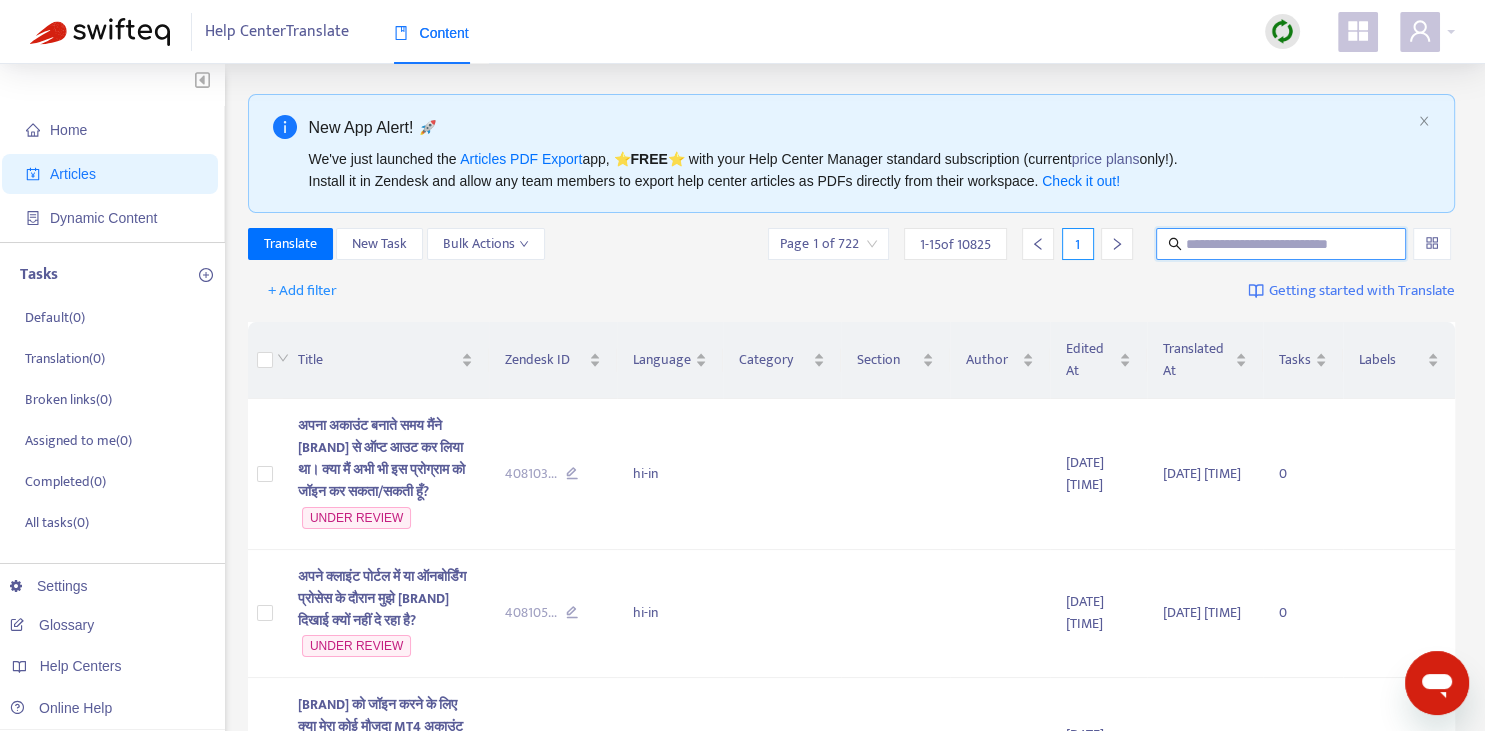 click at bounding box center (1282, 244) 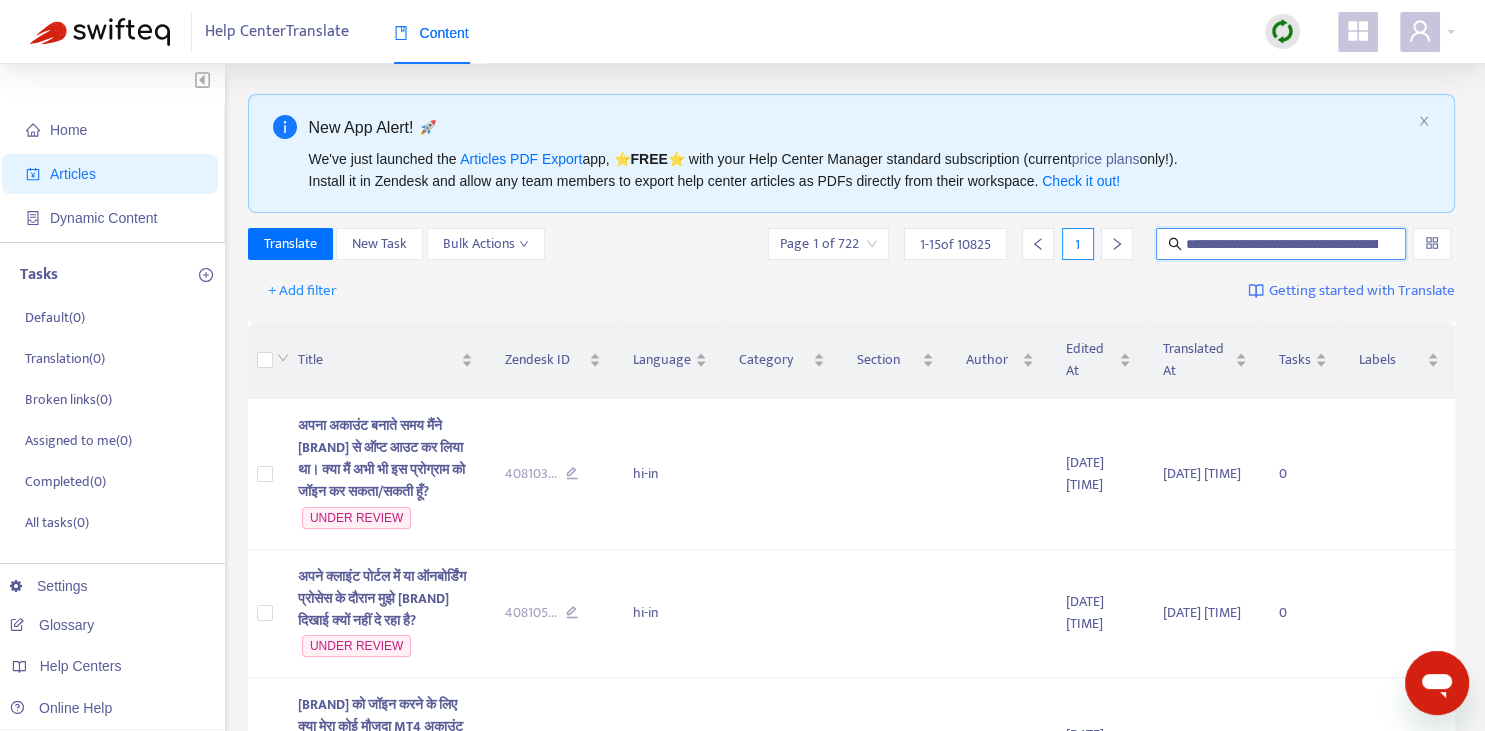 scroll, scrollTop: 0, scrollLeft: 134, axis: horizontal 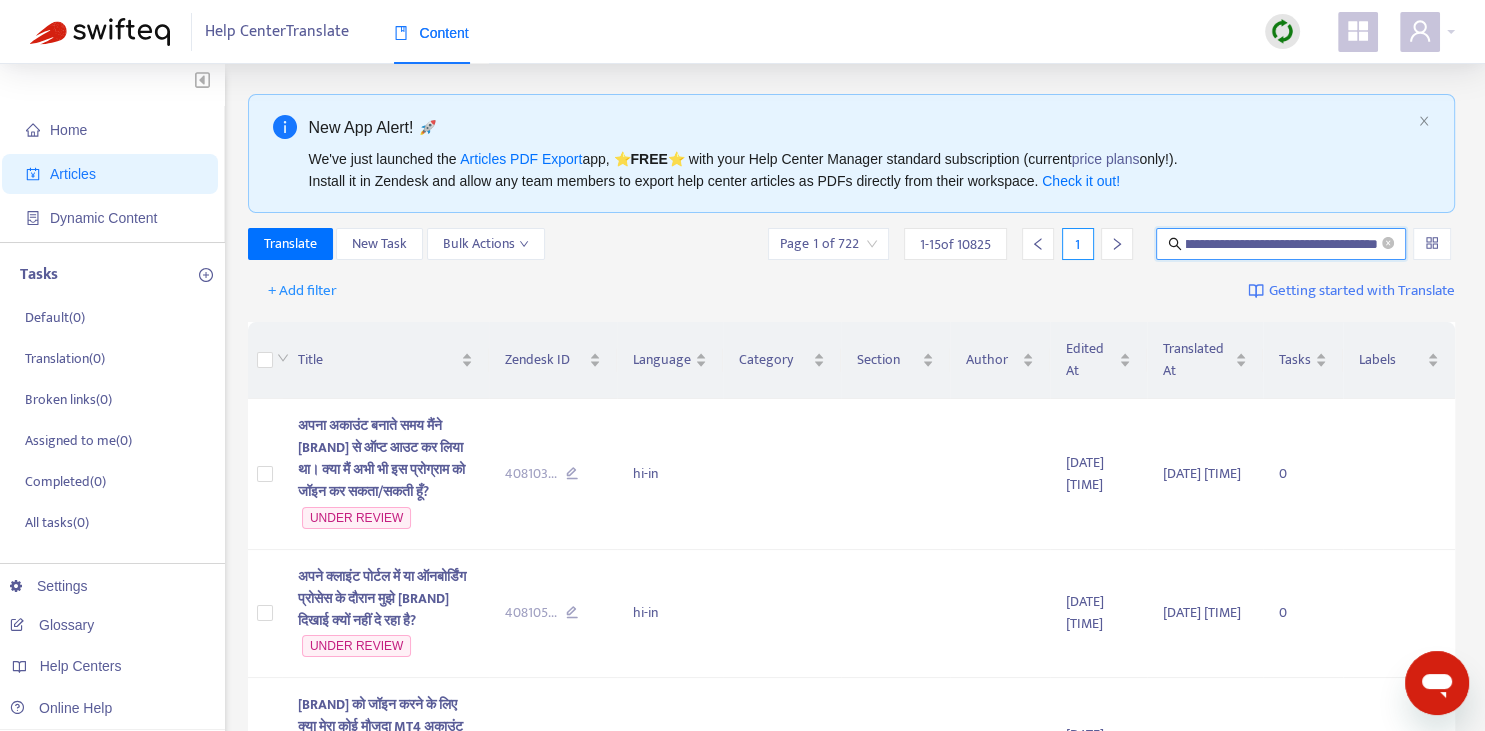 type on "**********" 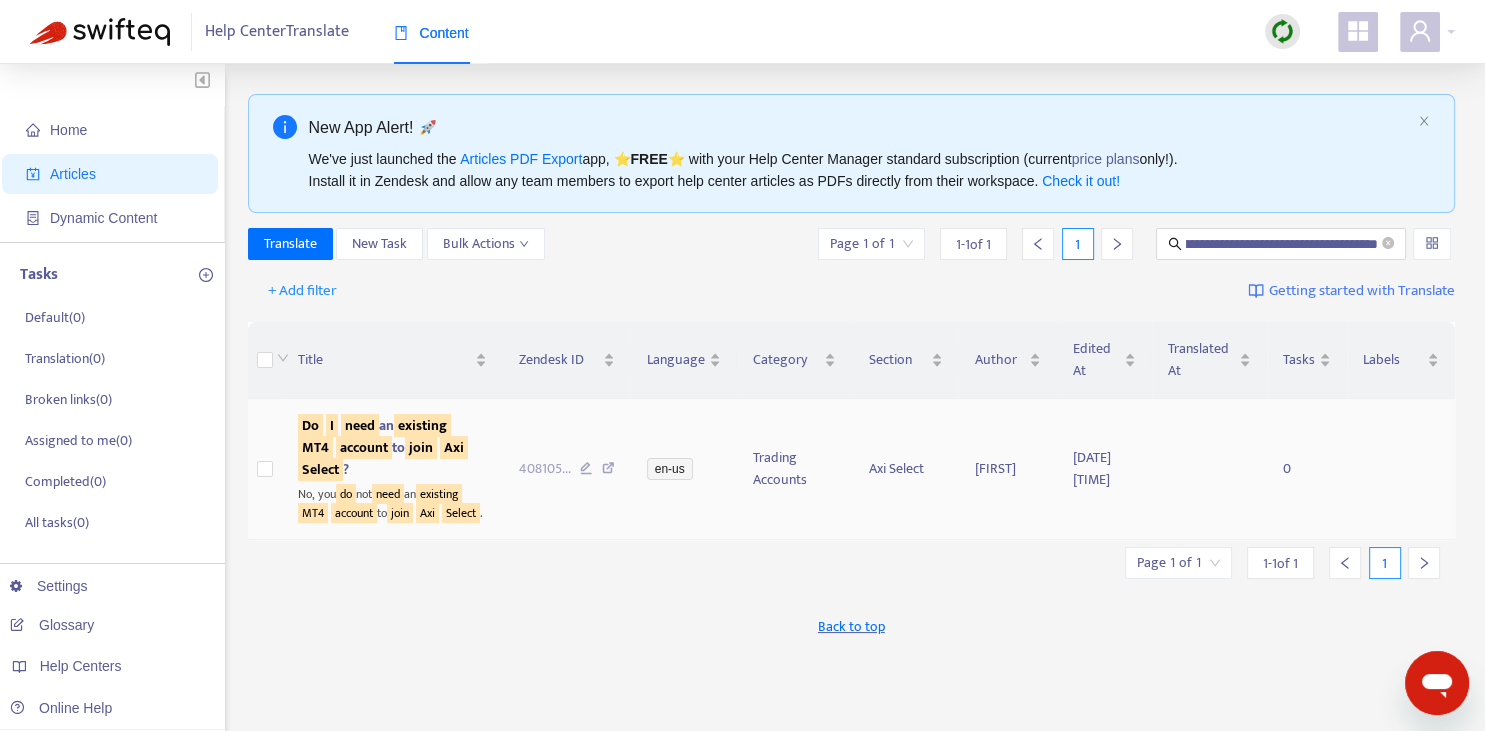 click on "MT4" at bounding box center (315, 447) 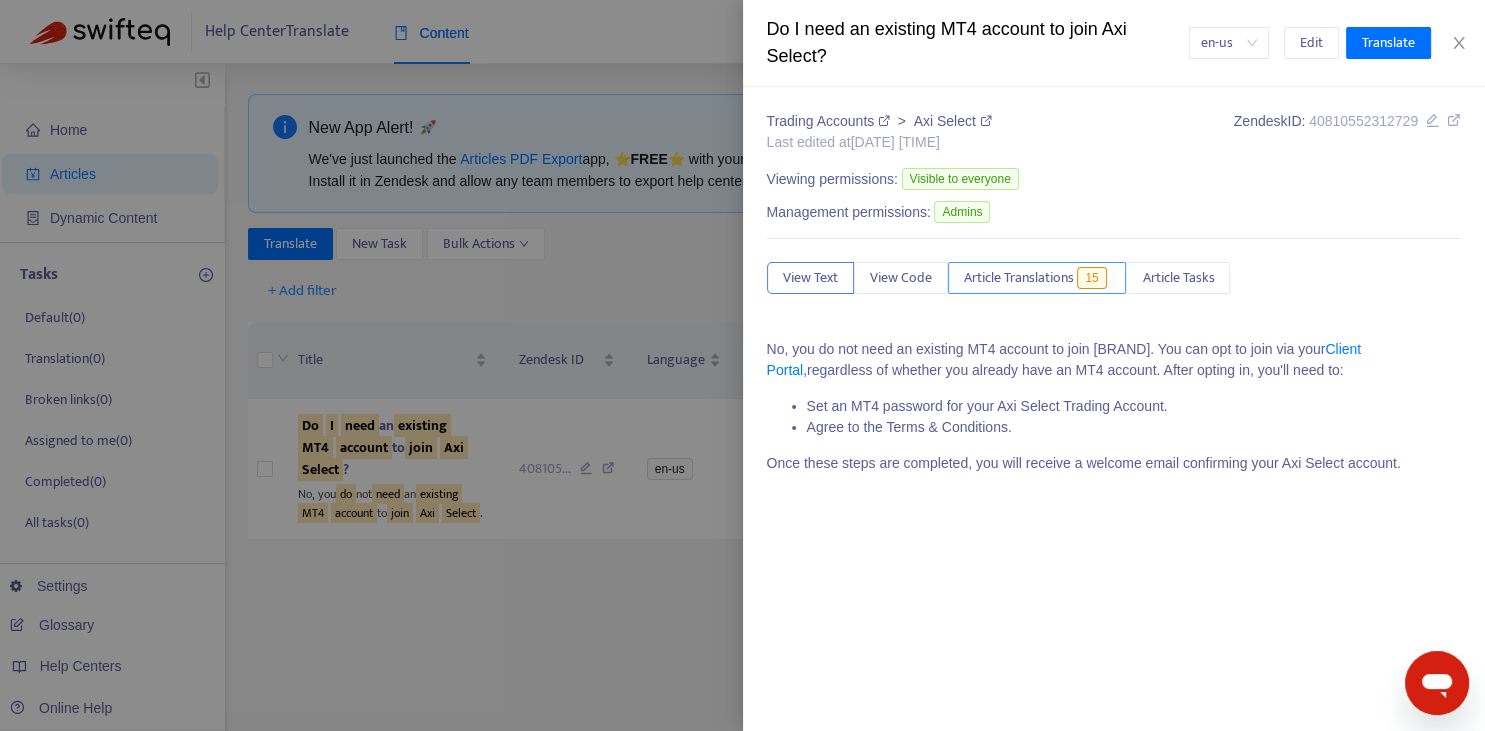 click on "Article Translations" at bounding box center [1019, 278] 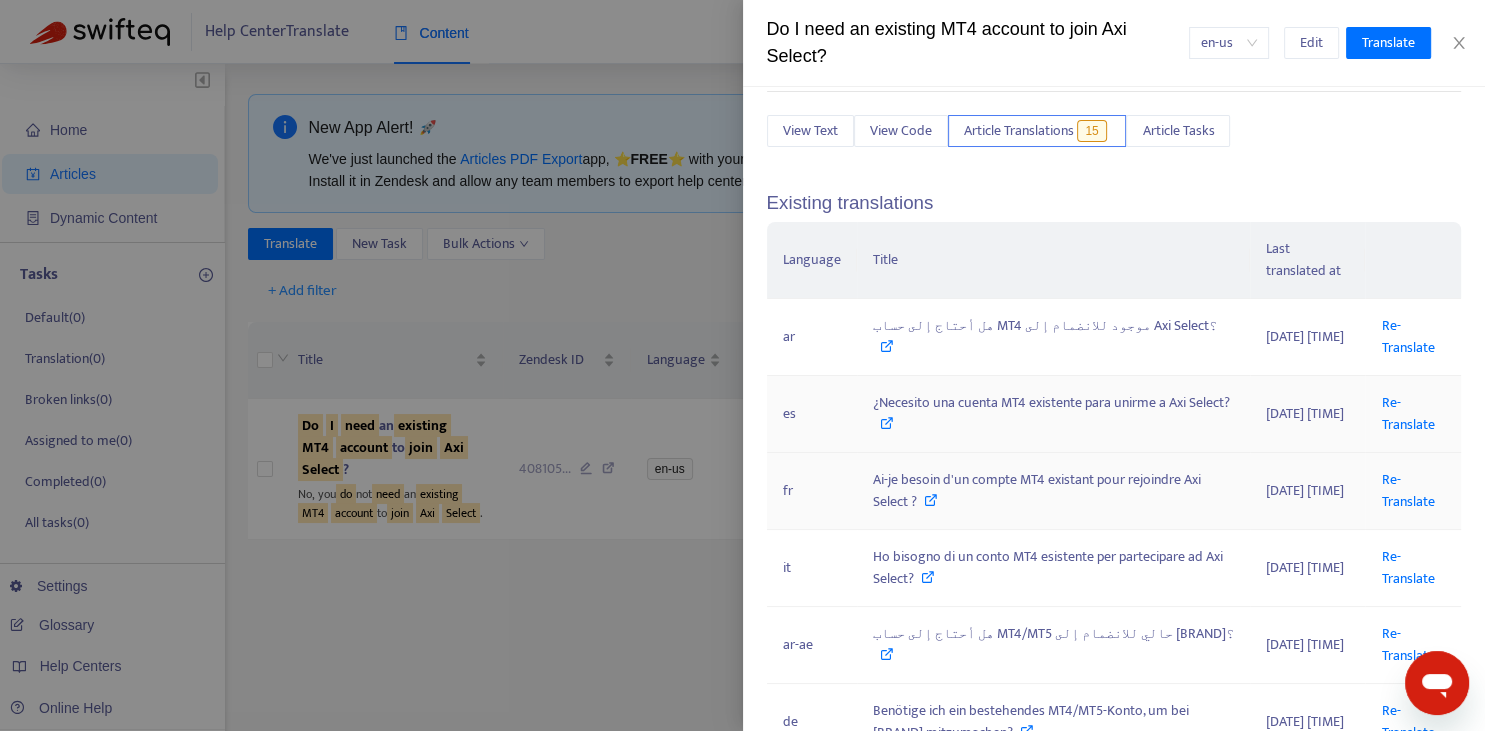 scroll, scrollTop: 294, scrollLeft: 0, axis: vertical 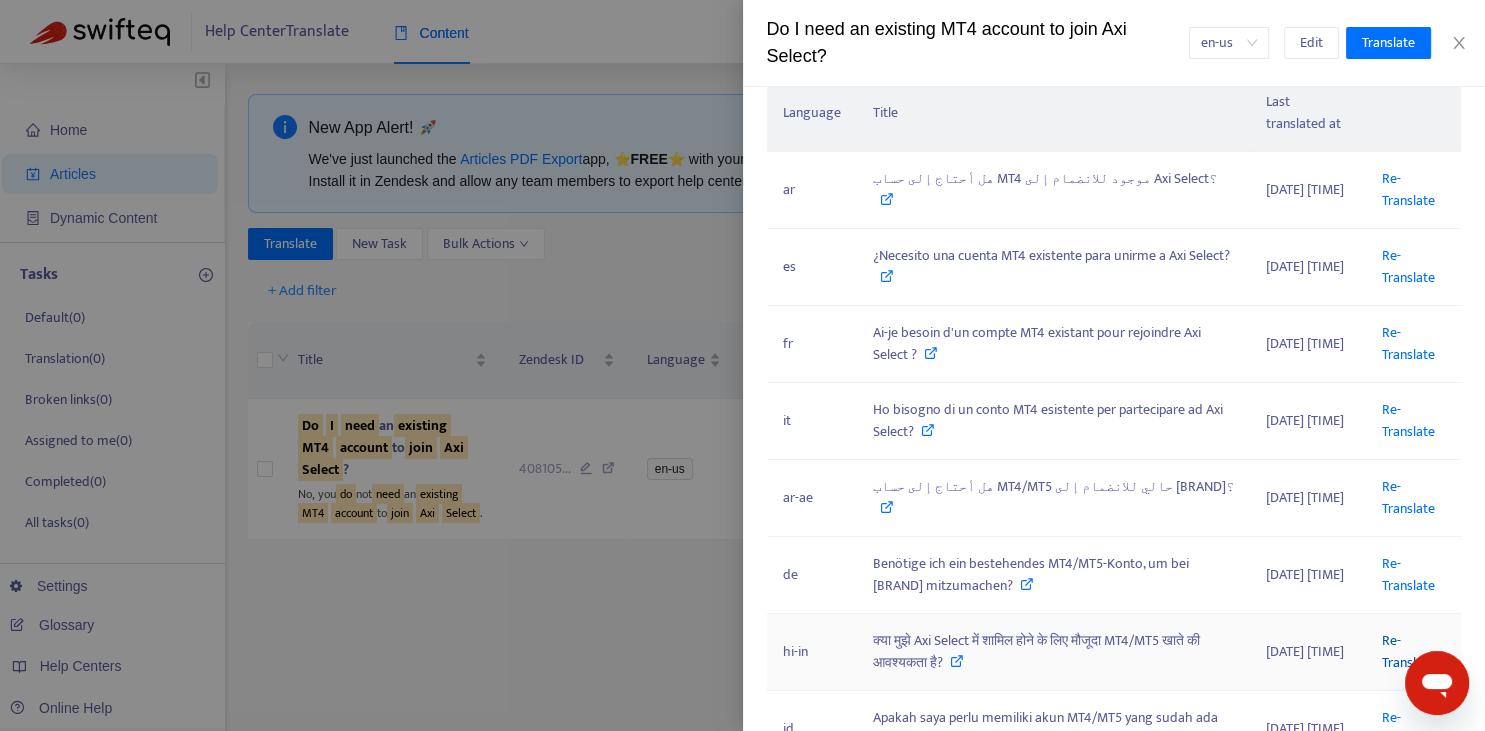 click on "Re-Translate" at bounding box center [1407, 651] 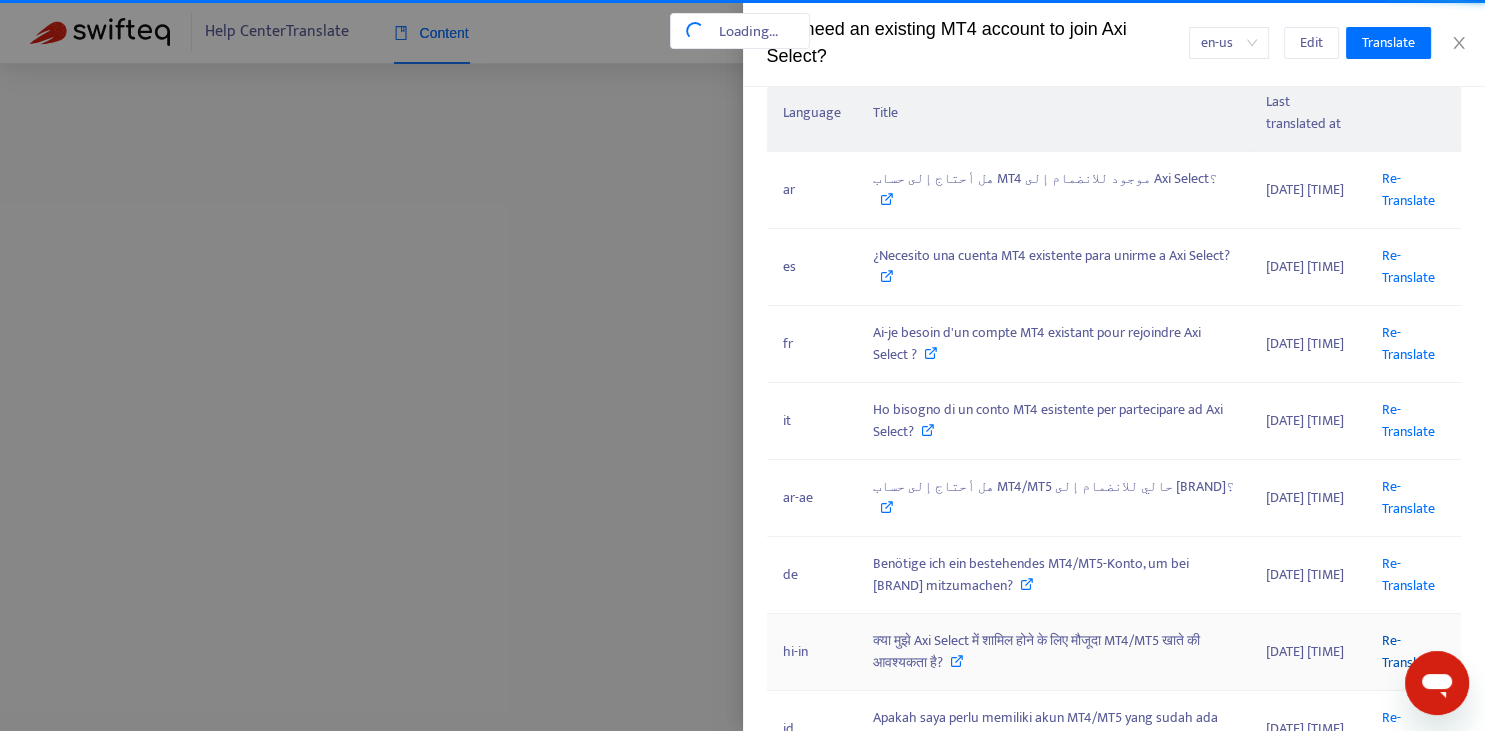 scroll, scrollTop: 0, scrollLeft: 134, axis: horizontal 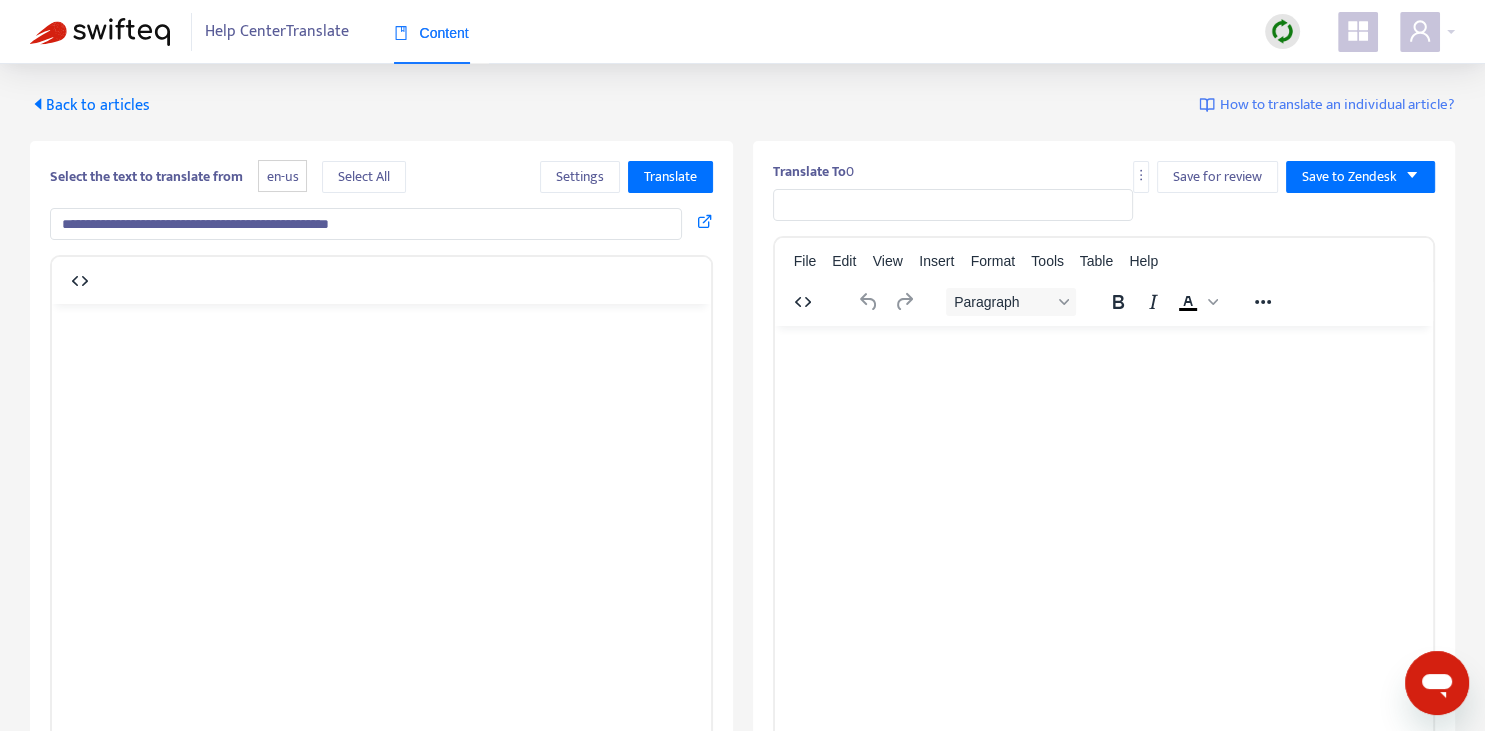 type on "**********" 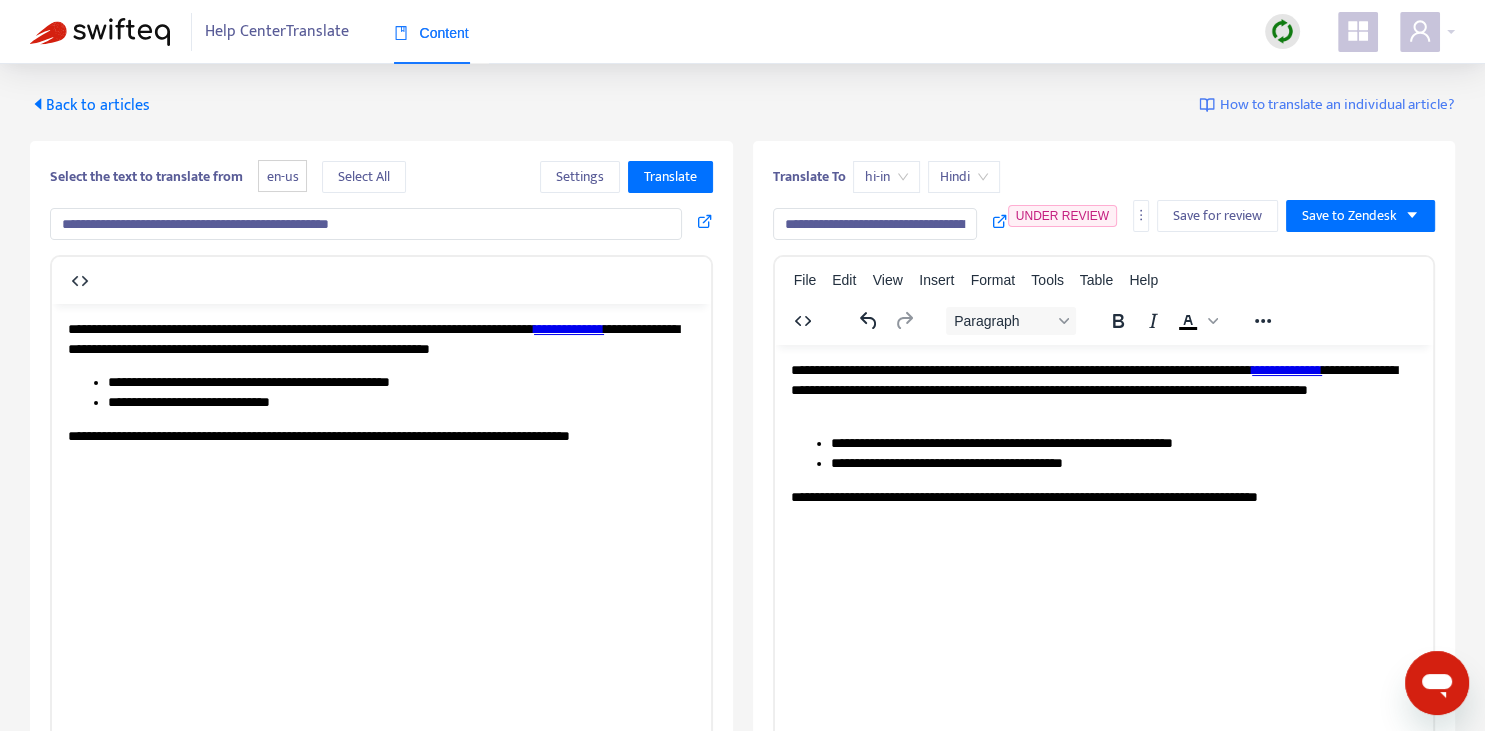 scroll, scrollTop: 0, scrollLeft: 0, axis: both 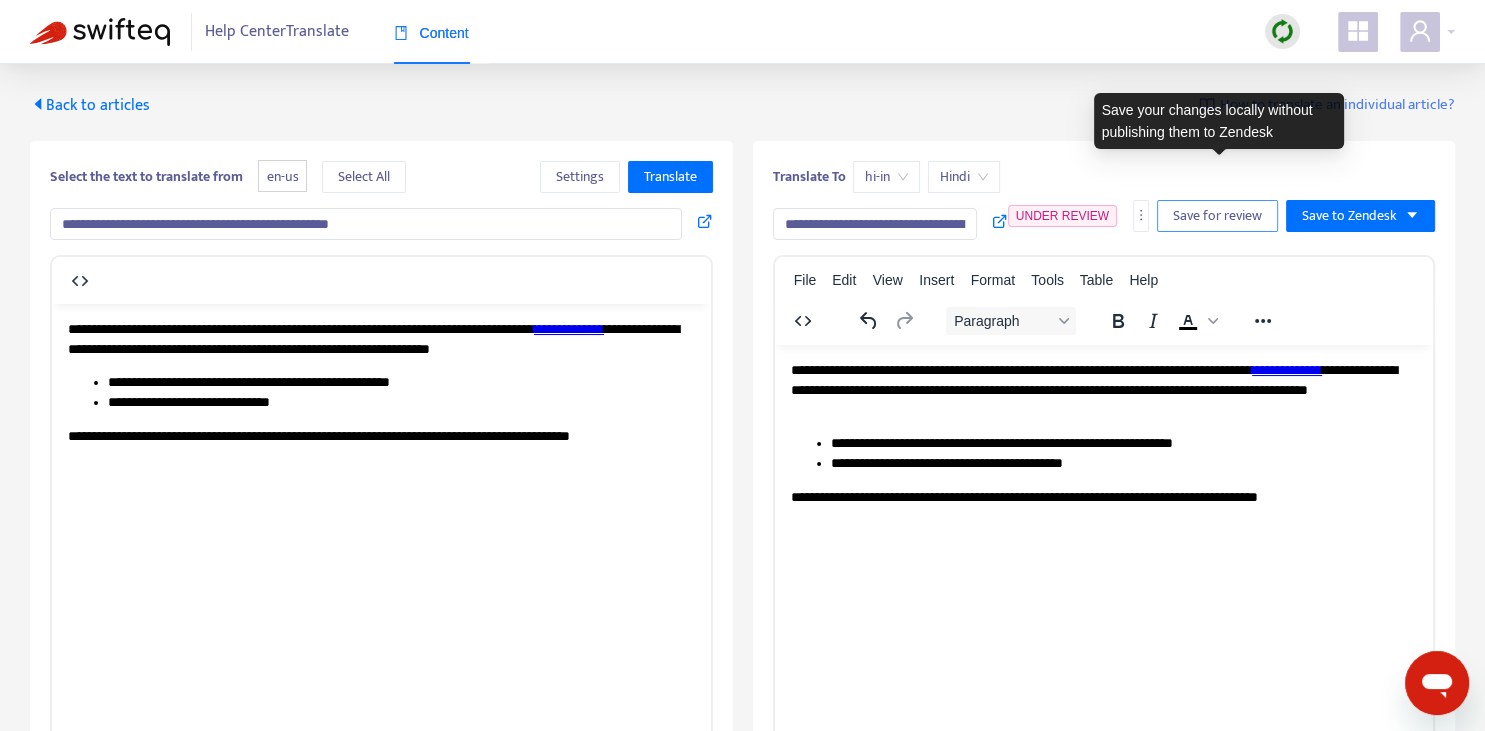 click on "Save for review" at bounding box center [1217, 216] 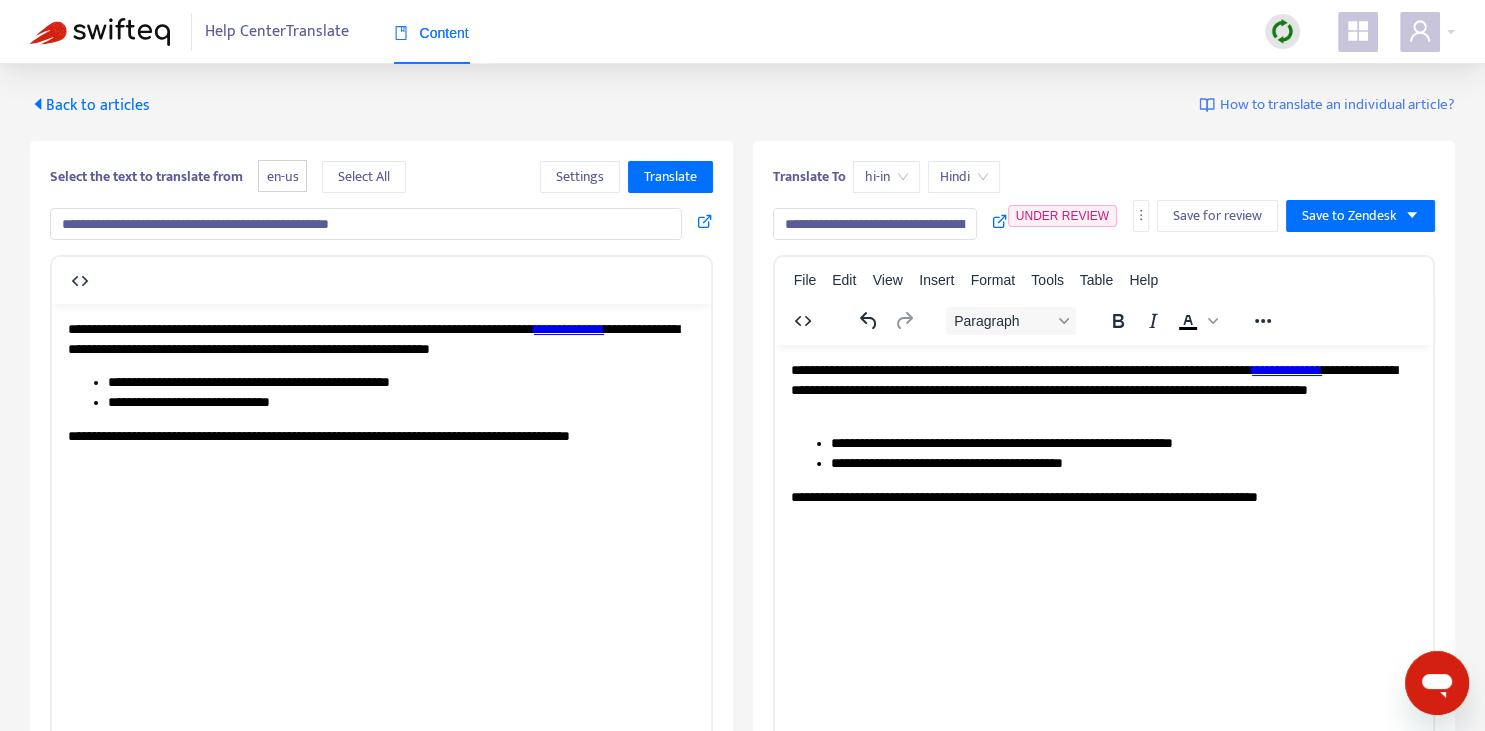 click on "Back to articles" at bounding box center (90, 105) 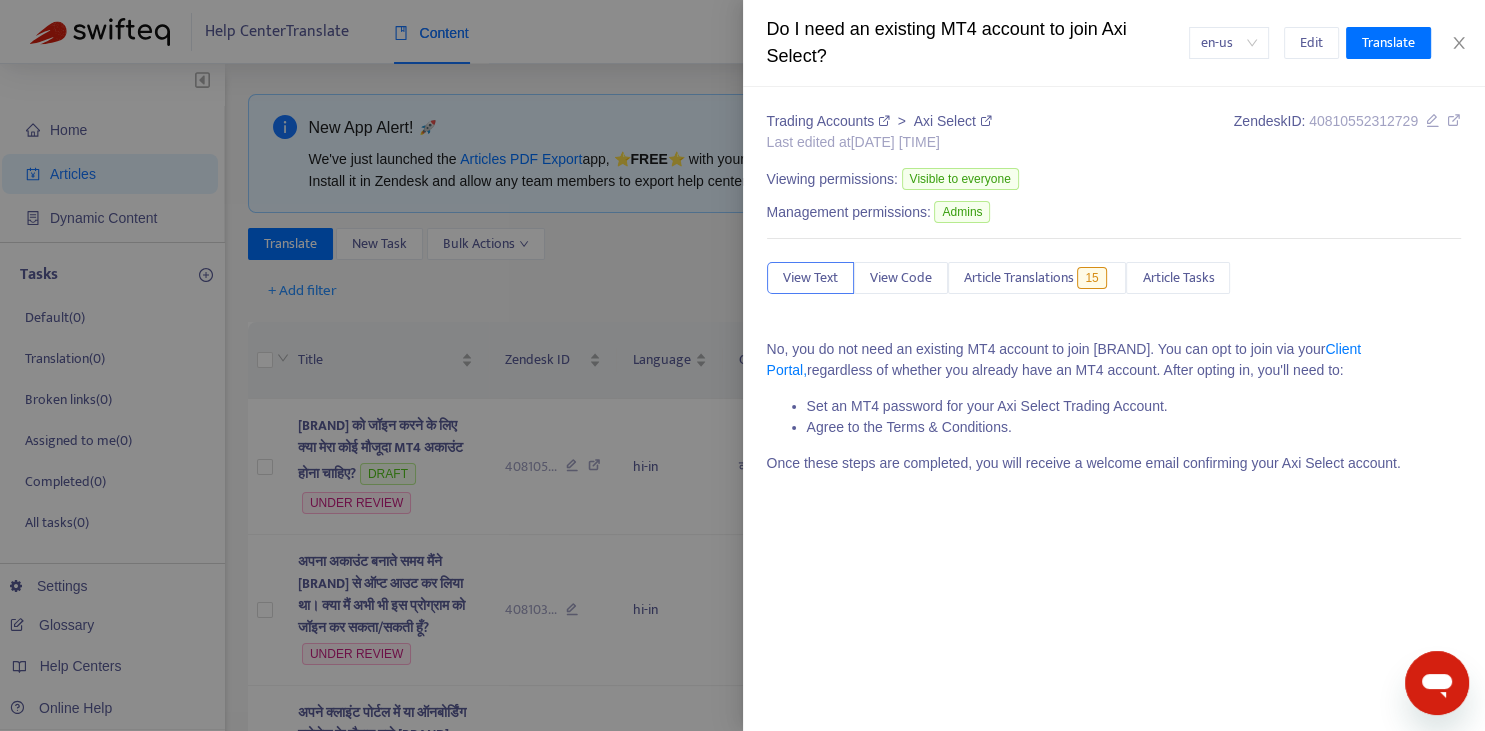 click at bounding box center [742, 365] 